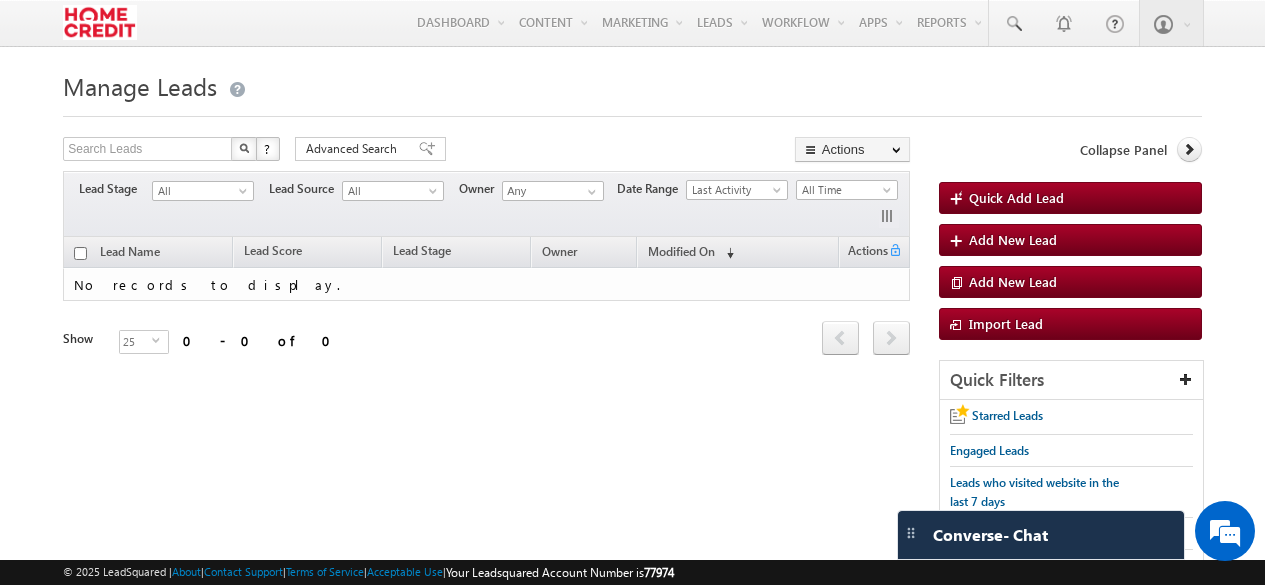 scroll, scrollTop: 0, scrollLeft: 0, axis: both 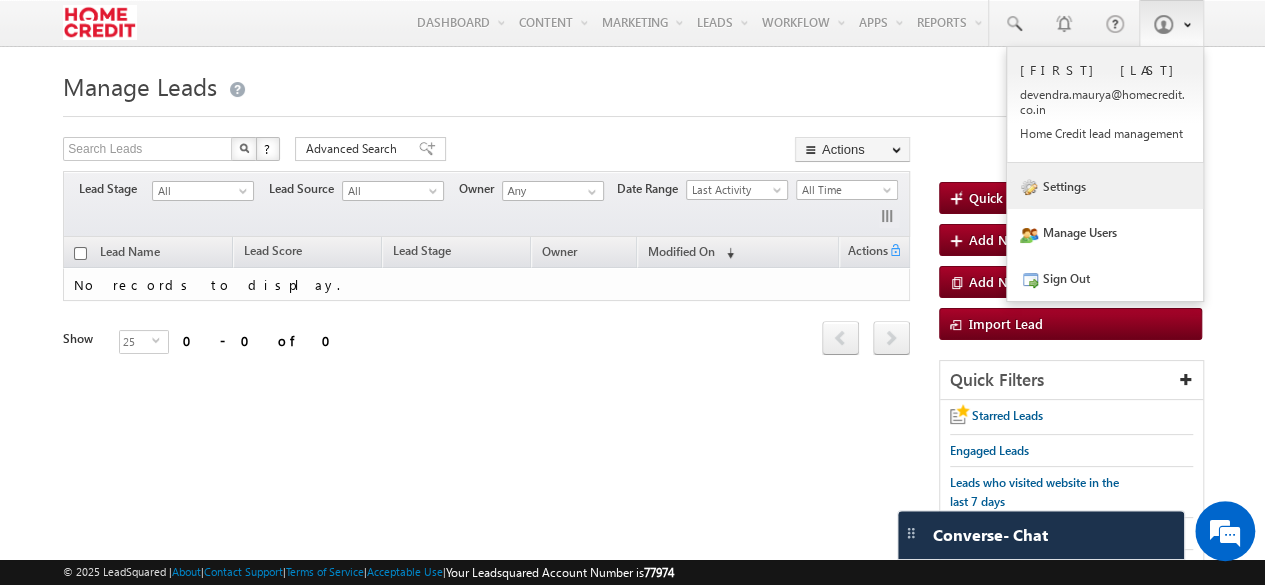 click on "Settings" at bounding box center [1105, 186] 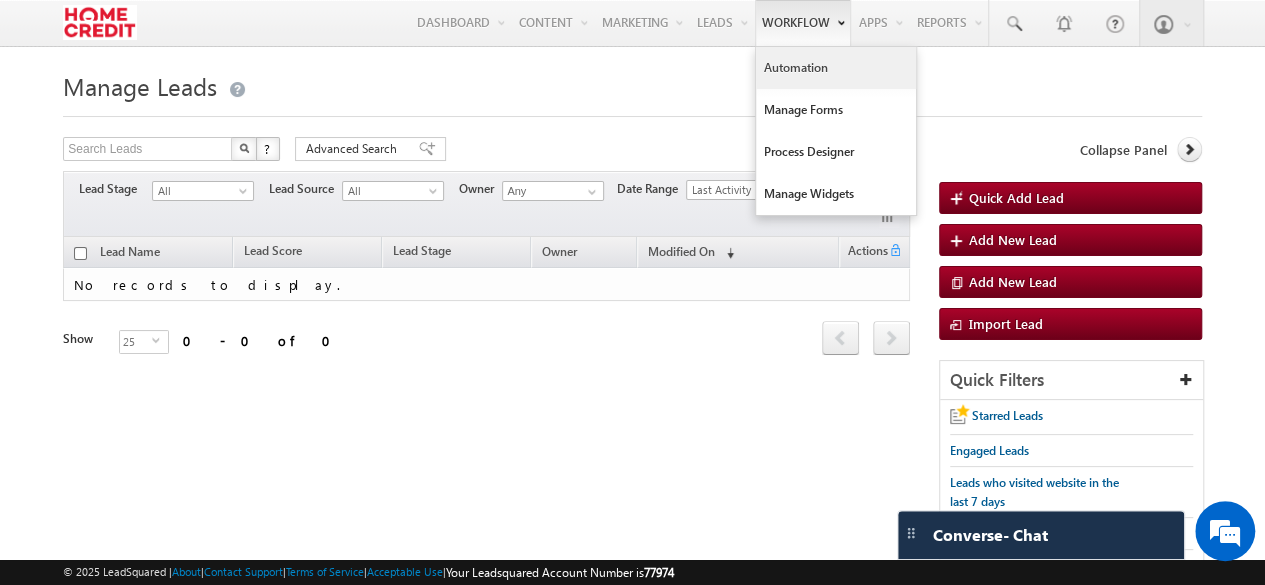click on "Automation" at bounding box center [836, 68] 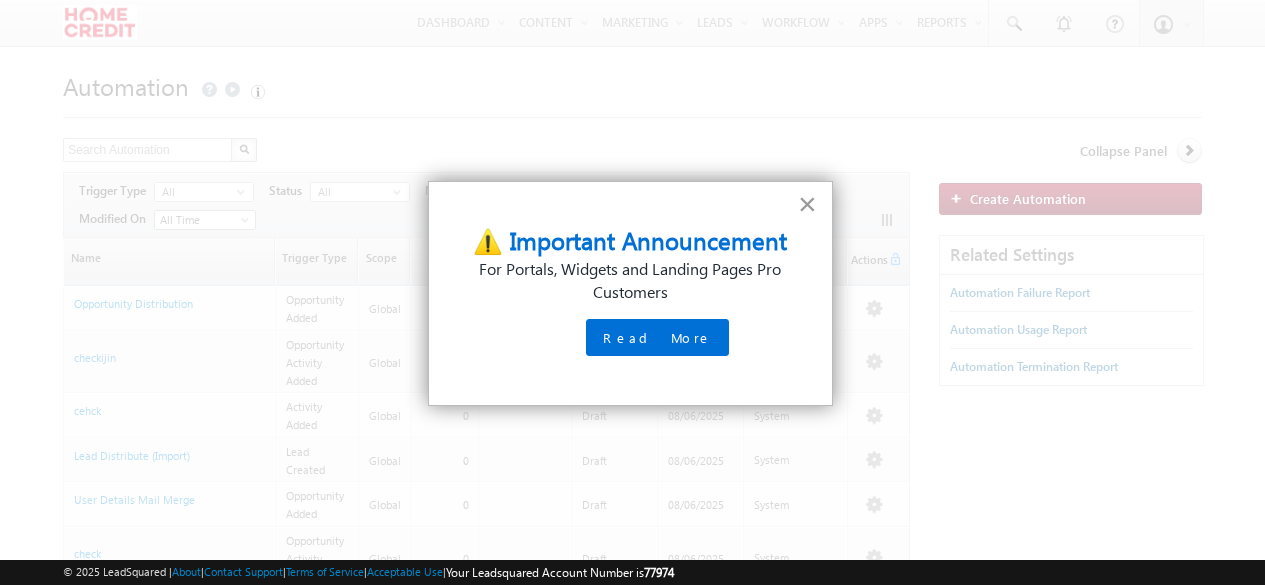 scroll, scrollTop: 0, scrollLeft: 0, axis: both 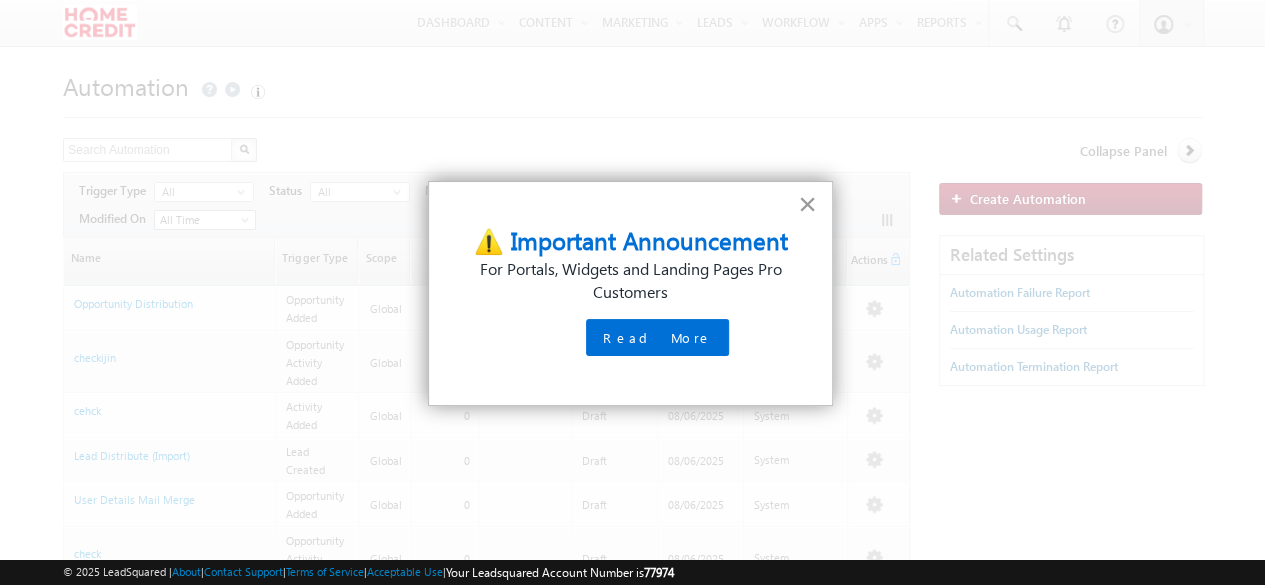 click on "×" at bounding box center (807, 204) 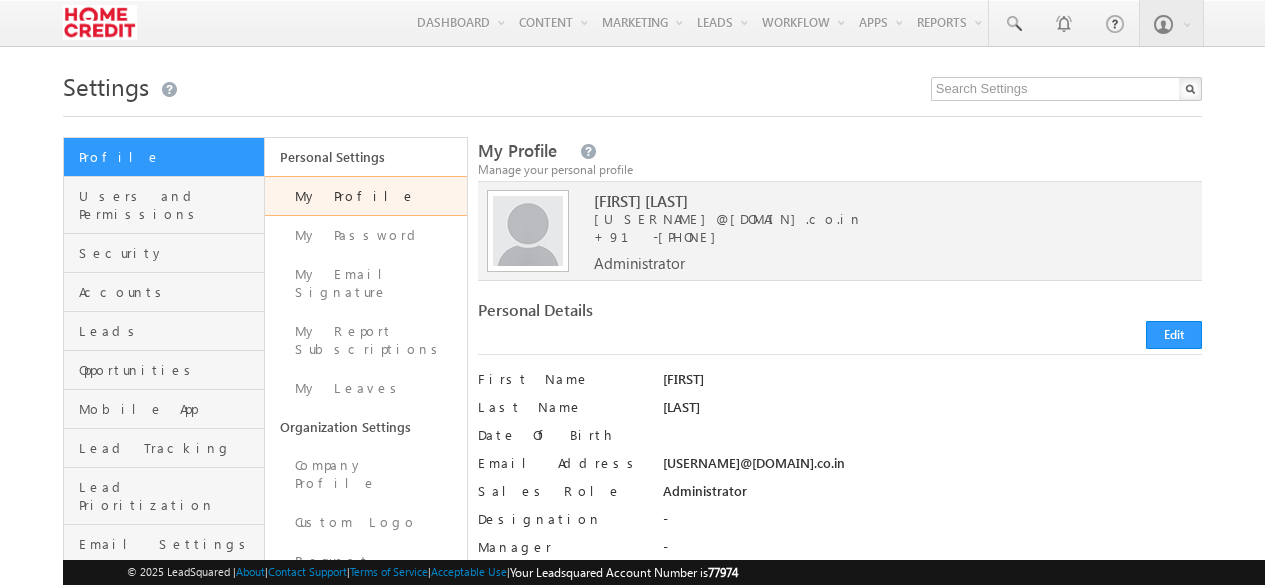 scroll, scrollTop: 0, scrollLeft: 0, axis: both 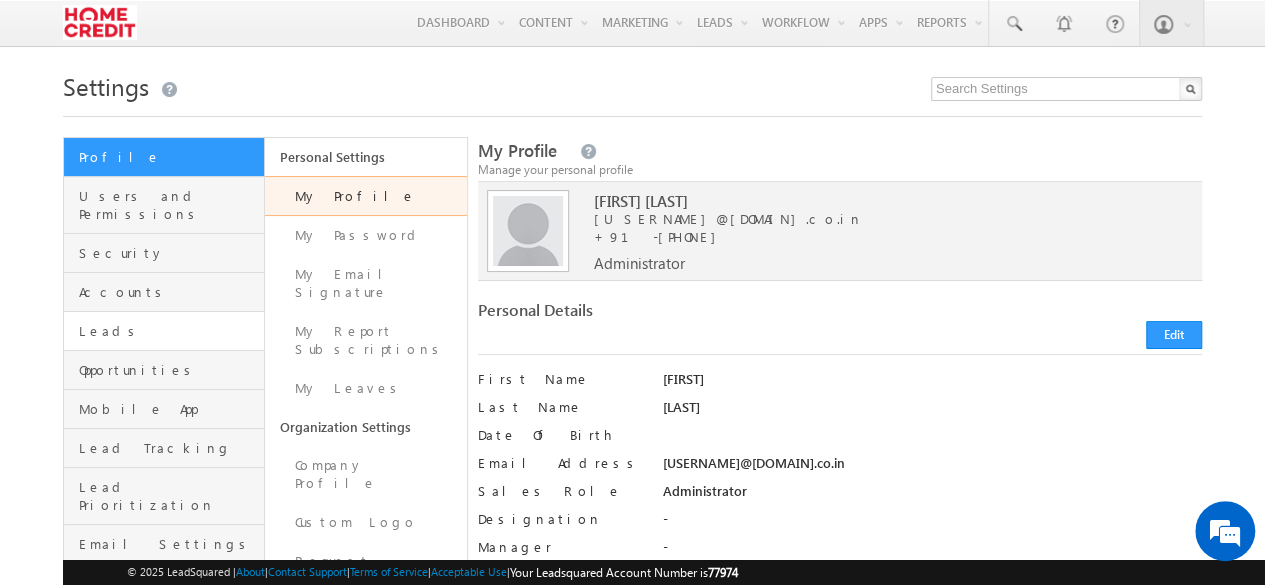 click on "Leads" at bounding box center (164, 331) 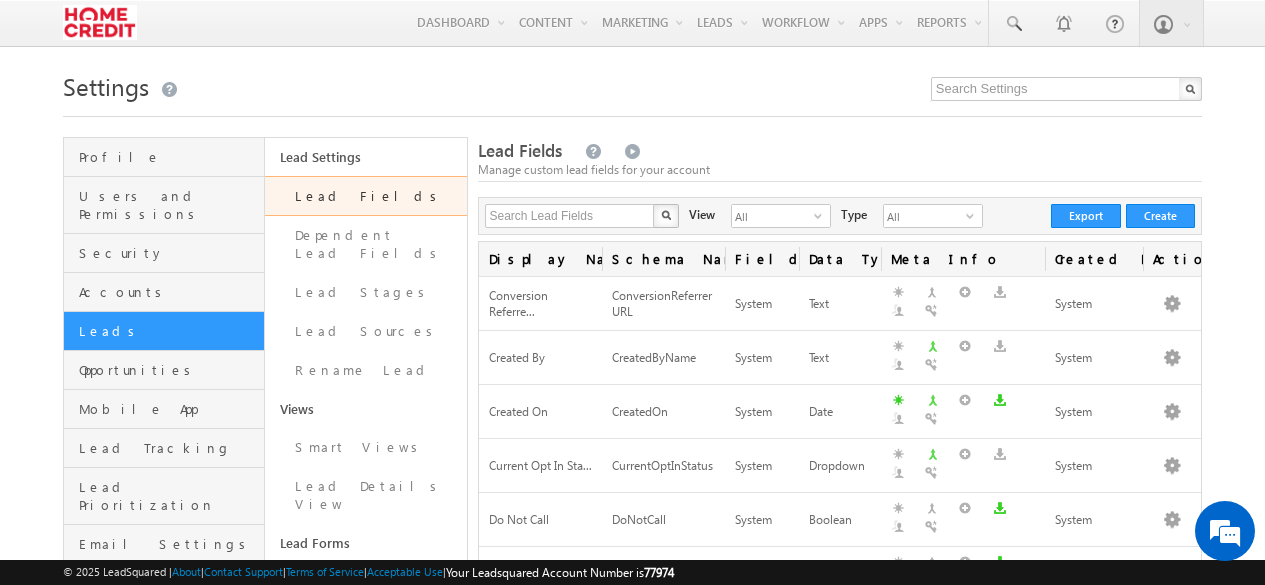 scroll, scrollTop: 0, scrollLeft: 0, axis: both 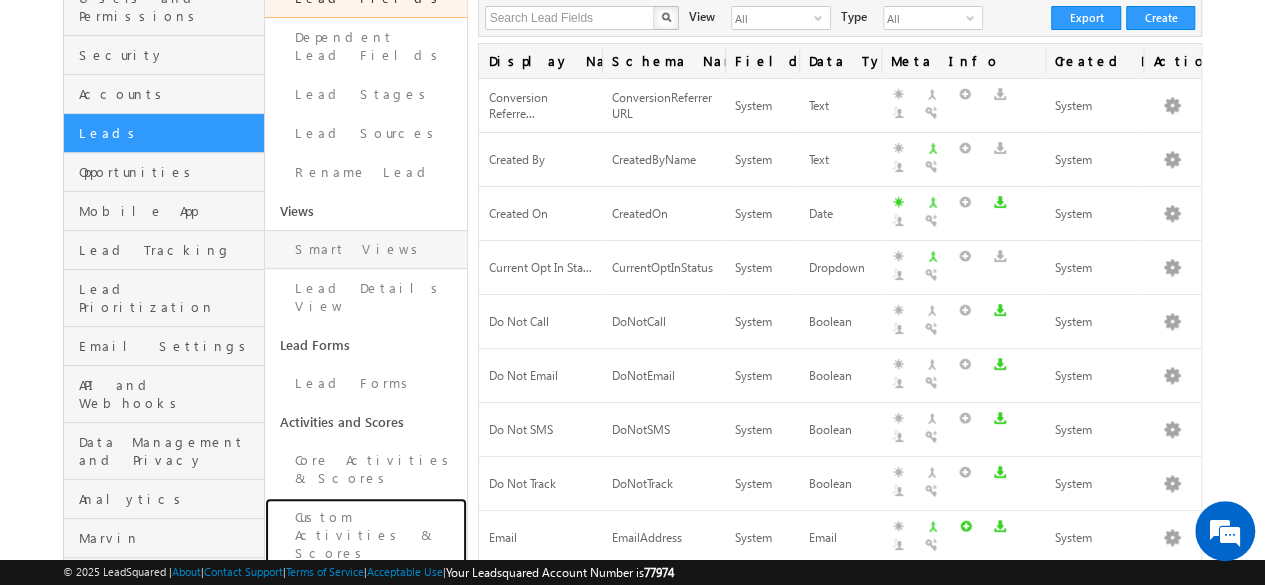 click on "Custom Activities & Scores" at bounding box center (365, 535) 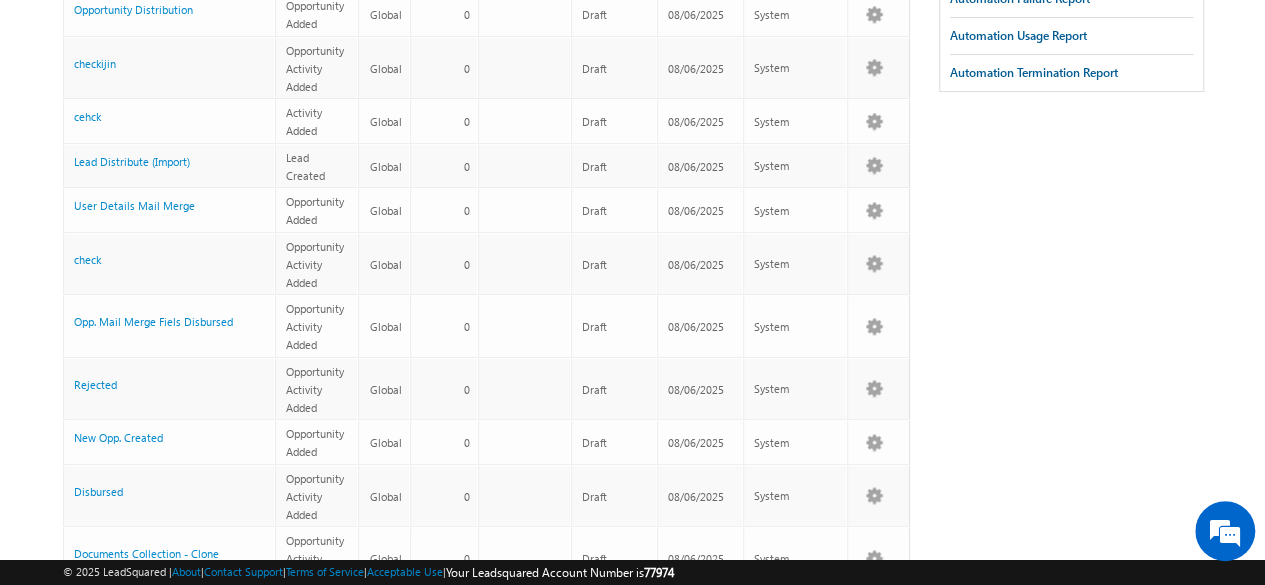 scroll, scrollTop: 0, scrollLeft: 0, axis: both 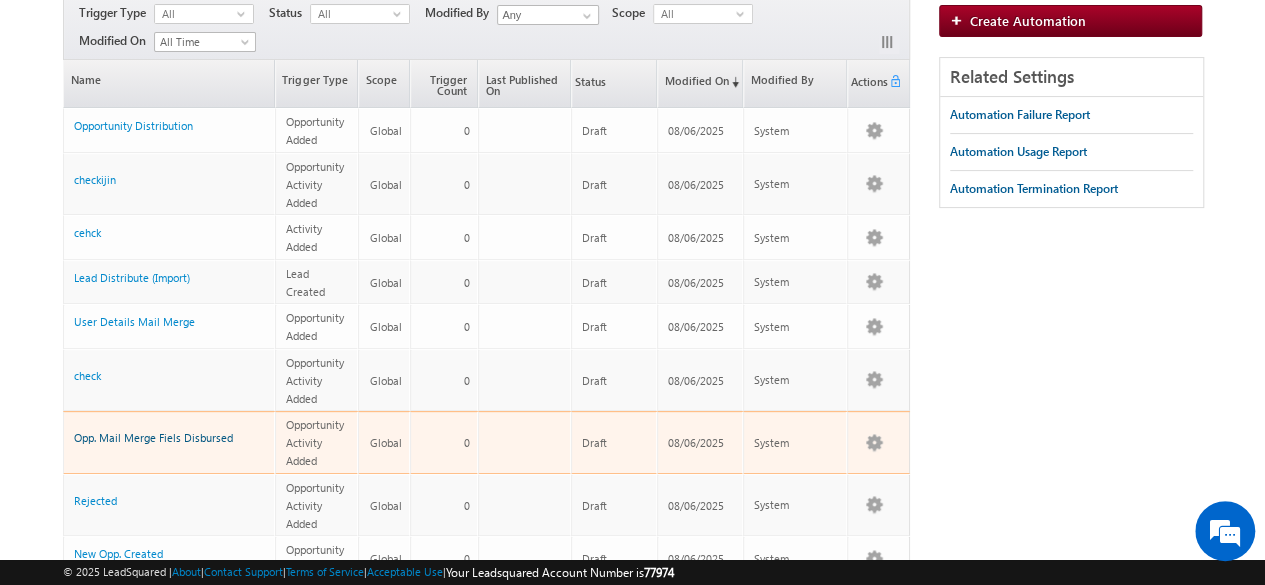 click on "Opp. Mail Merge Fiels Disbursed" at bounding box center (153, 437) 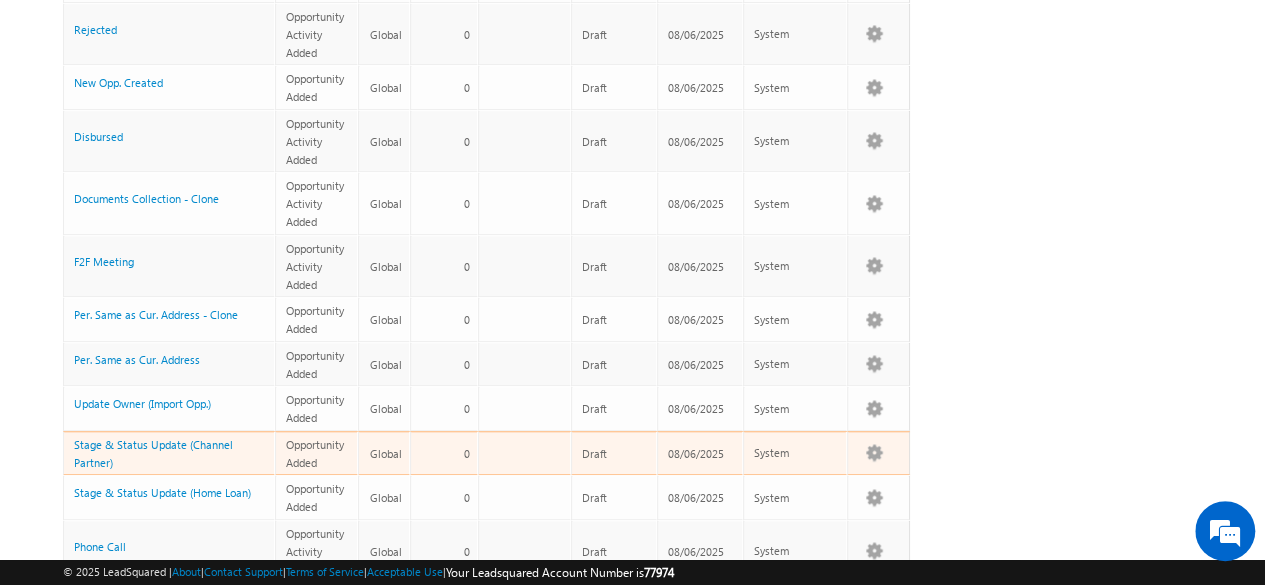 scroll, scrollTop: 650, scrollLeft: 0, axis: vertical 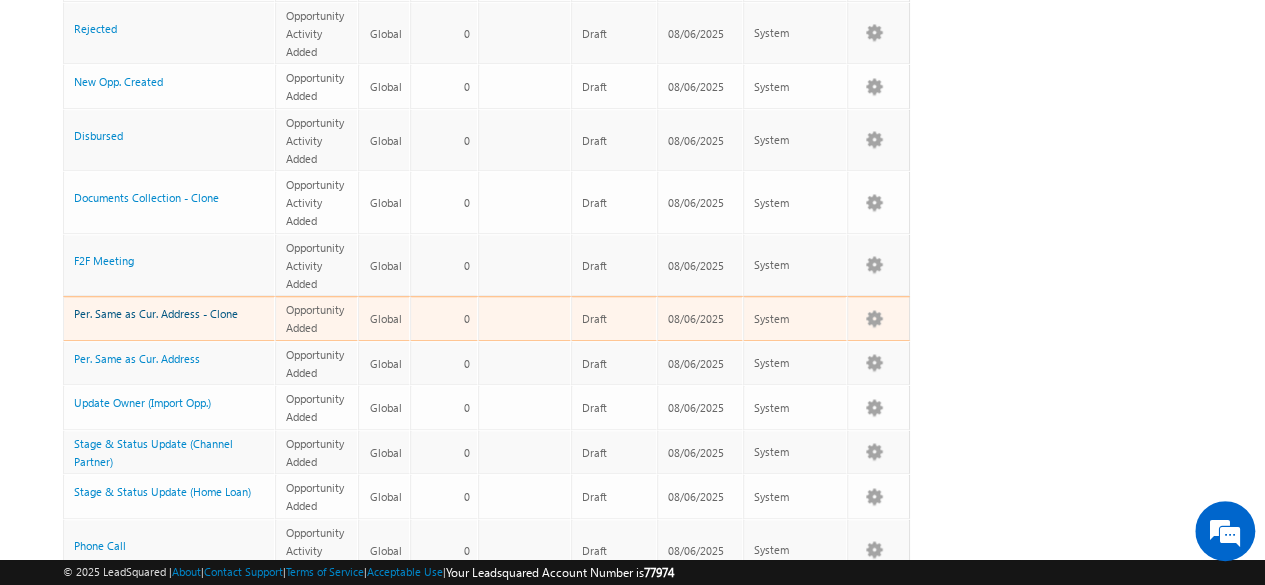 click on "Per. Same as Cur. Address - Clone" at bounding box center (156, 313) 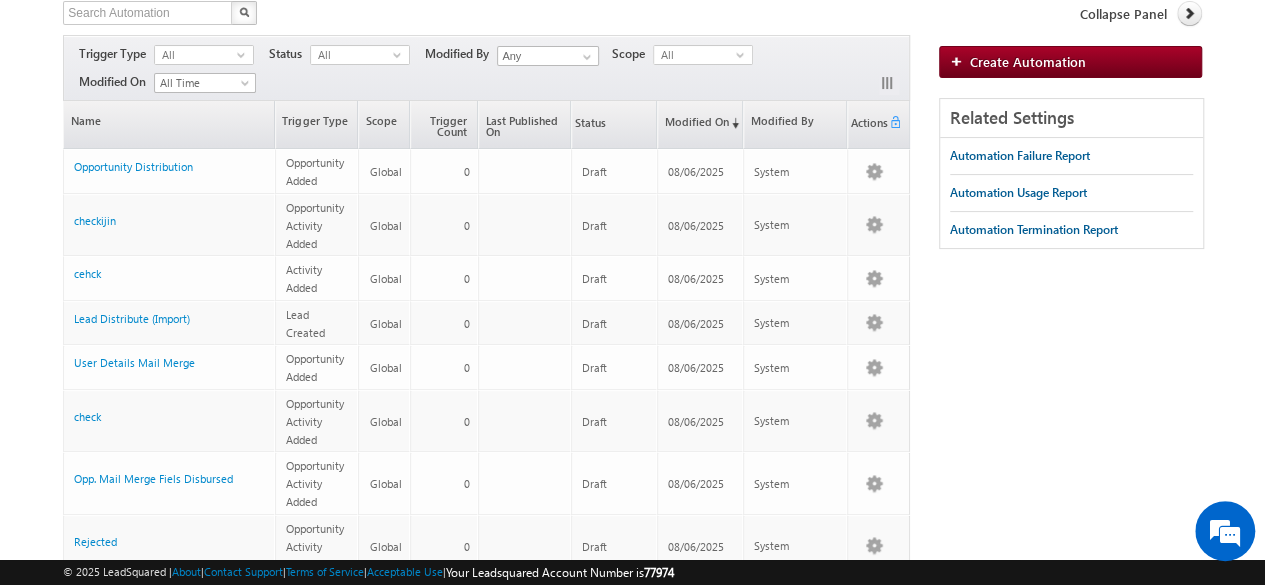 scroll, scrollTop: 0, scrollLeft: 0, axis: both 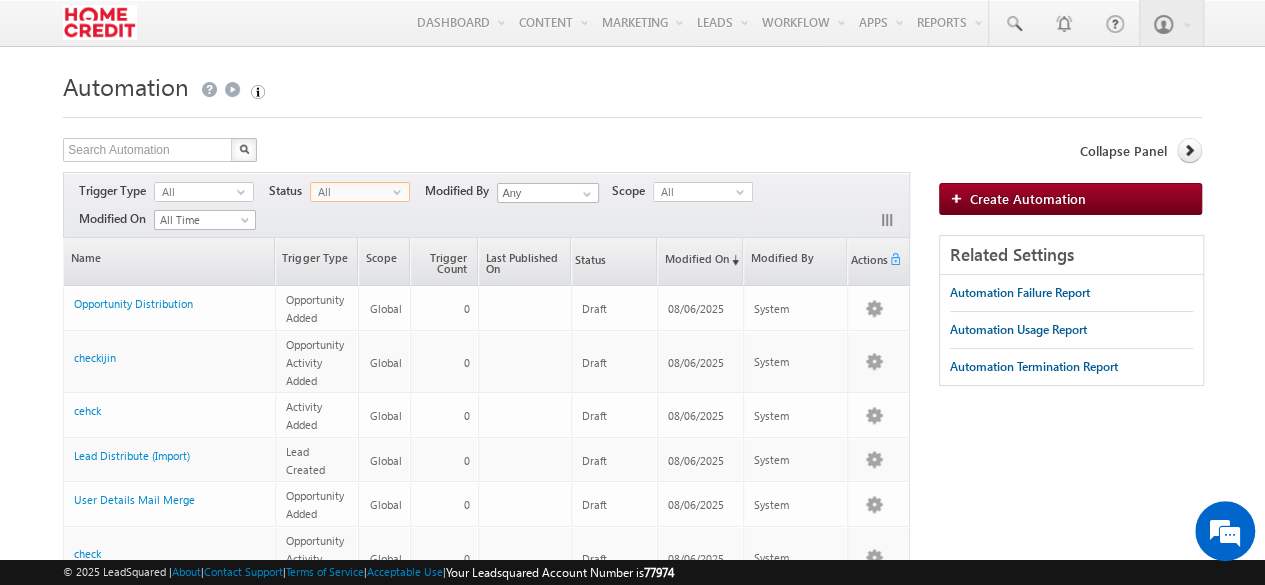 click on "All" at bounding box center [352, 192] 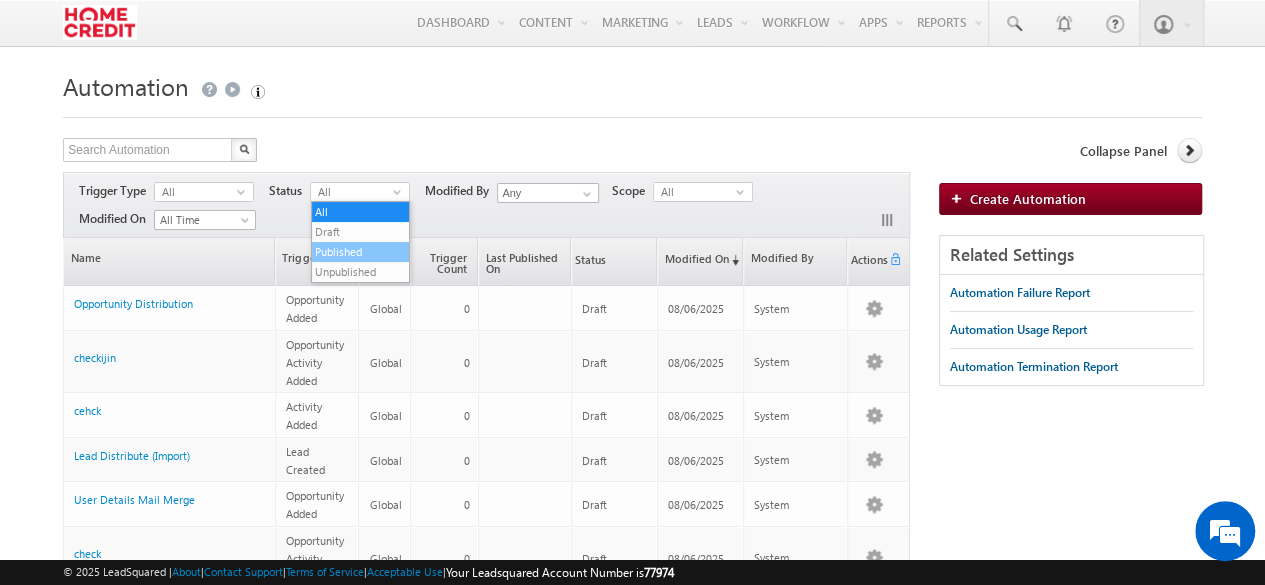 click on "Published" at bounding box center (361, 252) 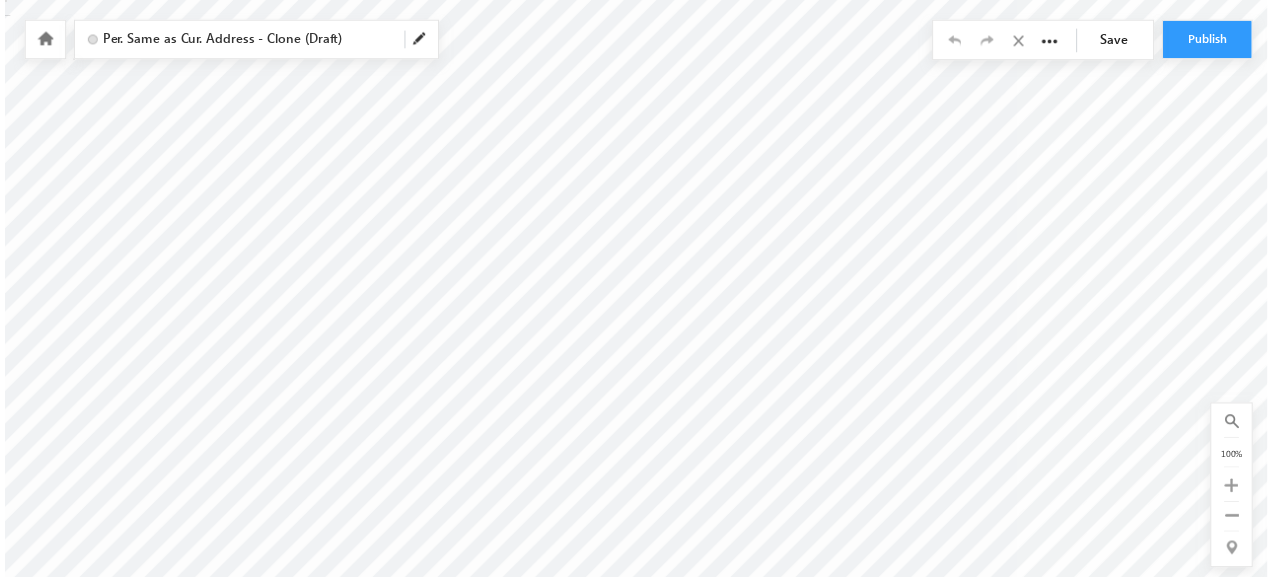 scroll, scrollTop: 0, scrollLeft: 0, axis: both 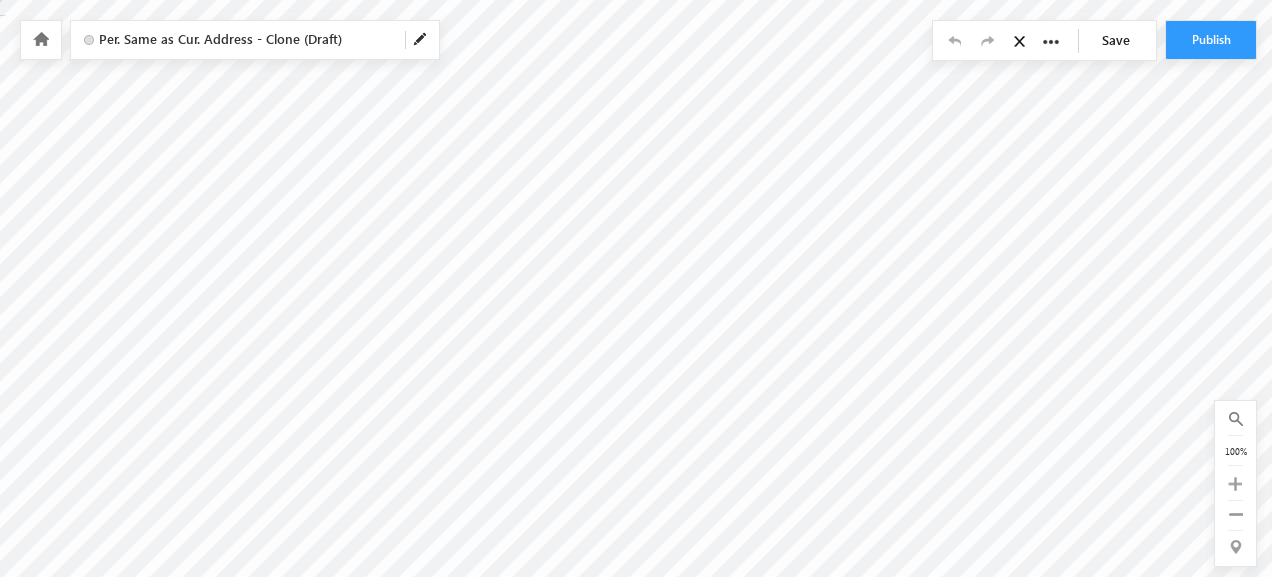 click at bounding box center (421, 40) 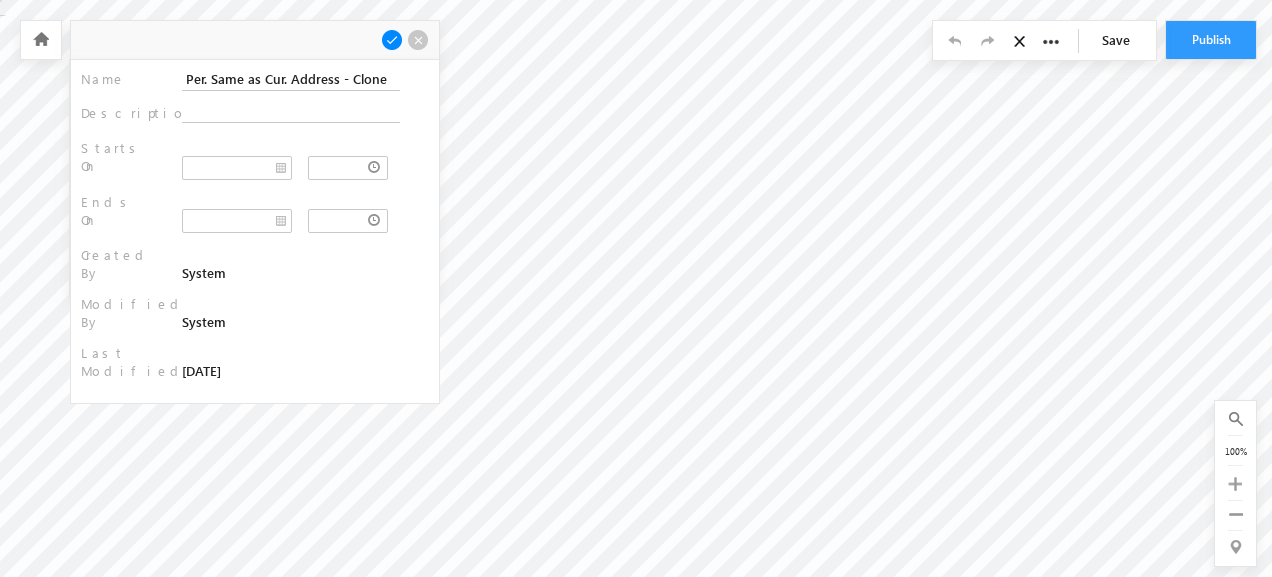 click at bounding box center [418, 40] 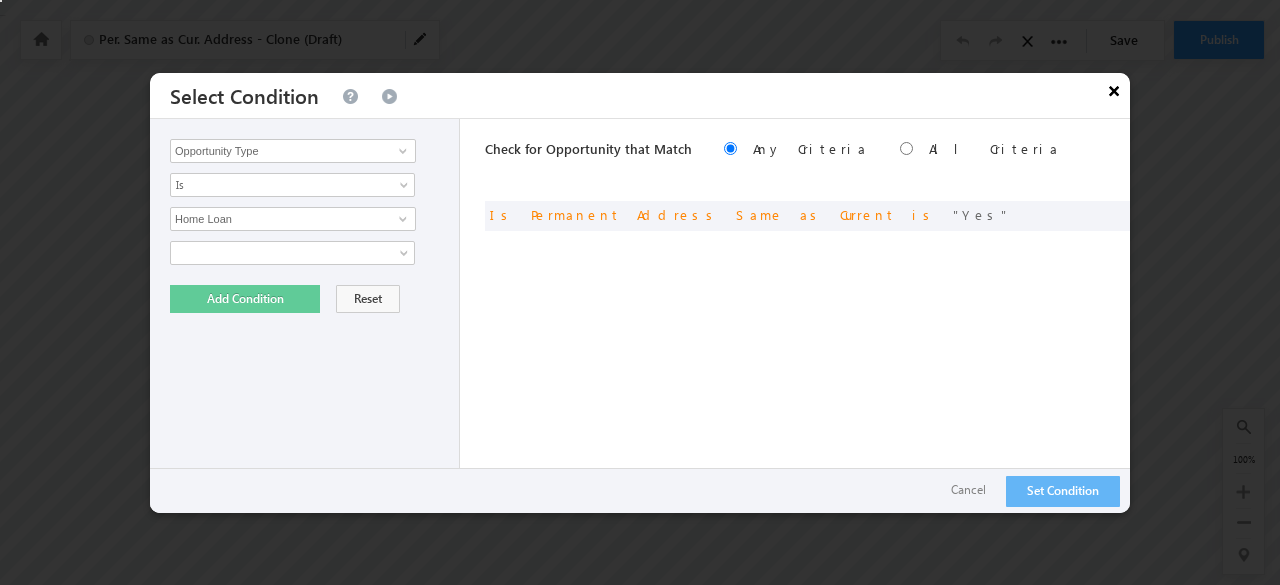 click on "×" at bounding box center (1114, 90) 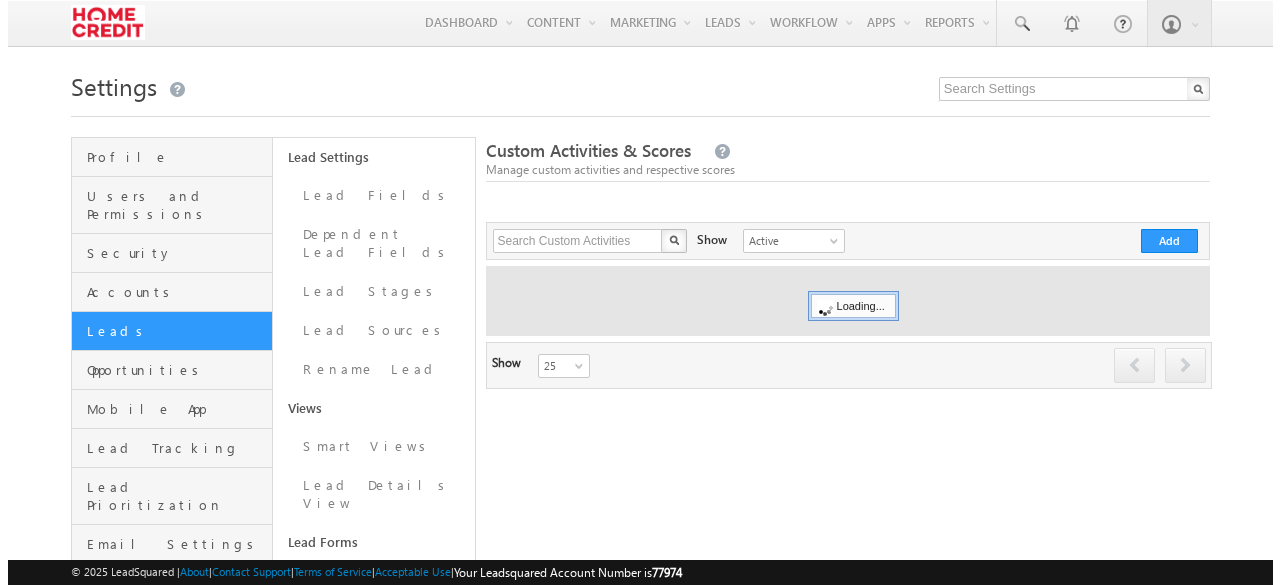 scroll, scrollTop: 0, scrollLeft: 0, axis: both 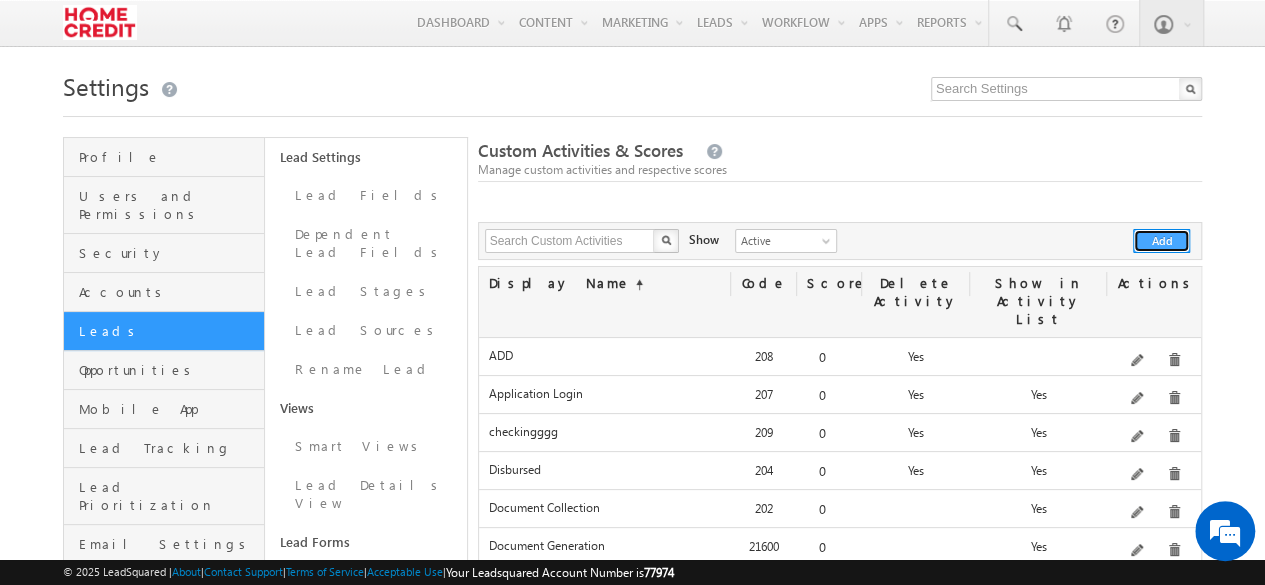 click on "Add" at bounding box center (1161, 241) 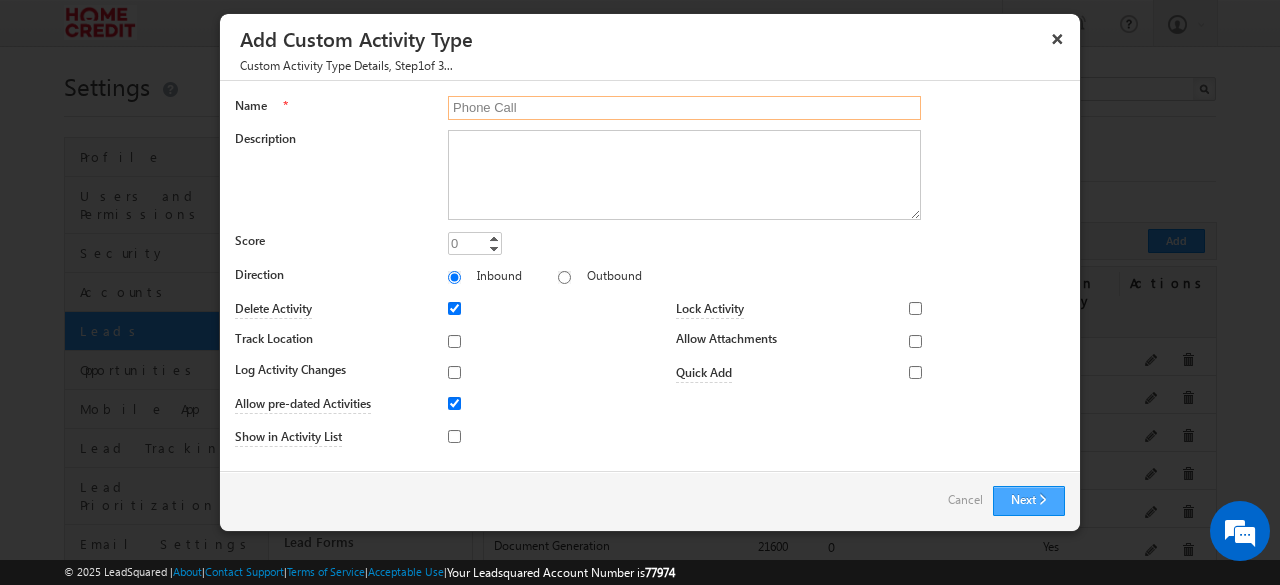 scroll, scrollTop: 0, scrollLeft: 0, axis: both 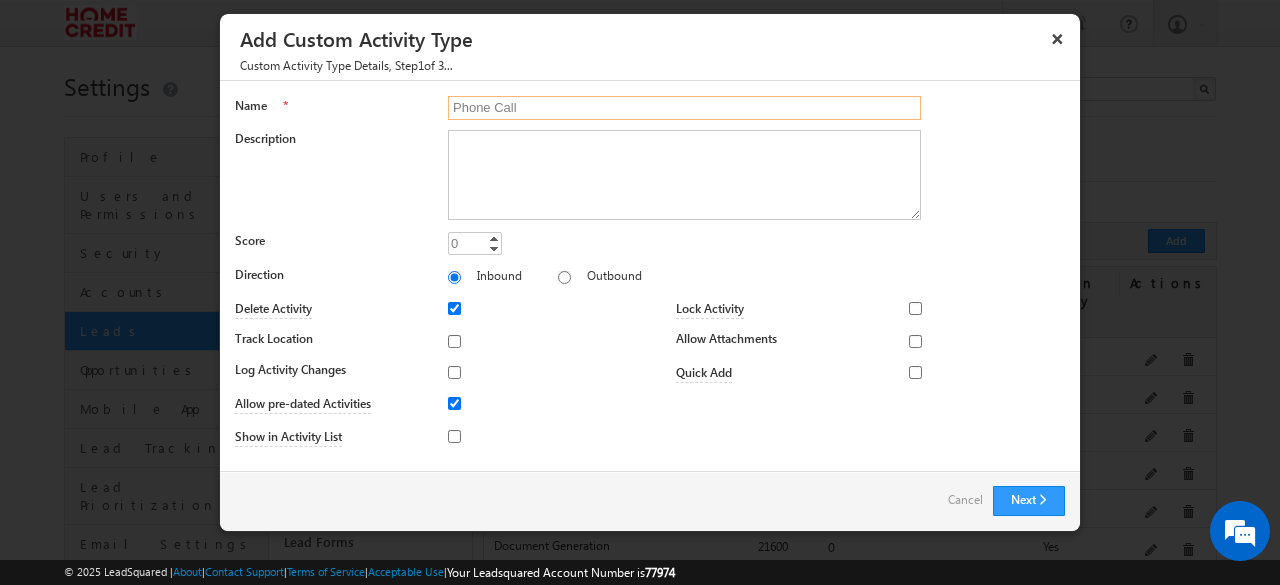 type on "Phone Call" 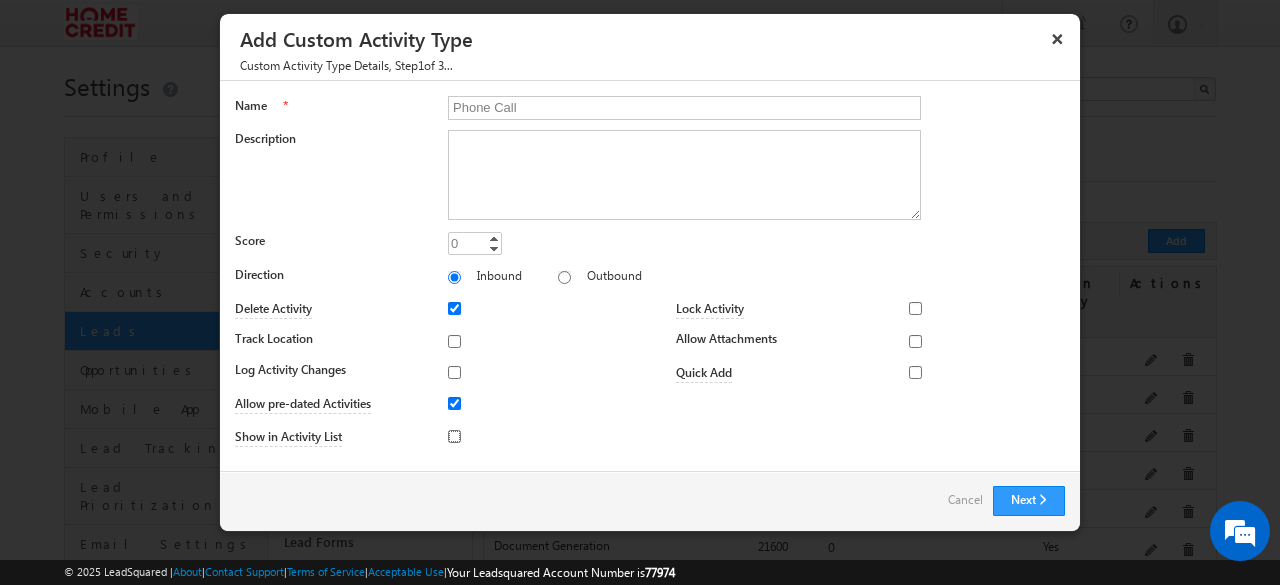 click on "Show in Activity List" at bounding box center [454, 436] 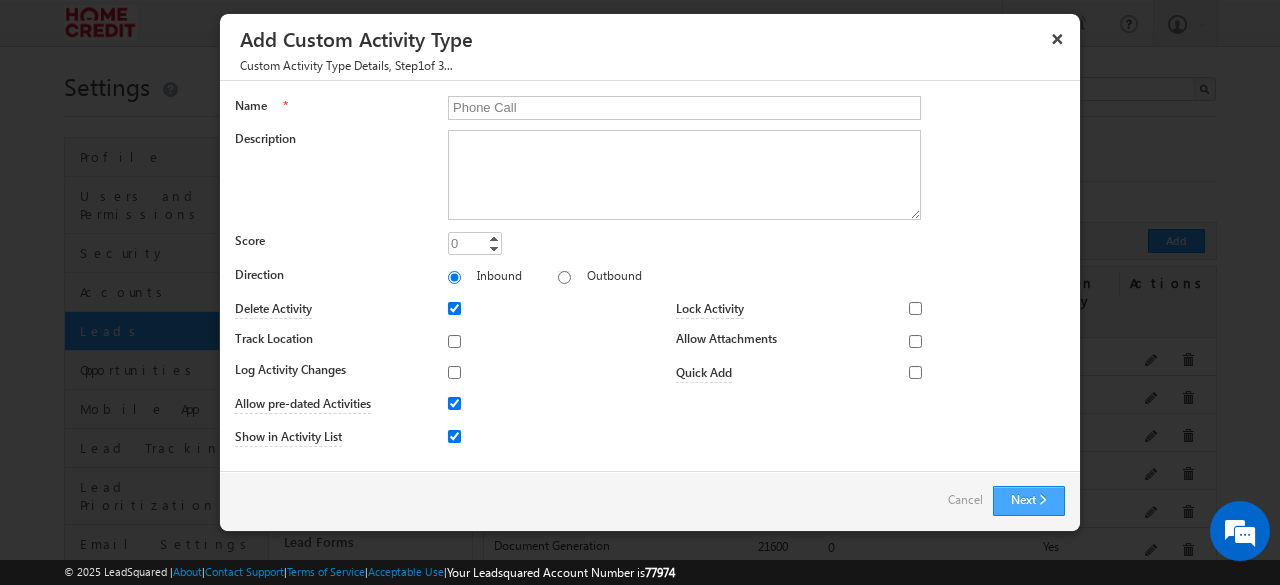 click on "Next" at bounding box center (1029, 501) 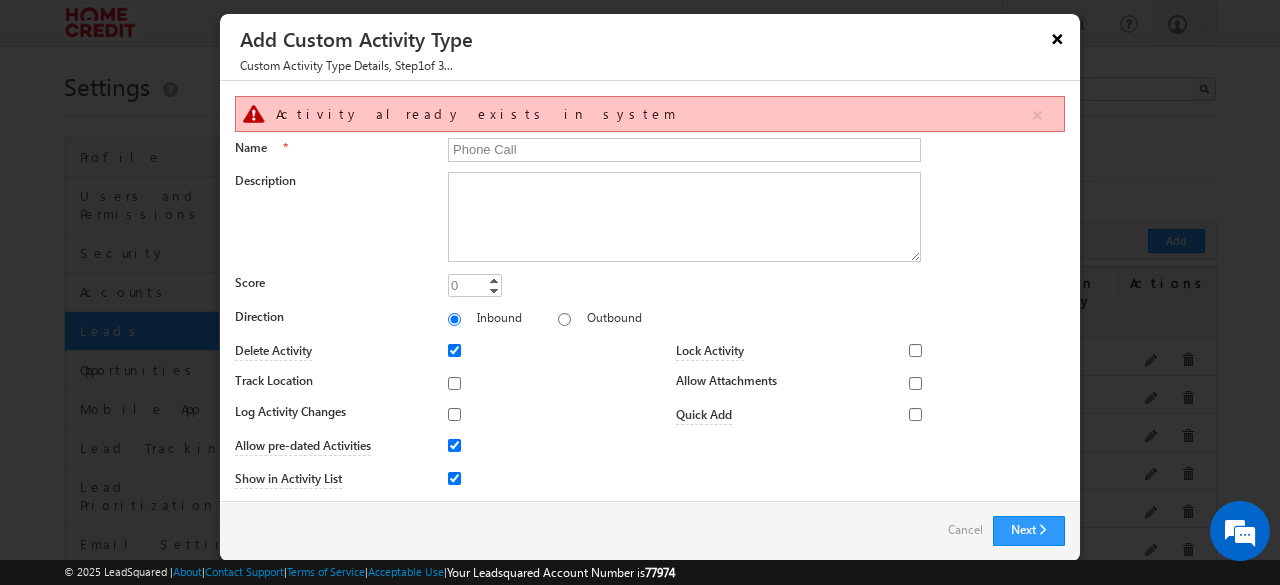 click on "×" at bounding box center [1058, 38] 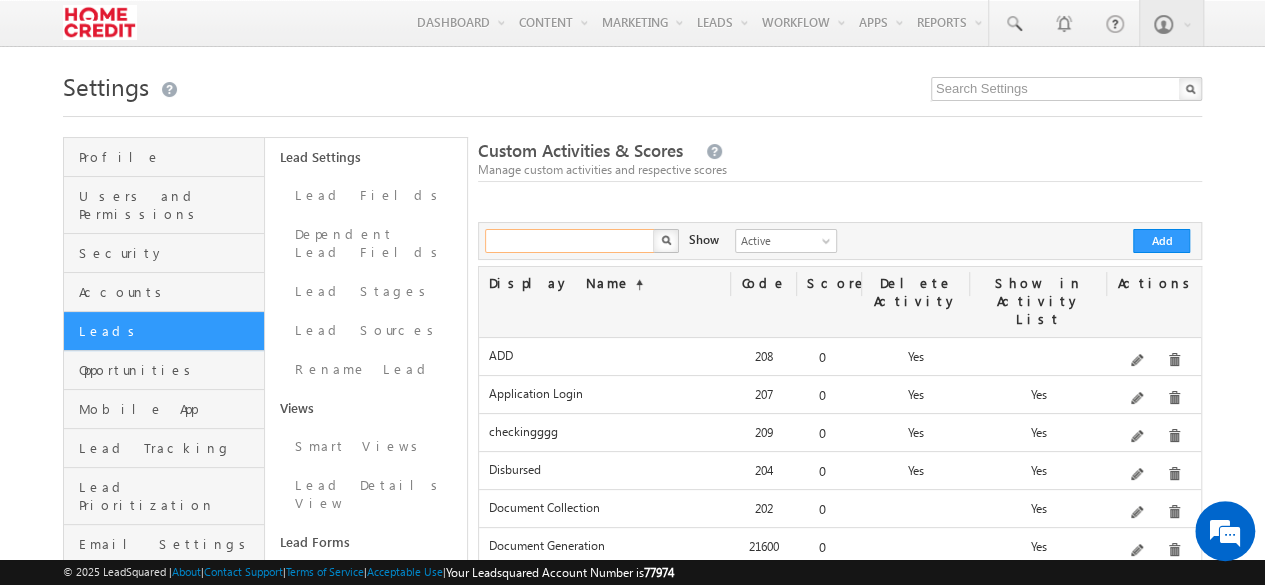 click at bounding box center (570, 241) 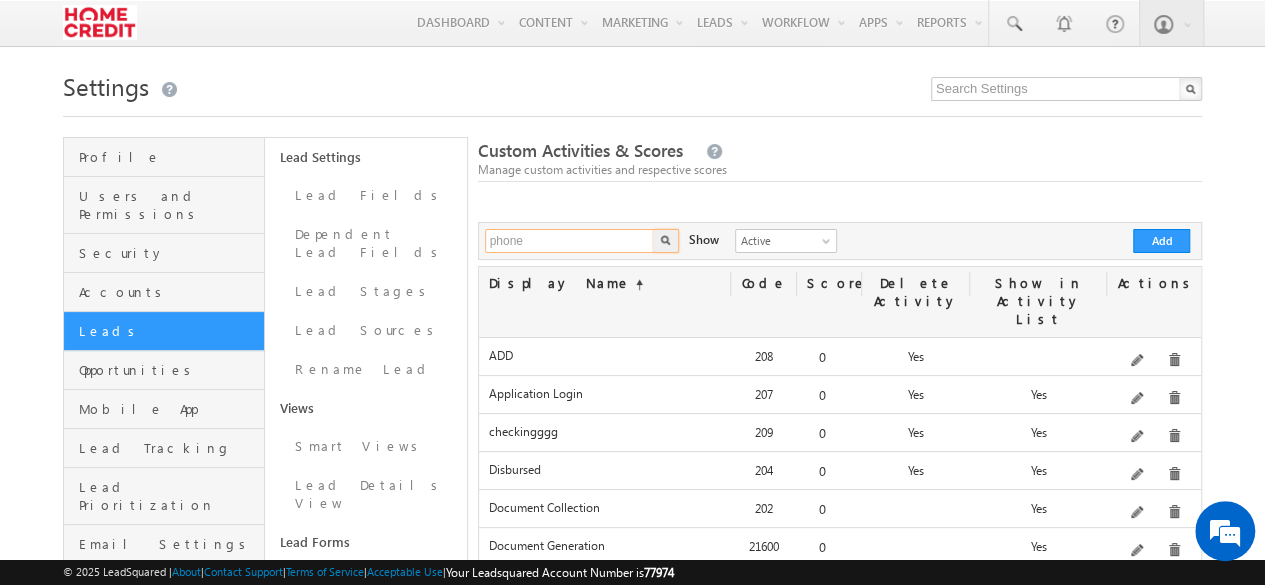 type on "phone" 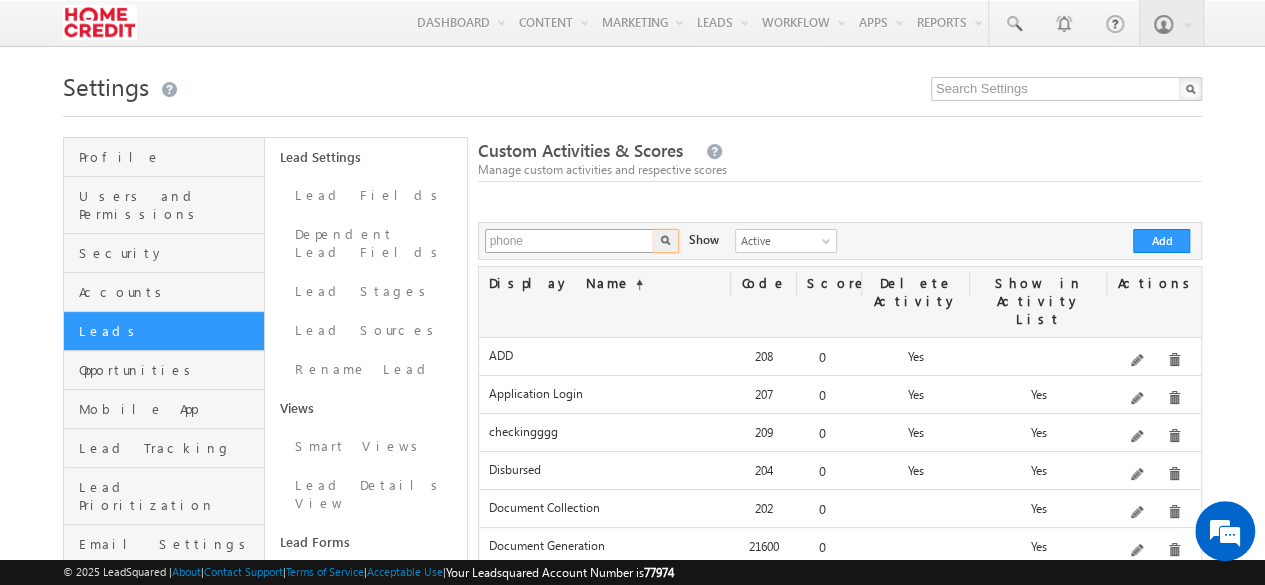 click at bounding box center (666, 241) 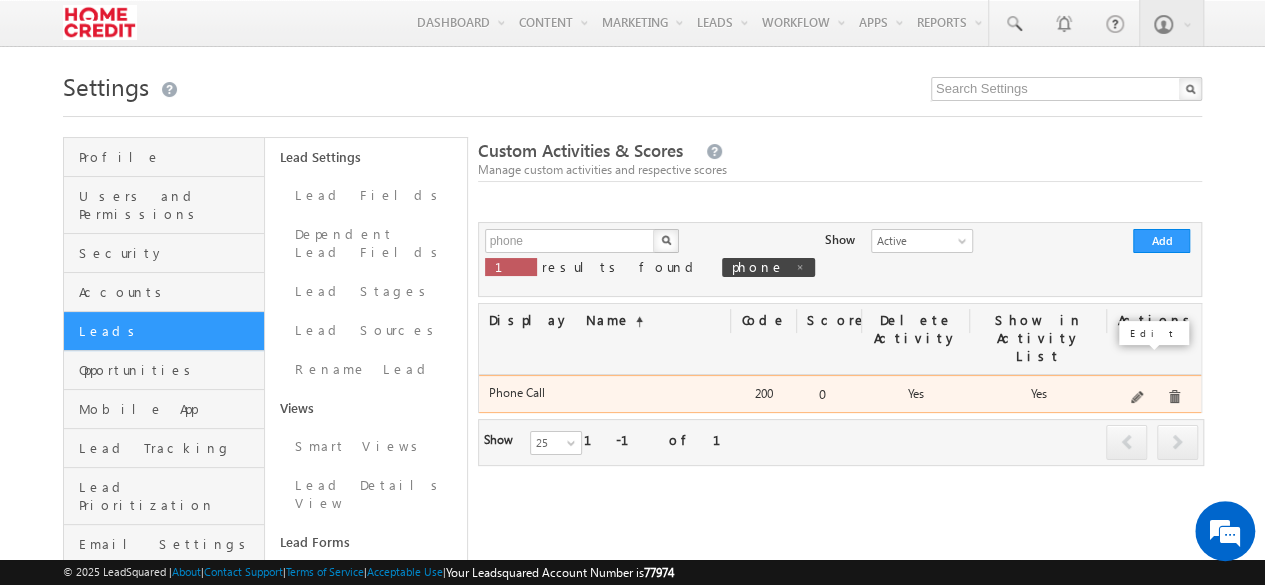 click at bounding box center [1138, 398] 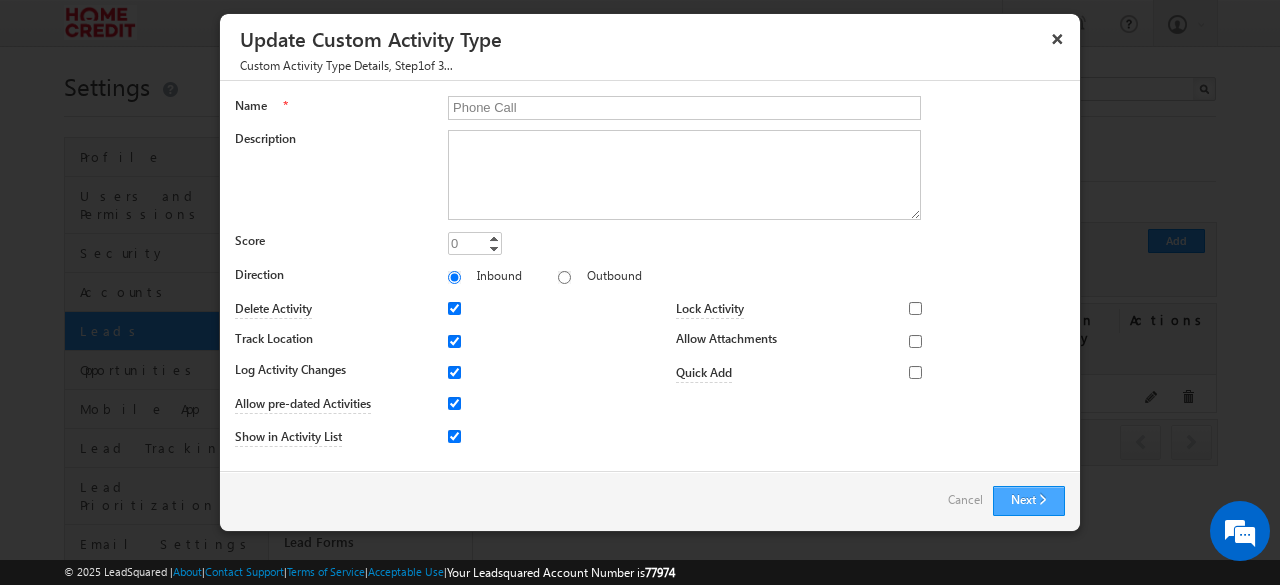 click on "Next" at bounding box center (1029, 501) 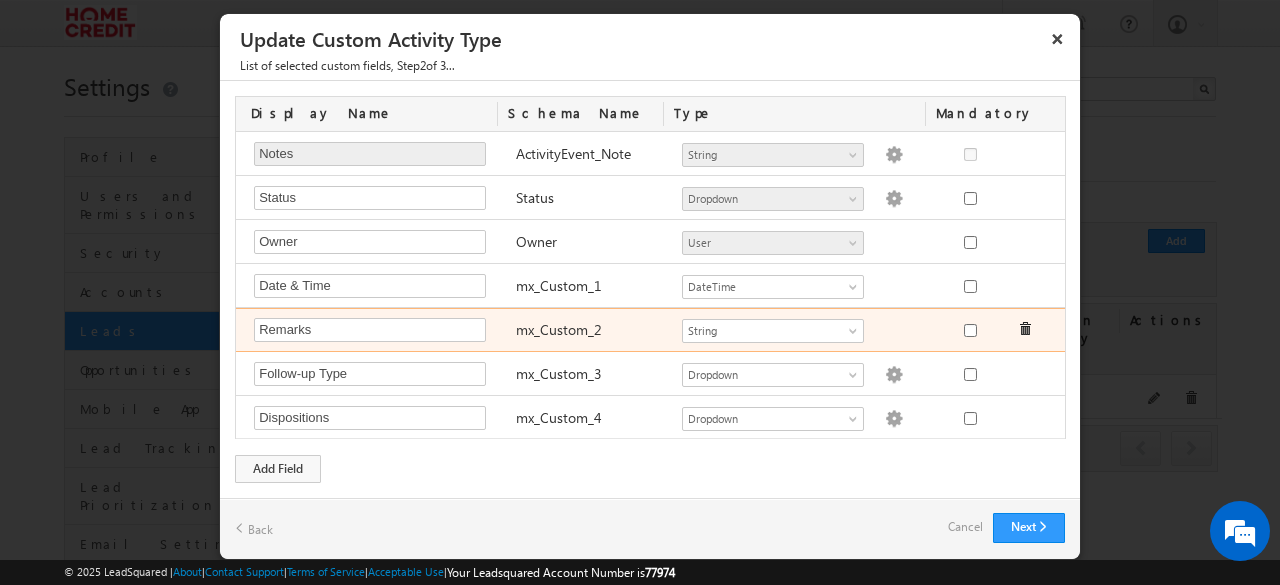 scroll, scrollTop: 40, scrollLeft: 0, axis: vertical 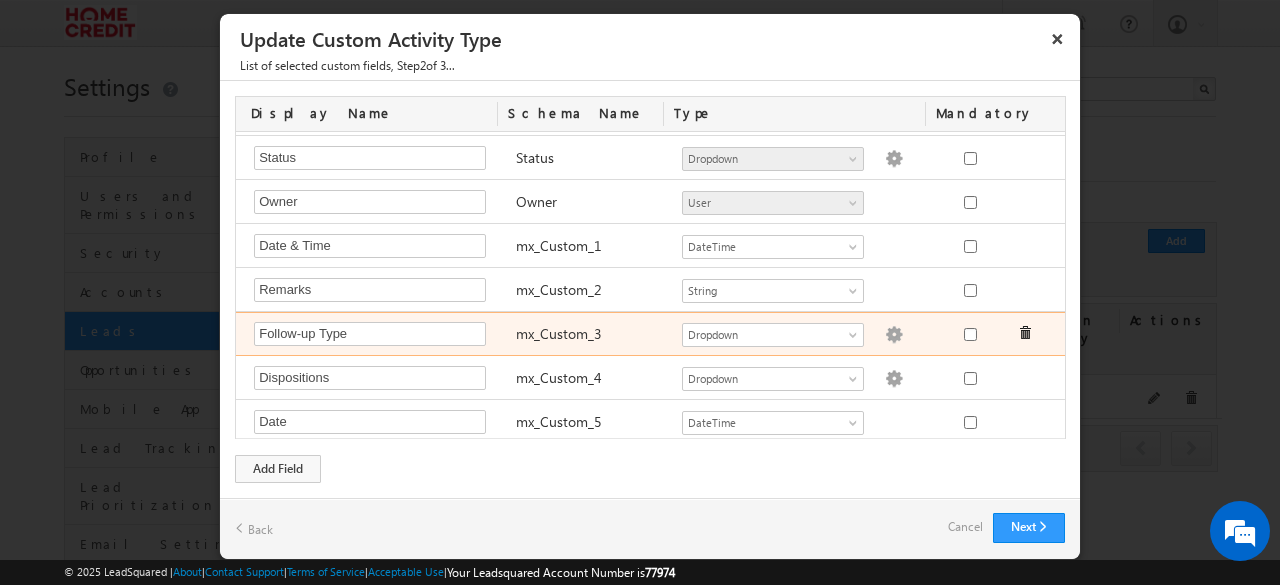click at bounding box center [894, 335] 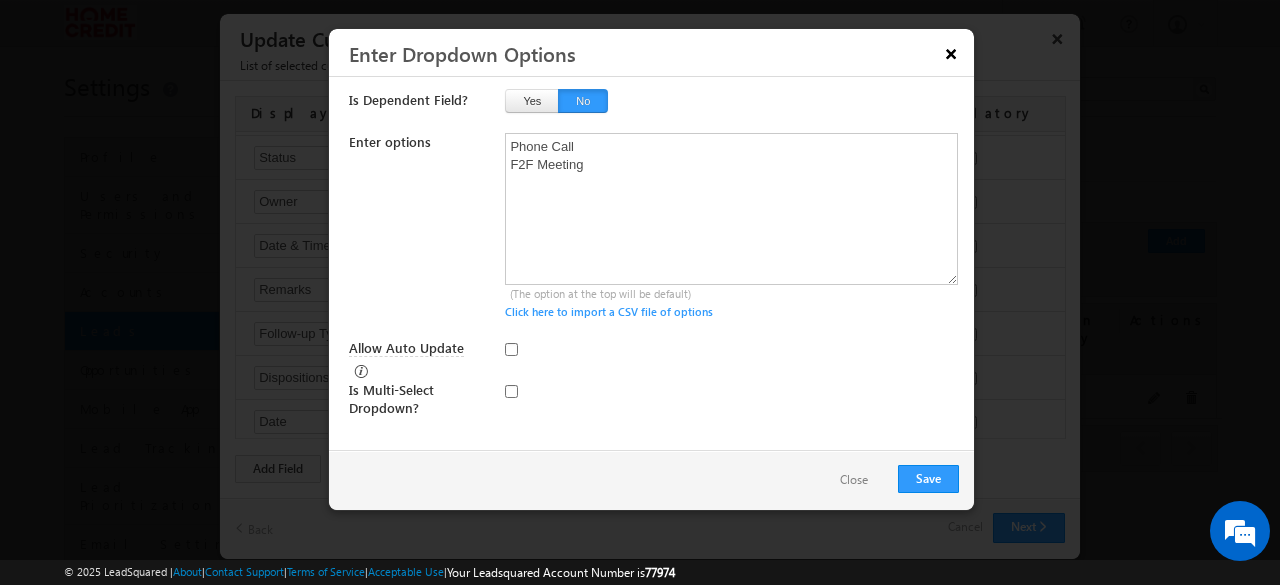 click on "×" at bounding box center [951, 53] 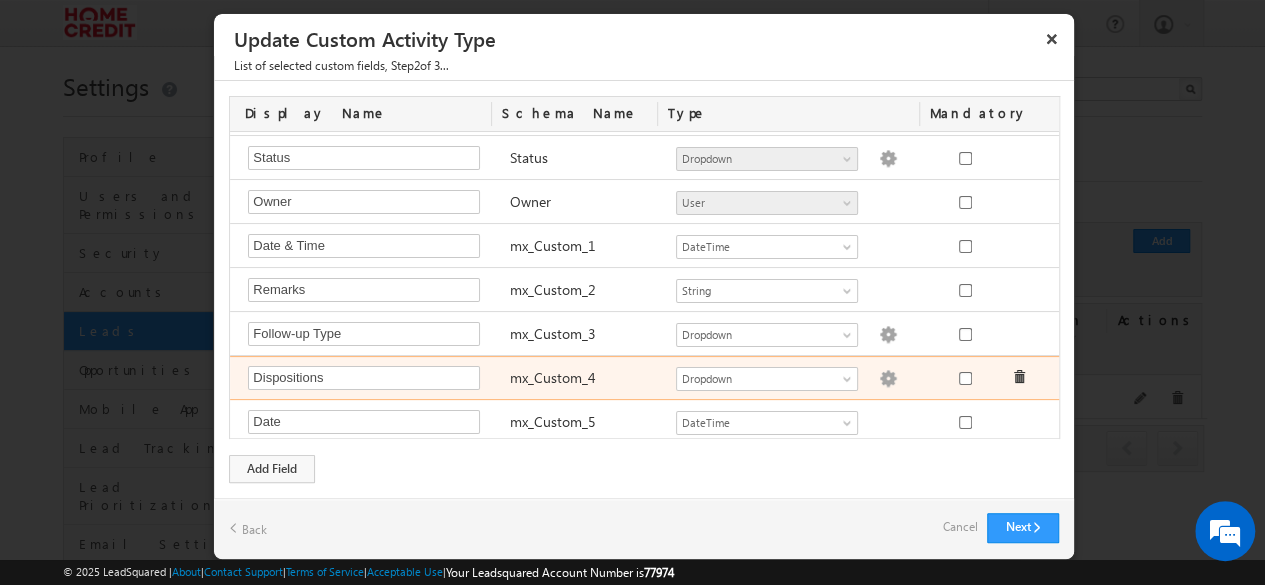 click at bounding box center [888, 379] 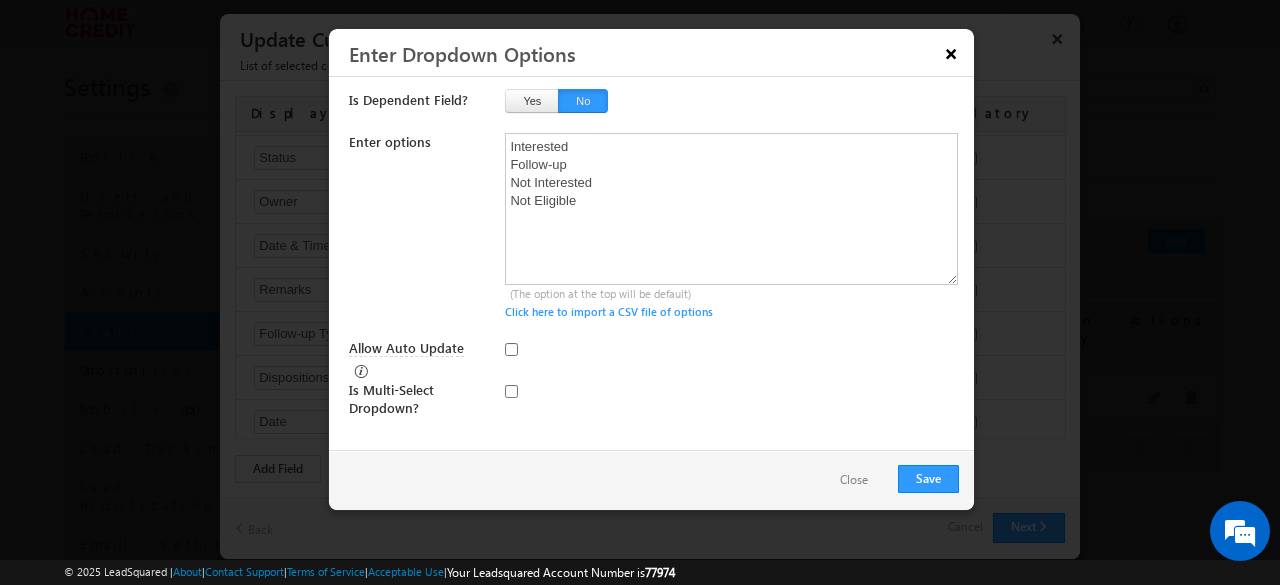 click on "×" at bounding box center [951, 53] 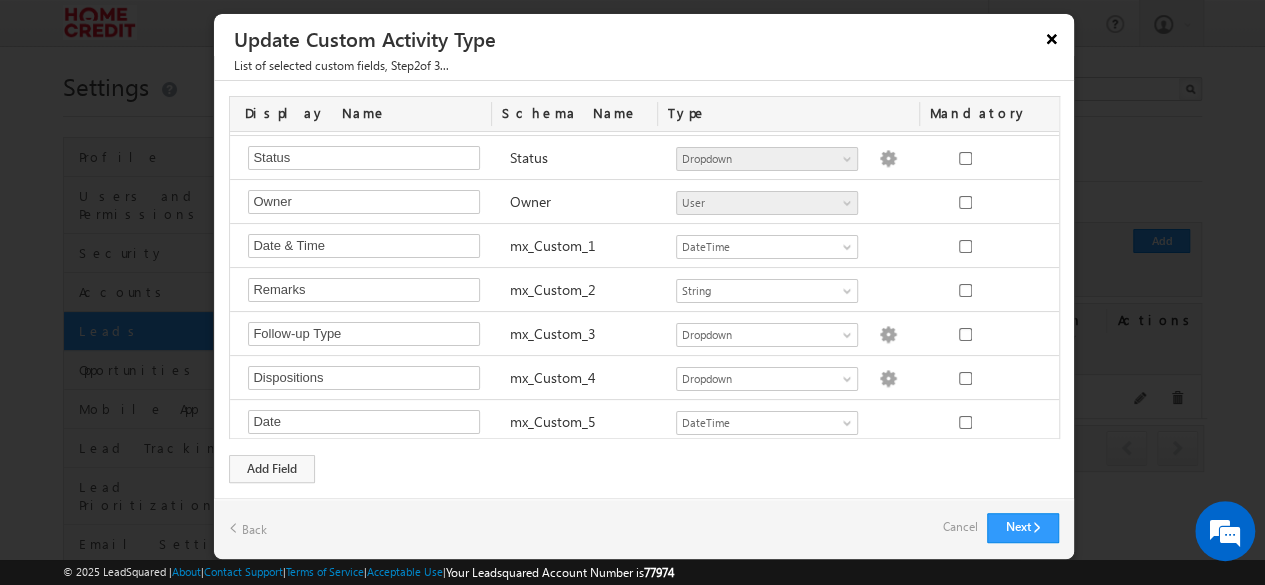 click on "×" at bounding box center (1052, 38) 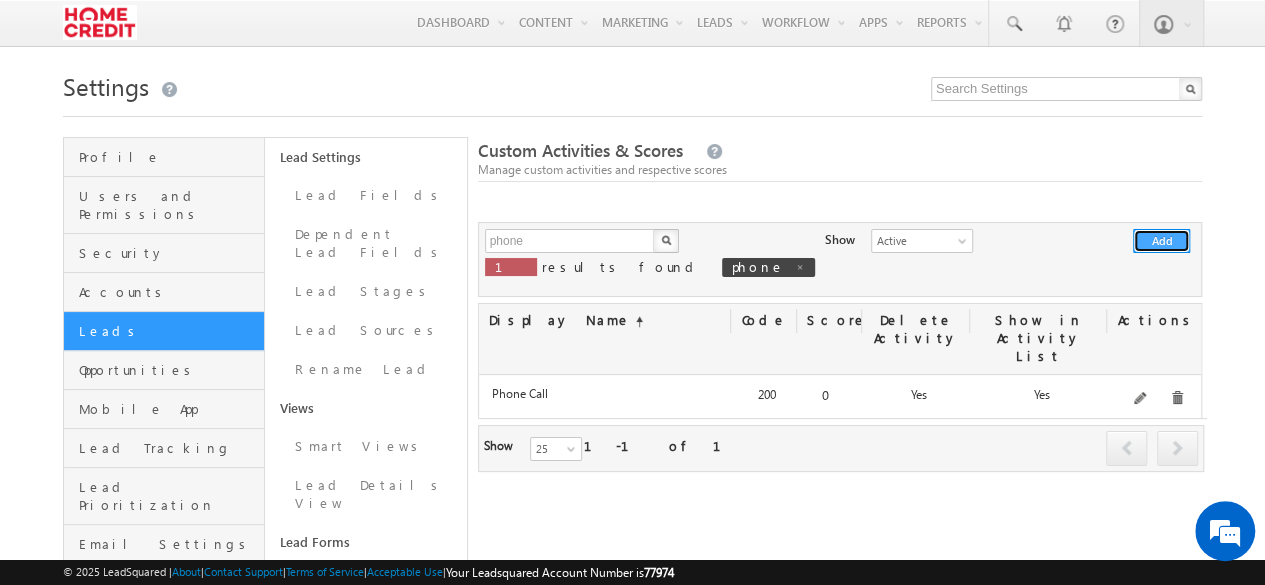 click on "Add" at bounding box center [1161, 241] 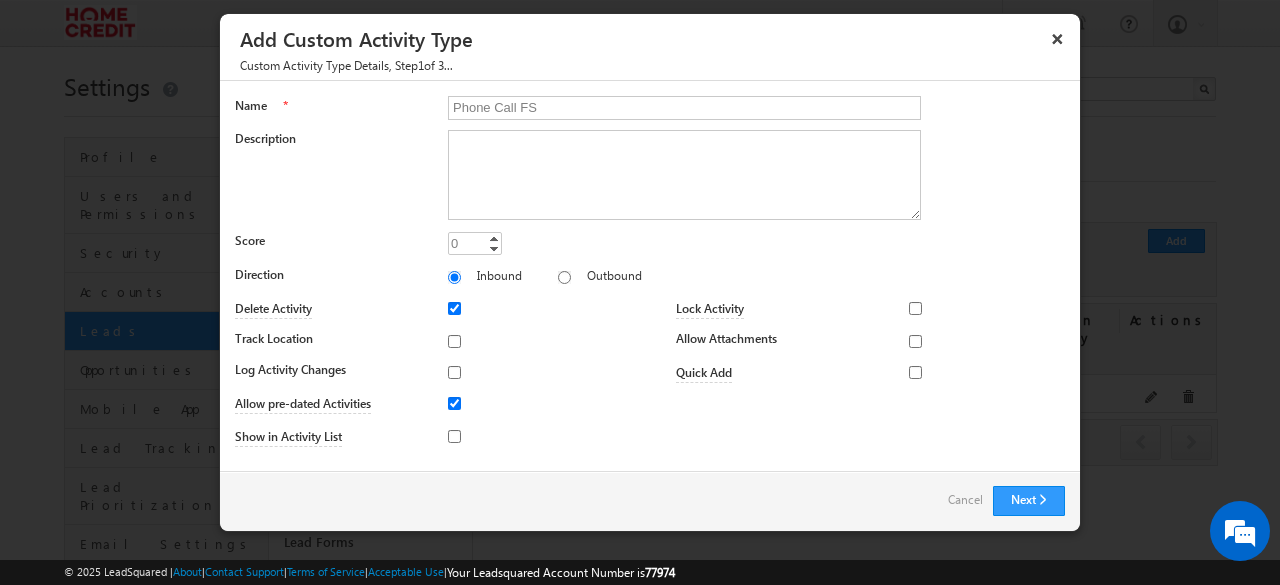type on "Phone Call FS" 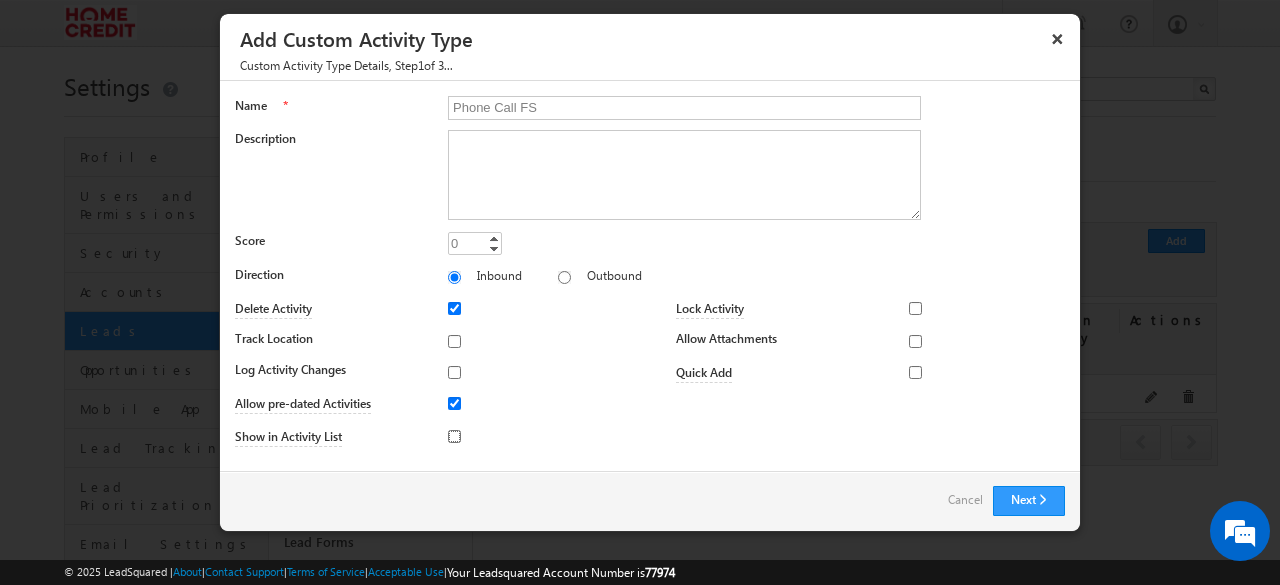 click on "Show in Activity List" at bounding box center [454, 436] 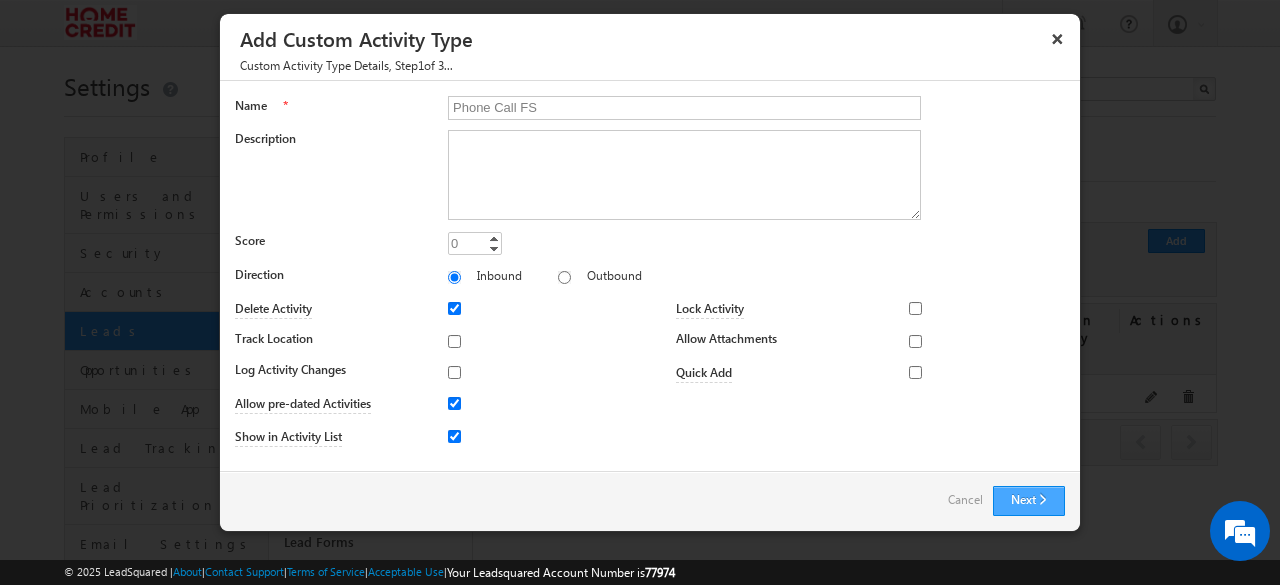 click on "Next" at bounding box center [1029, 501] 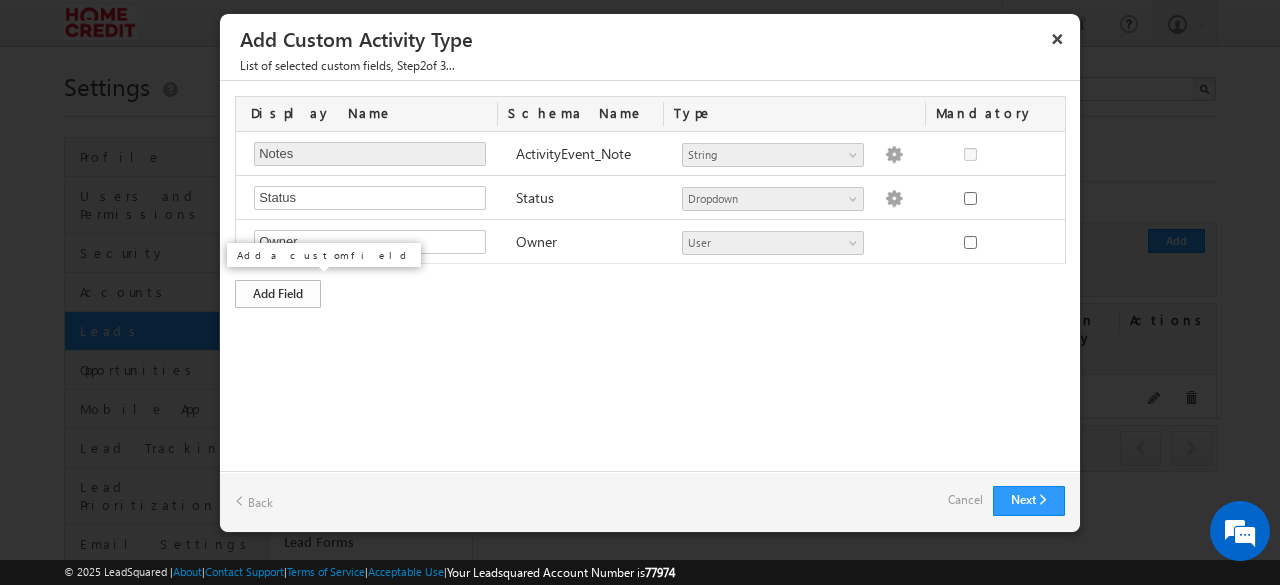 click on "Add Field" at bounding box center [278, 294] 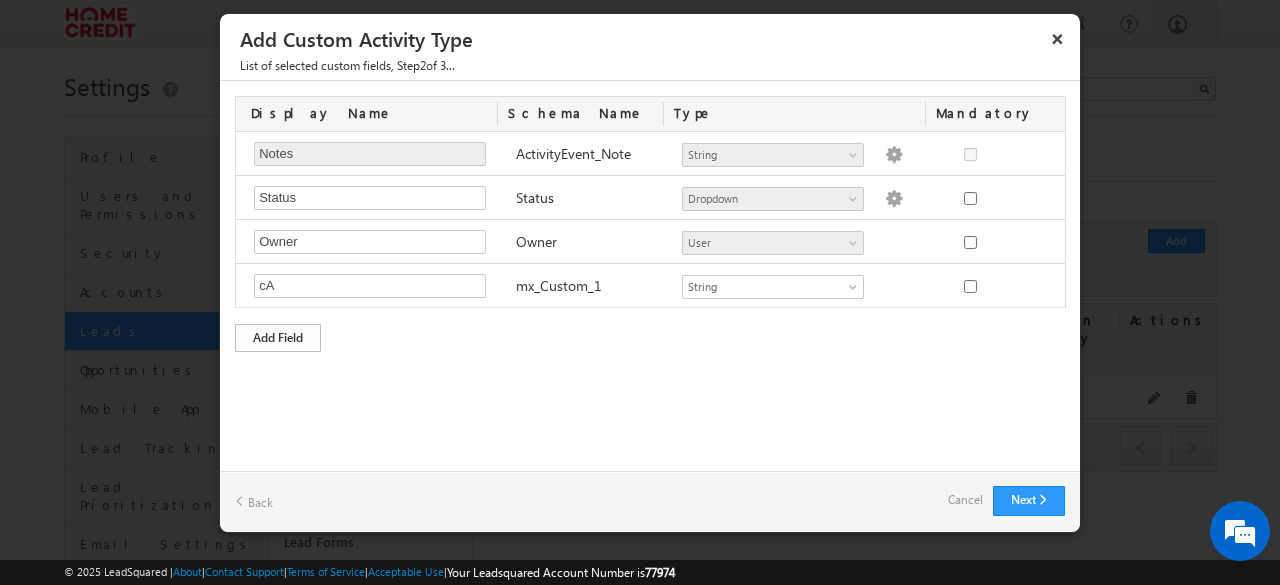 type on "c" 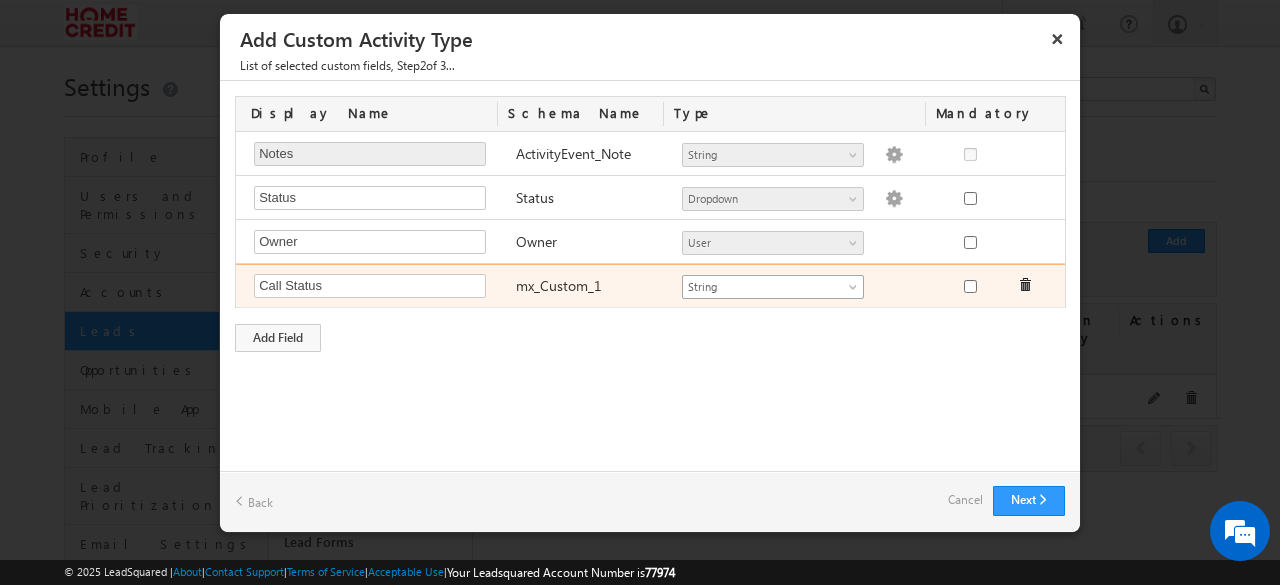 type on "Call Status" 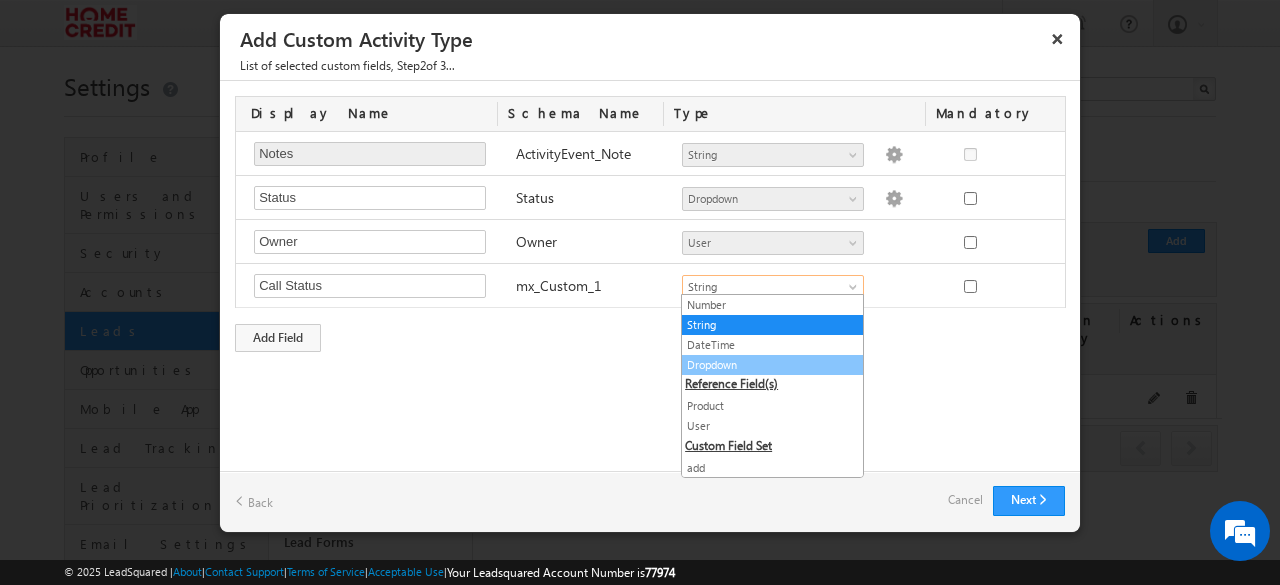 click on "Dropdown" at bounding box center (772, 365) 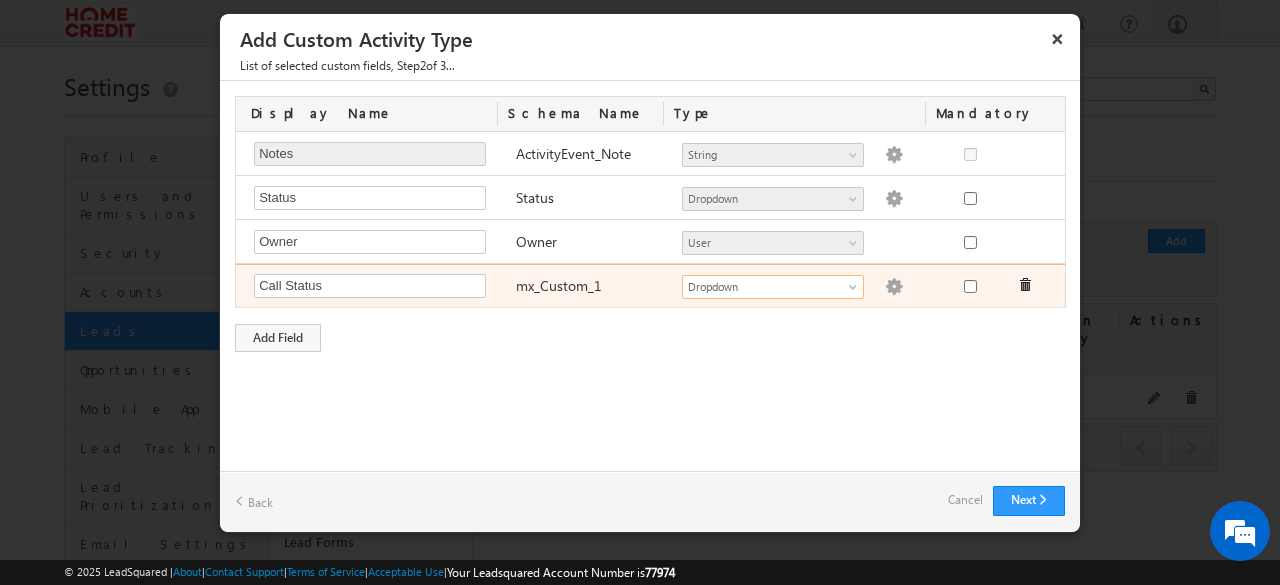 click at bounding box center [894, 287] 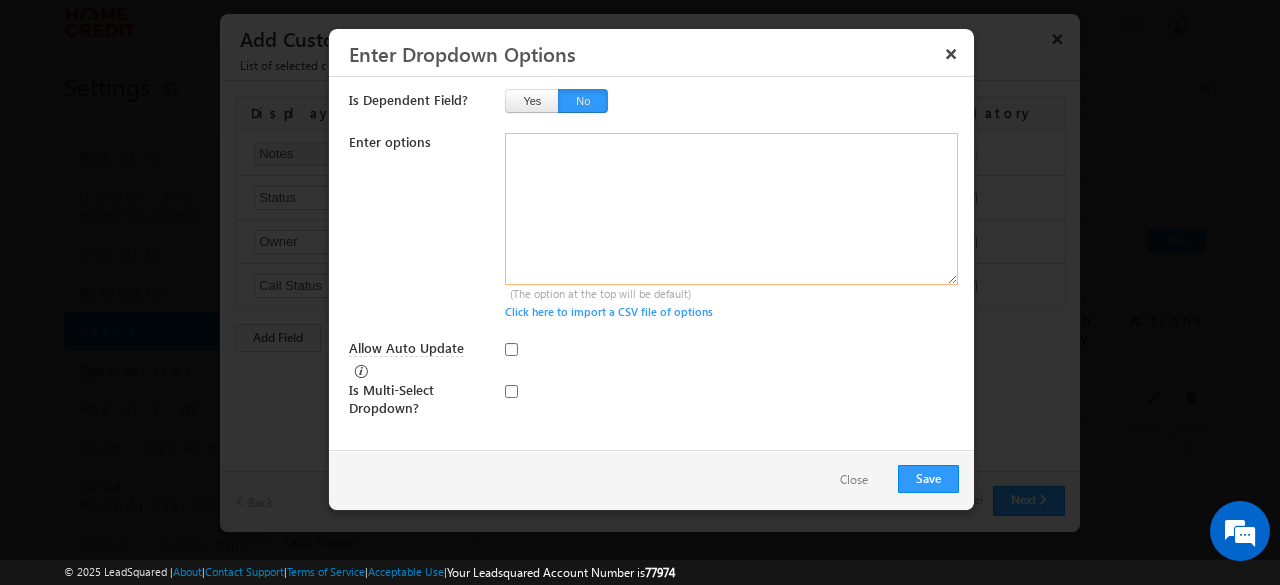 click at bounding box center [731, 209] 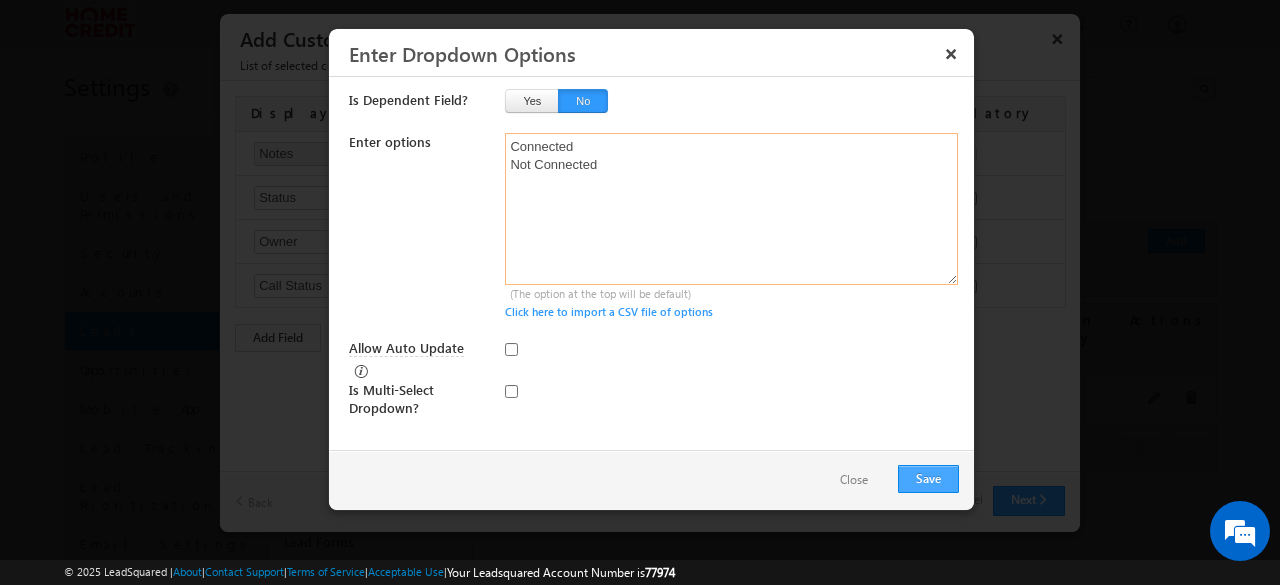 type on "Connected
Not Connected" 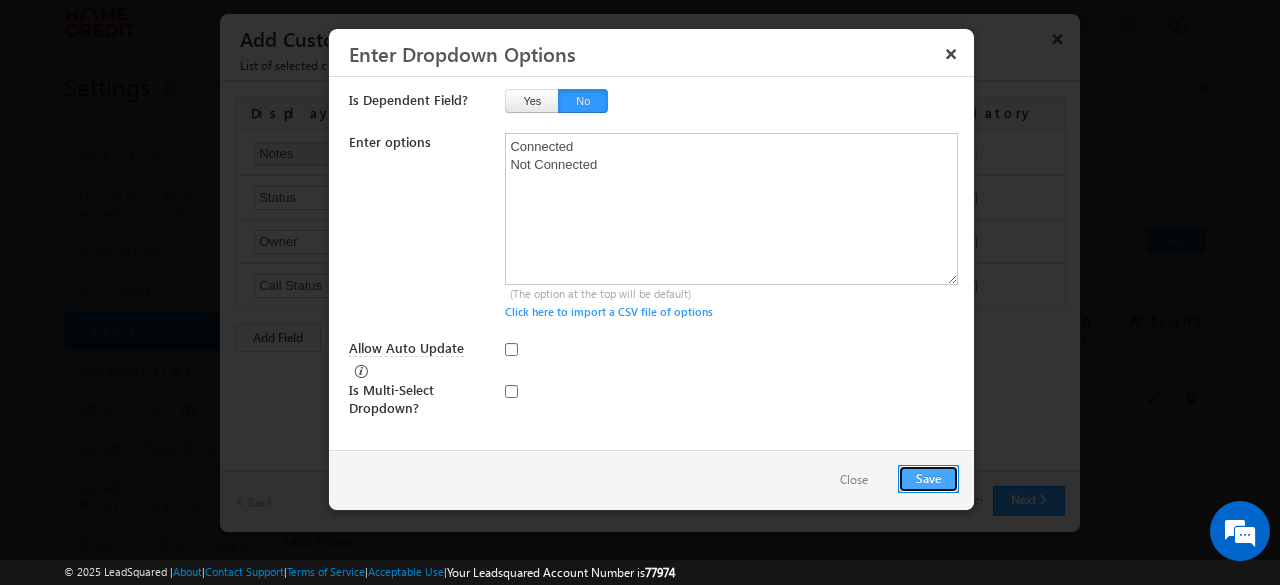 click on "Save" at bounding box center (928, 479) 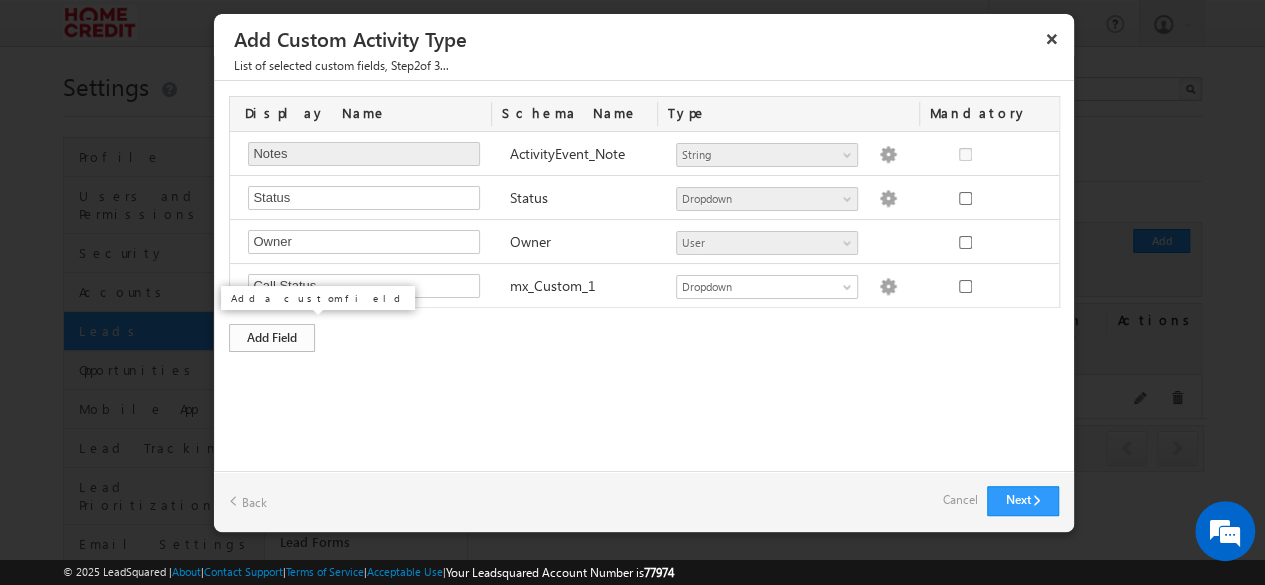 click on "Add Field" at bounding box center (272, 338) 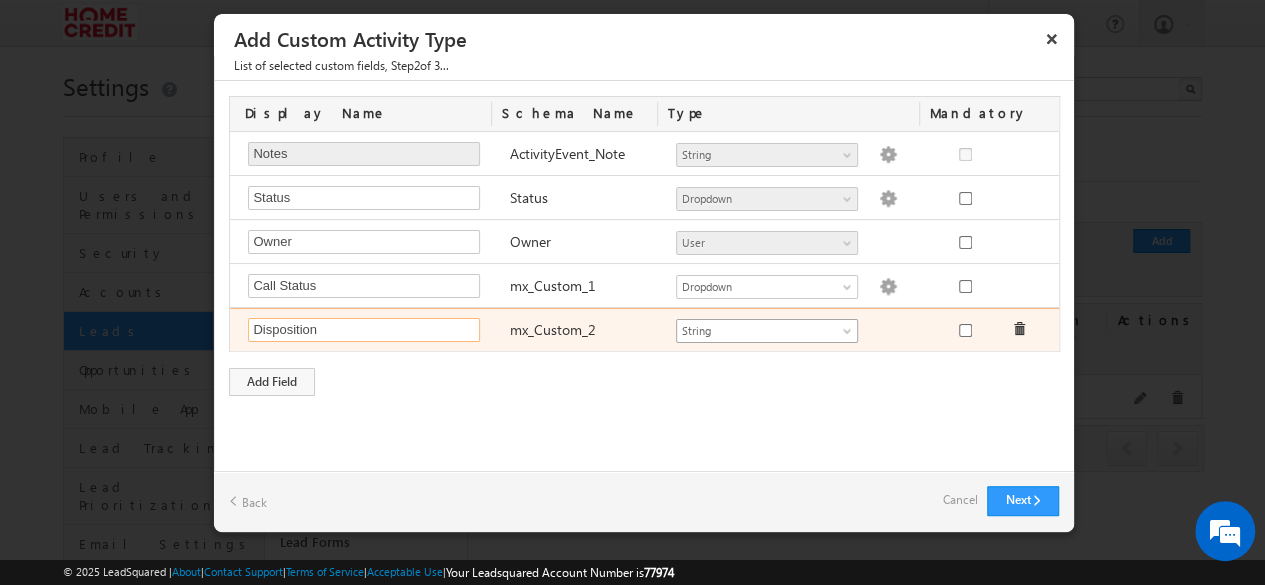 type on "Disposition" 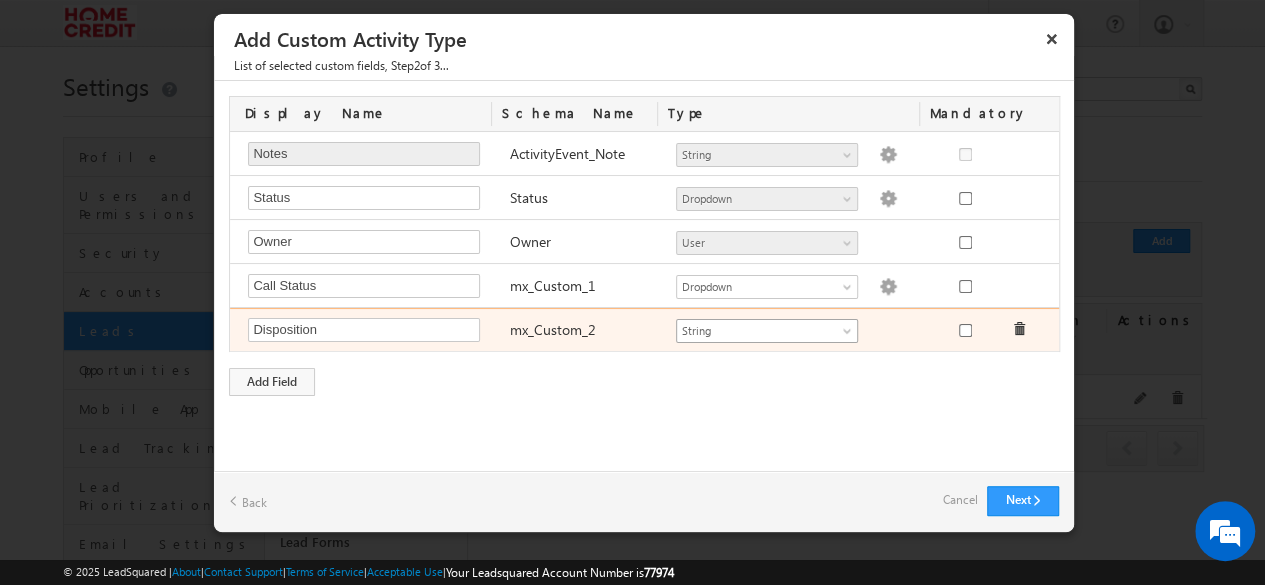 click on "String" at bounding box center (758, 331) 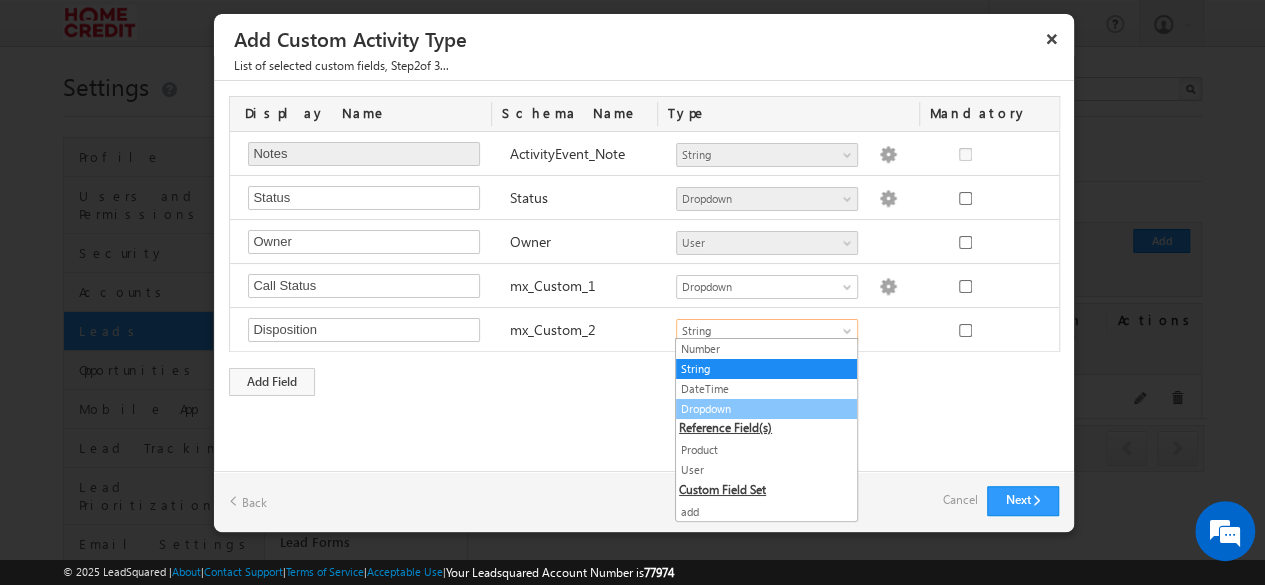 click on "Dropdown" at bounding box center [766, 409] 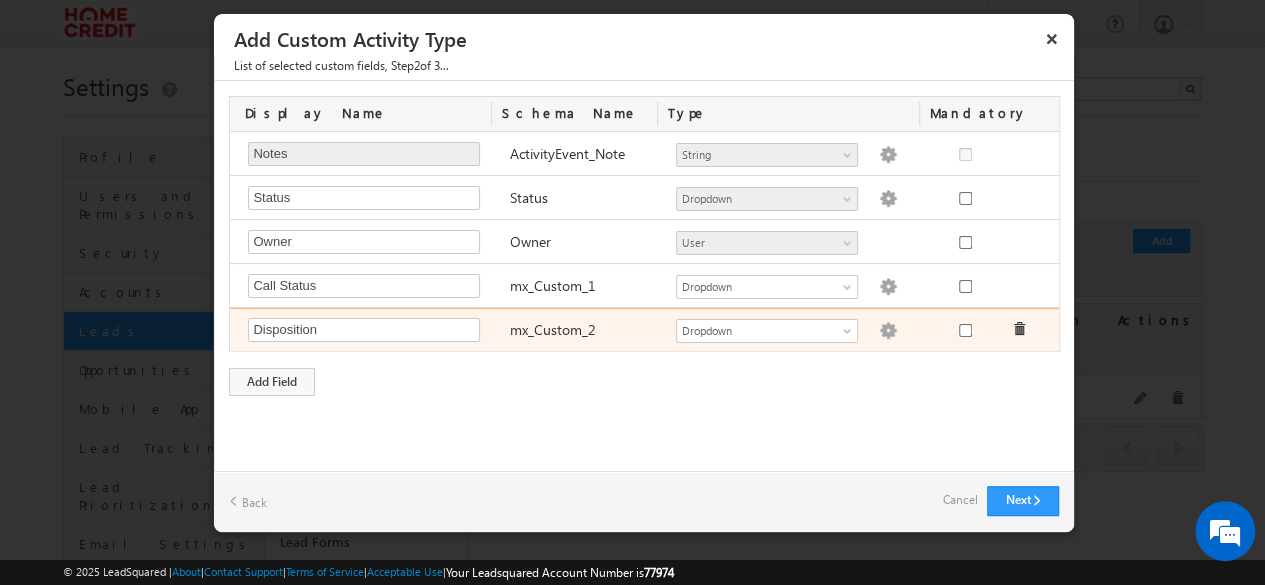 click at bounding box center [888, 331] 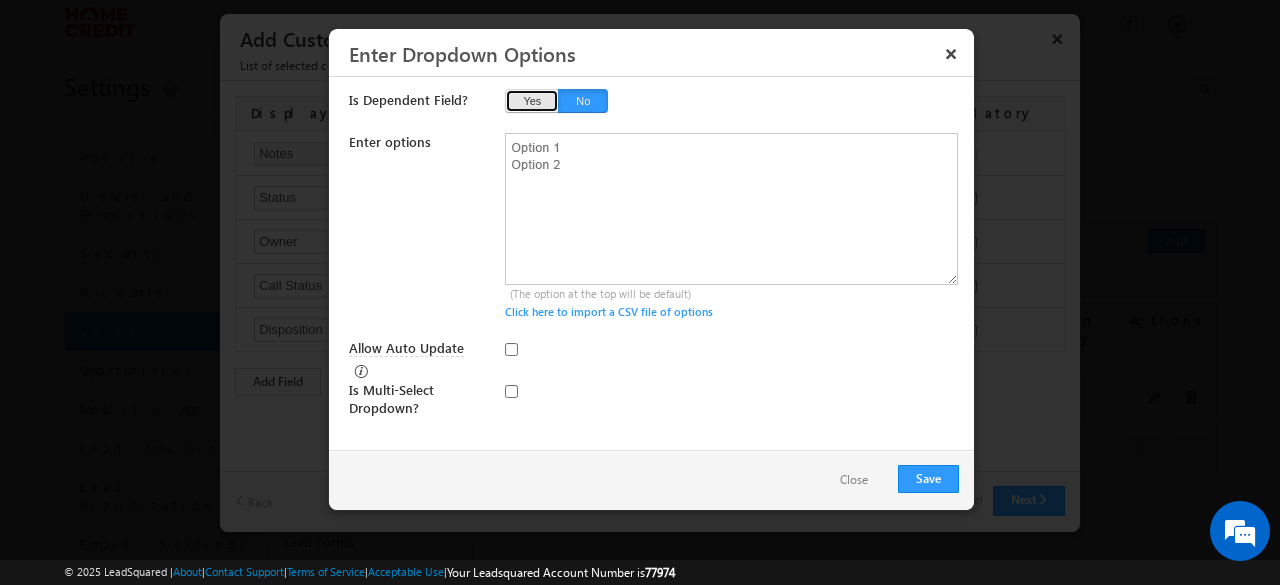 click on "Yes" at bounding box center [532, 101] 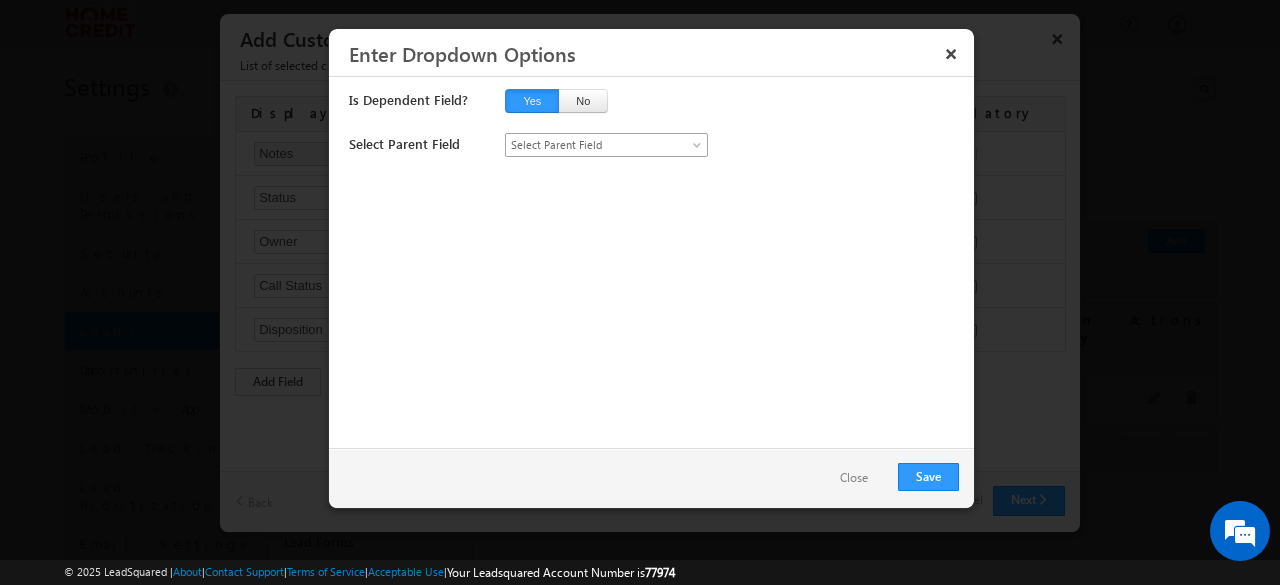 click on "Select Parent Field" at bounding box center [596, 145] 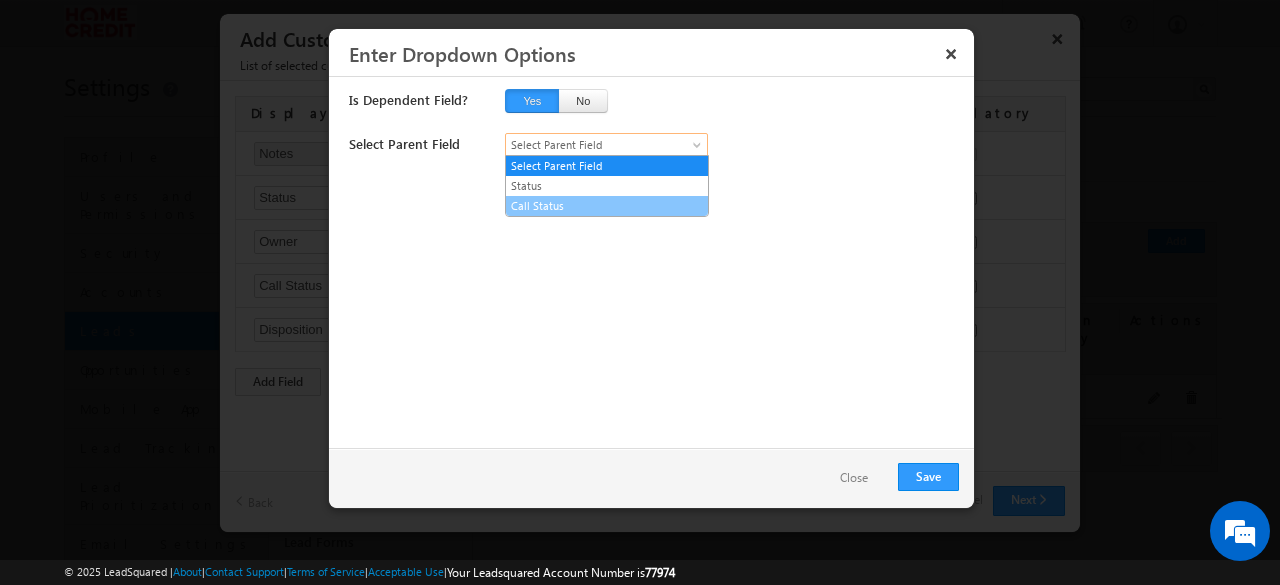 click on "Call Status" at bounding box center (607, 206) 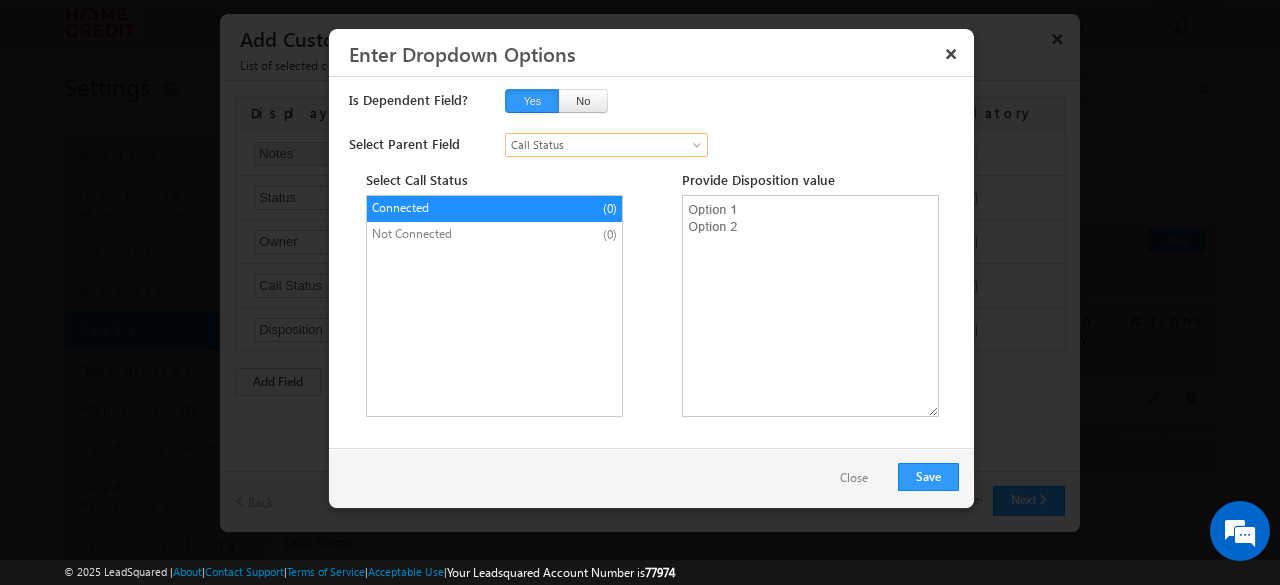 click on "Connected" at bounding box center (455, 208) 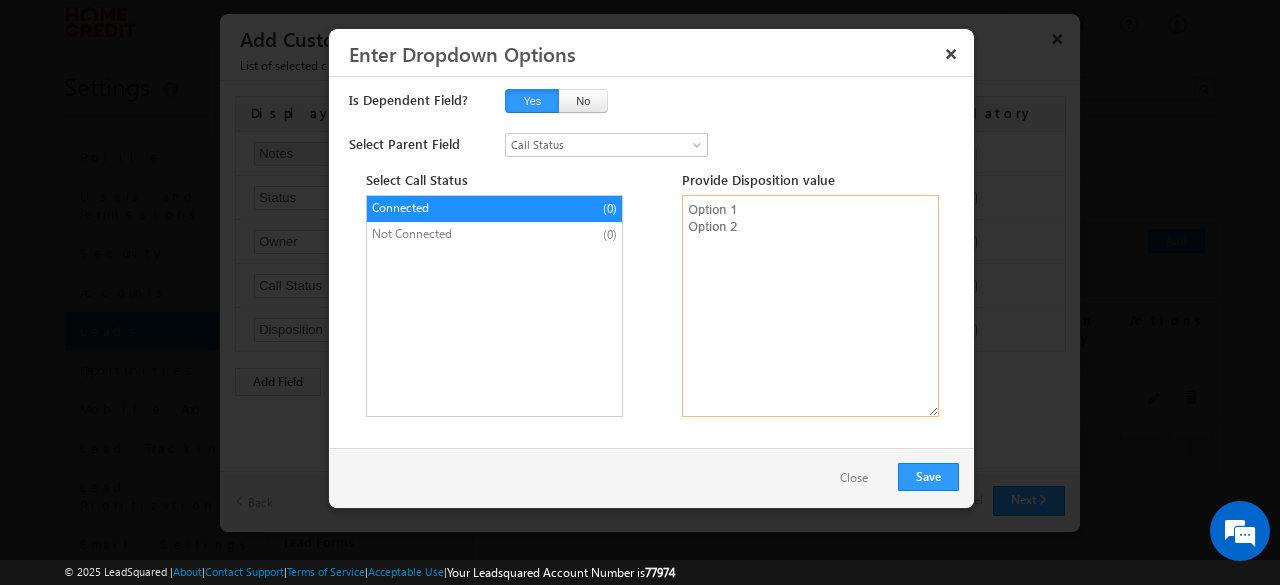 click at bounding box center [810, 306] 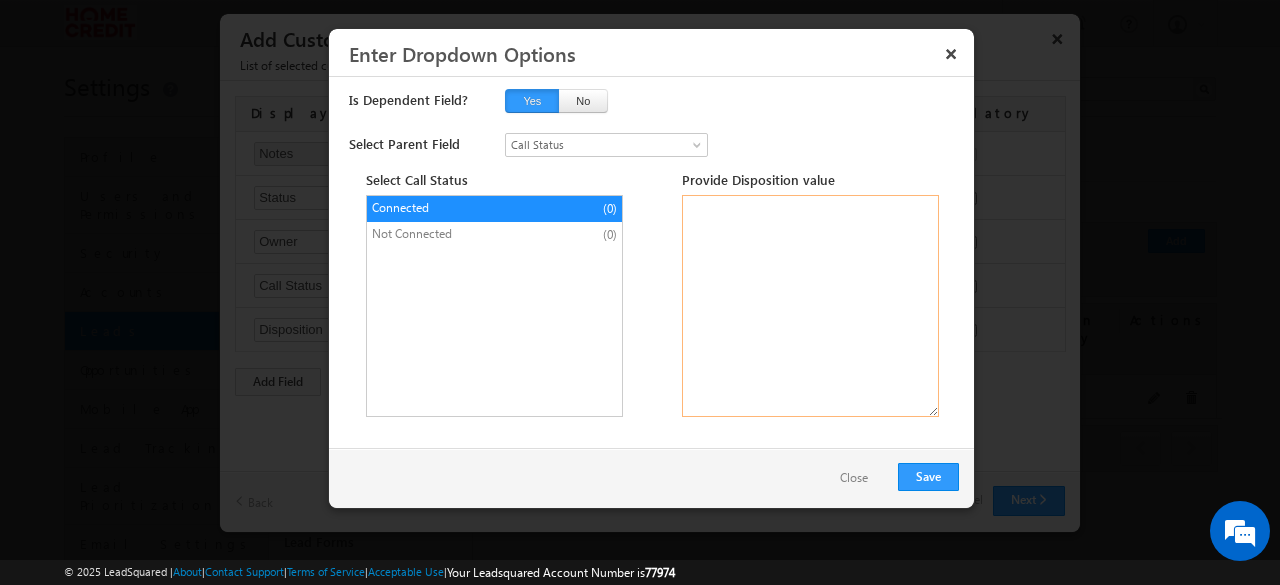 paste on "Not Interested
Call Disconnected
Interested
RPC/ TPC Contacted
Not Eligible
Others" 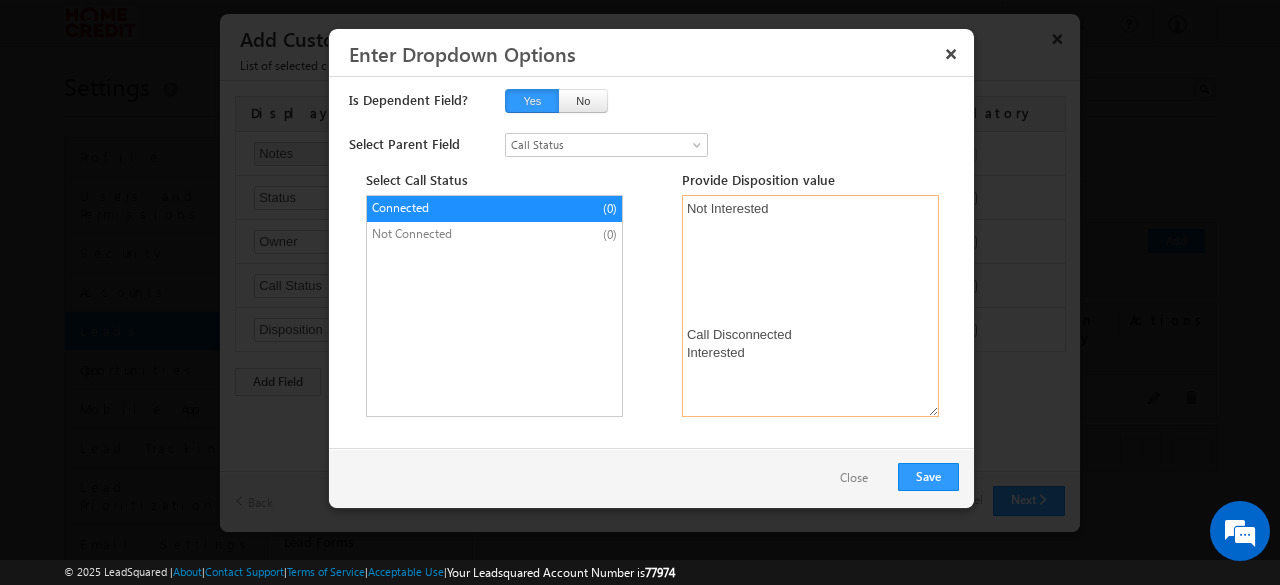 scroll, scrollTop: 196, scrollLeft: 0, axis: vertical 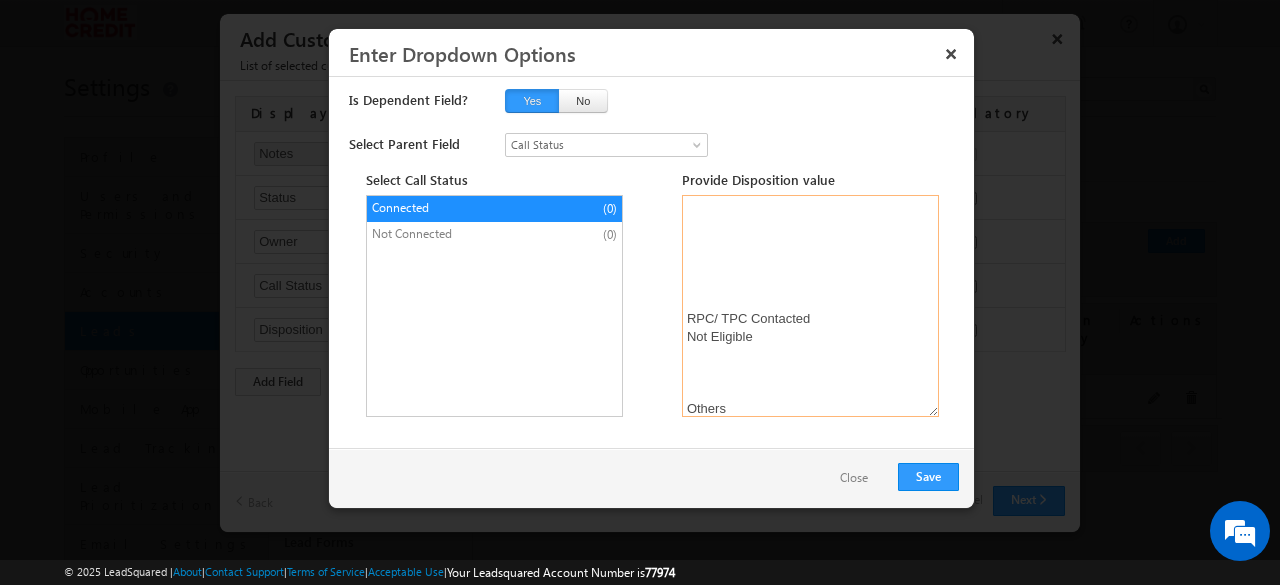 click on "Not Interested
Call Disconnected
Interested
RPC/ TPC Contacted
Not Eligible
Others" at bounding box center [810, 306] 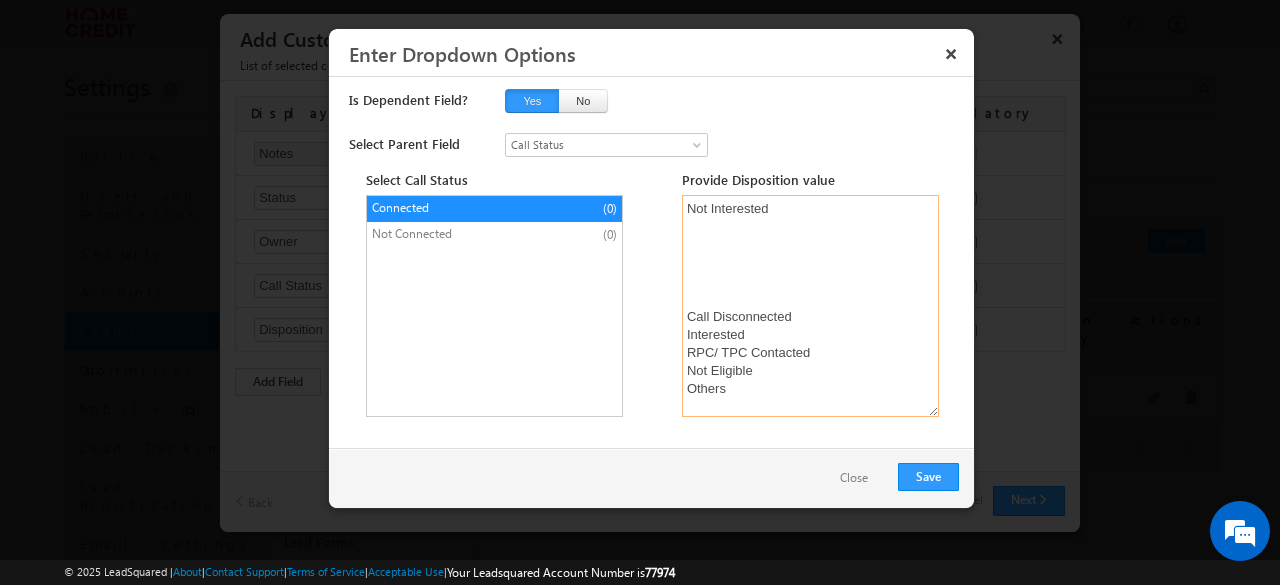 scroll, scrollTop: 0, scrollLeft: 0, axis: both 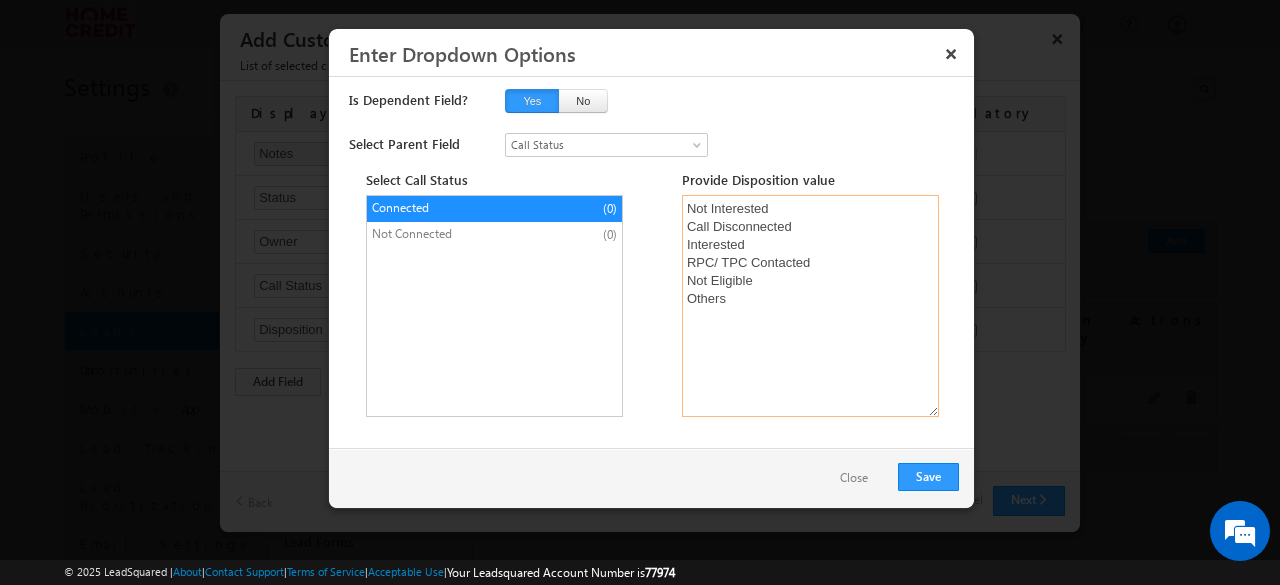 type on "Not Interested
Call Disconnected
Interested
RPC/ TPC Contacted
Not Eligible
Others" 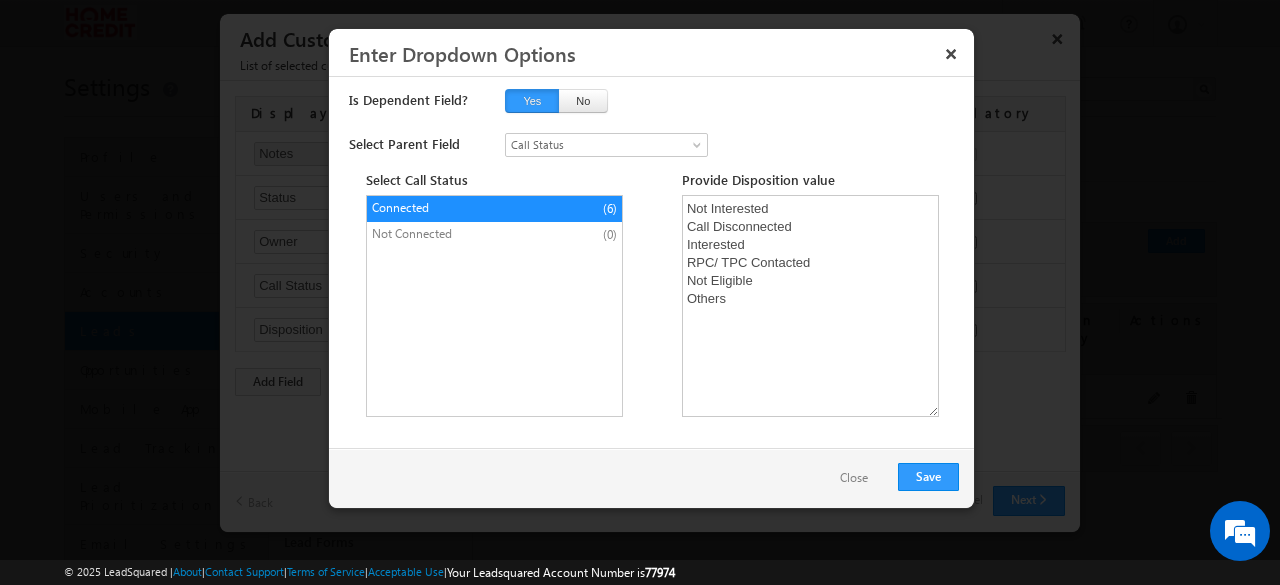 click on "Not Connected" at bounding box center [455, 234] 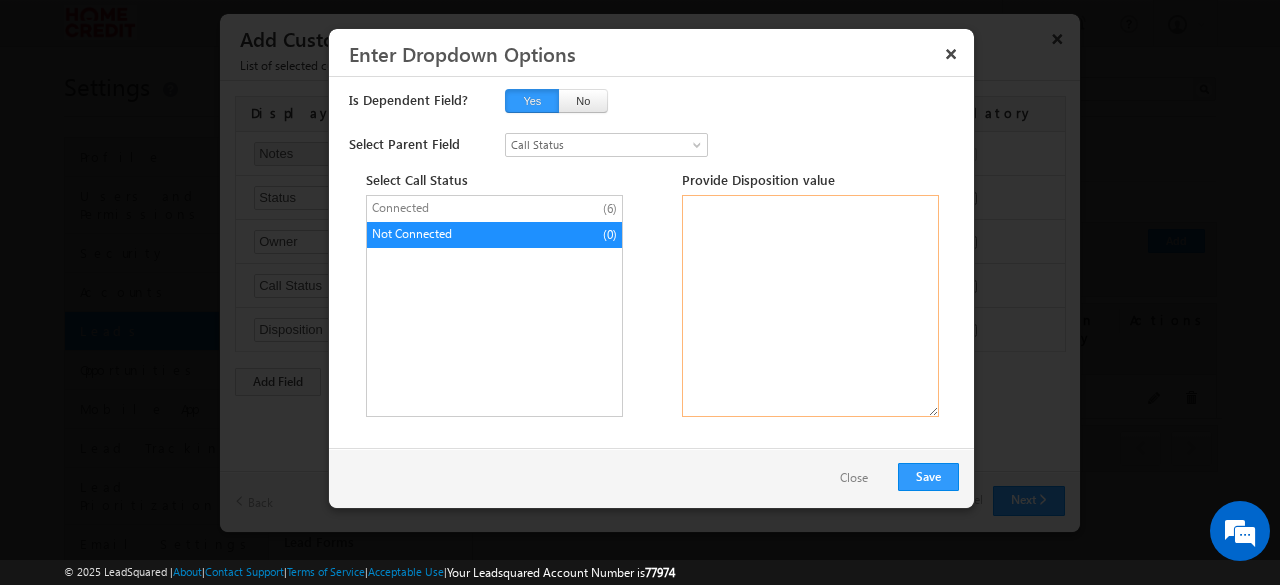 click at bounding box center [810, 306] 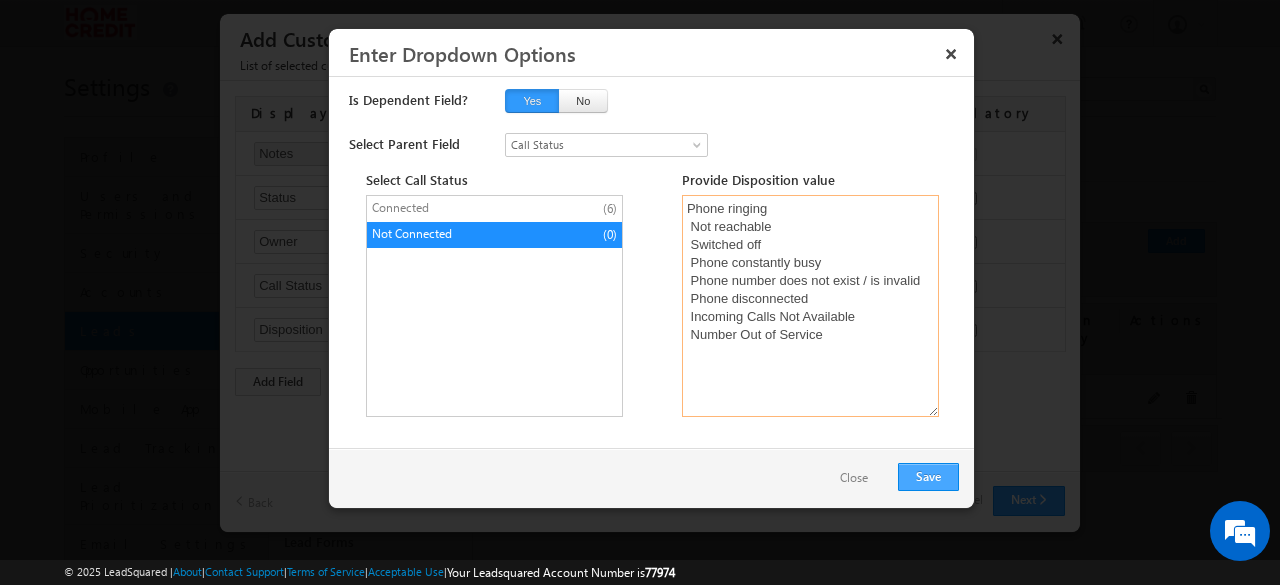 type on "Phone ringing
Not reachable
Switched off
Phone constantly busy
Phone number does not exist / is invalid
Phone disconnected
Incoming Calls Not Available
Number Out of Service" 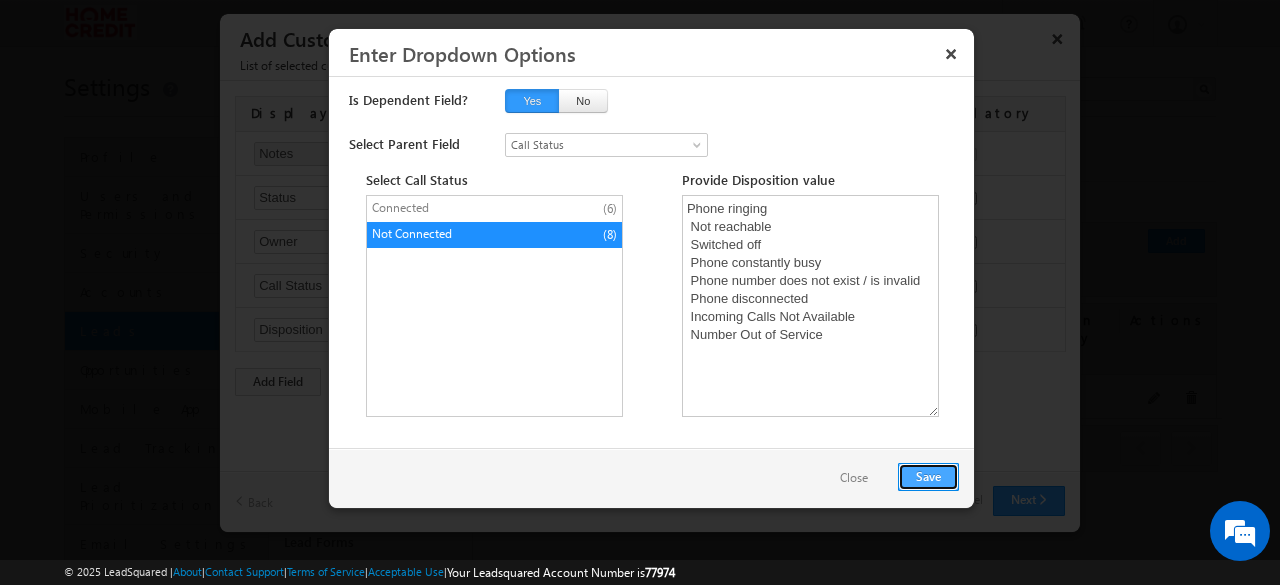 drag, startPoint x: 932, startPoint y: 475, endPoint x: 917, endPoint y: 475, distance: 15 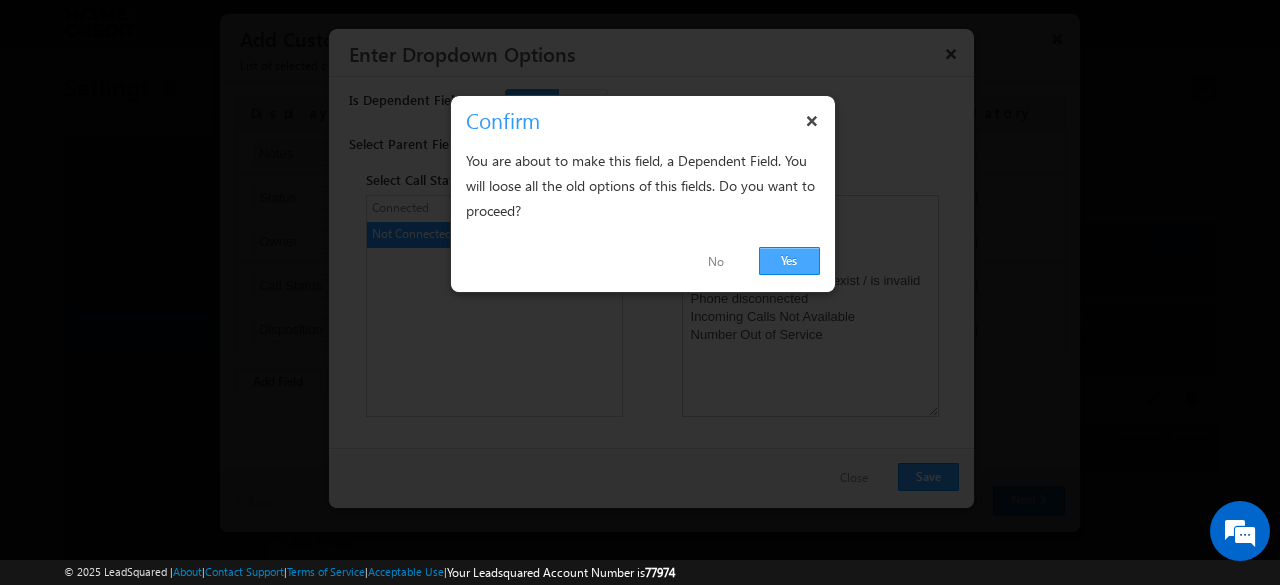 click on "Yes" at bounding box center [789, 261] 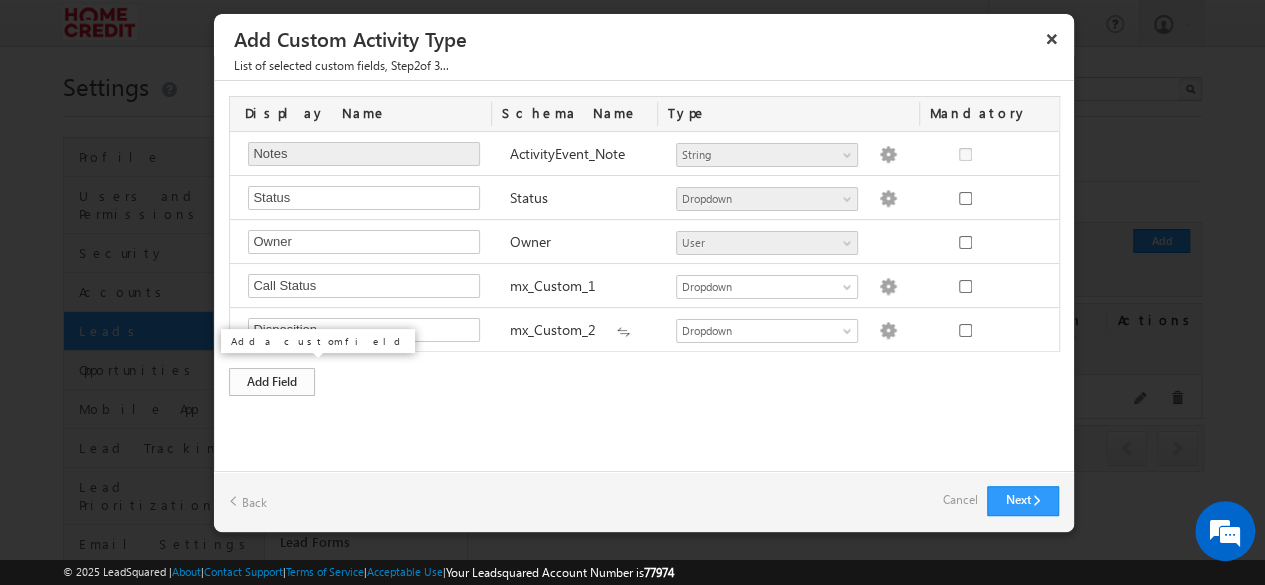 click on "Add Field" at bounding box center [272, 382] 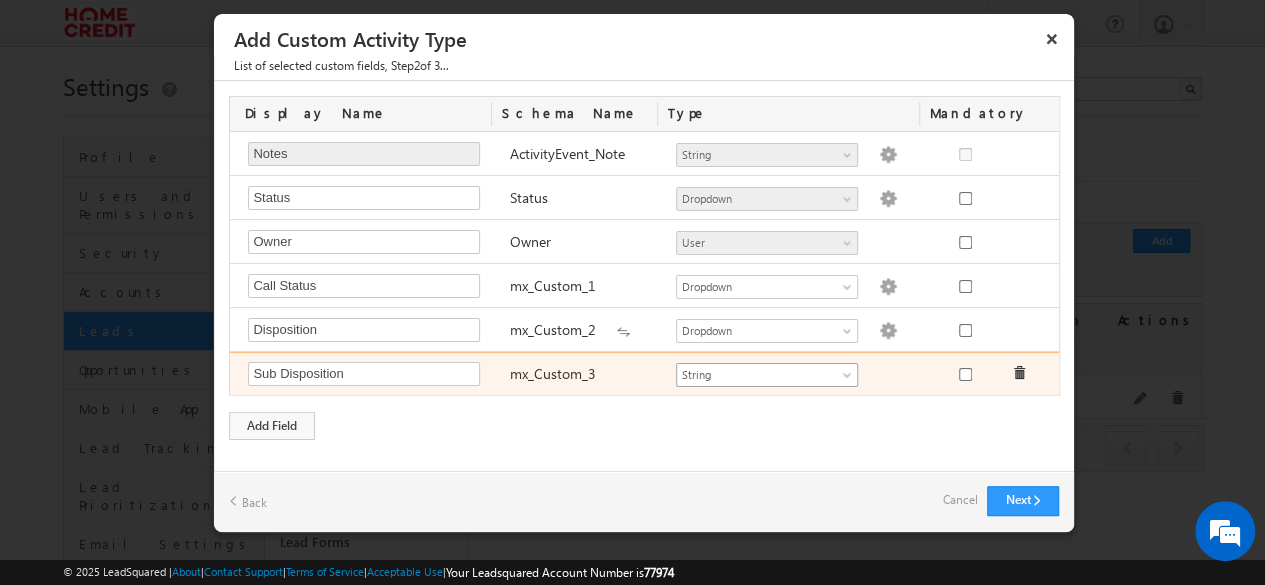 type on "Sub Disposition" 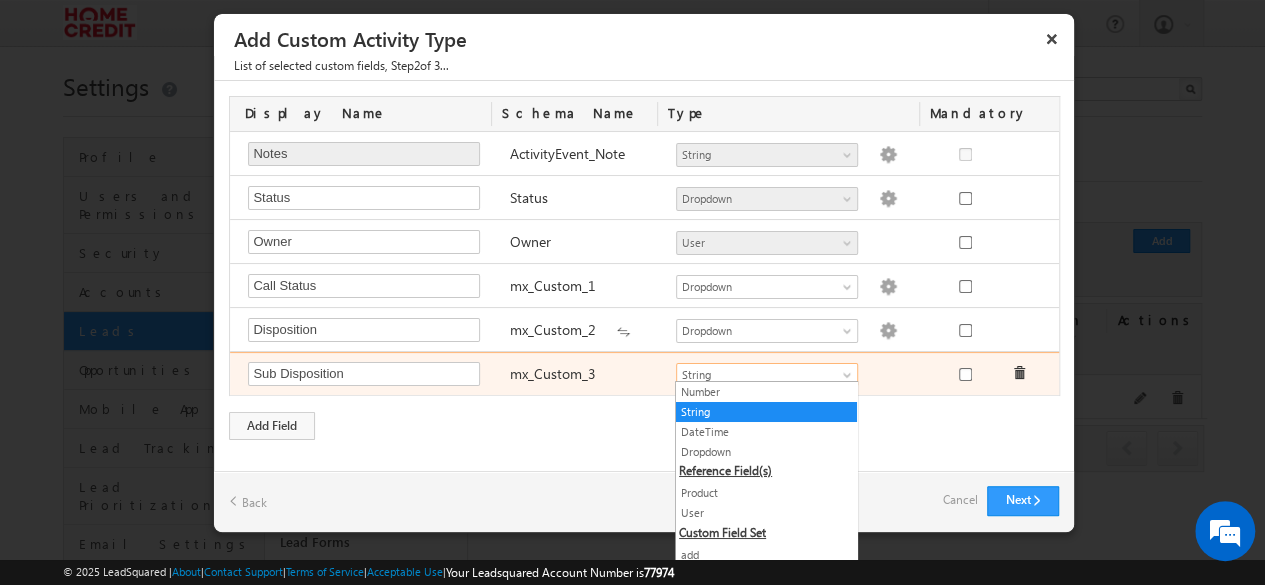 click on "String" at bounding box center (758, 375) 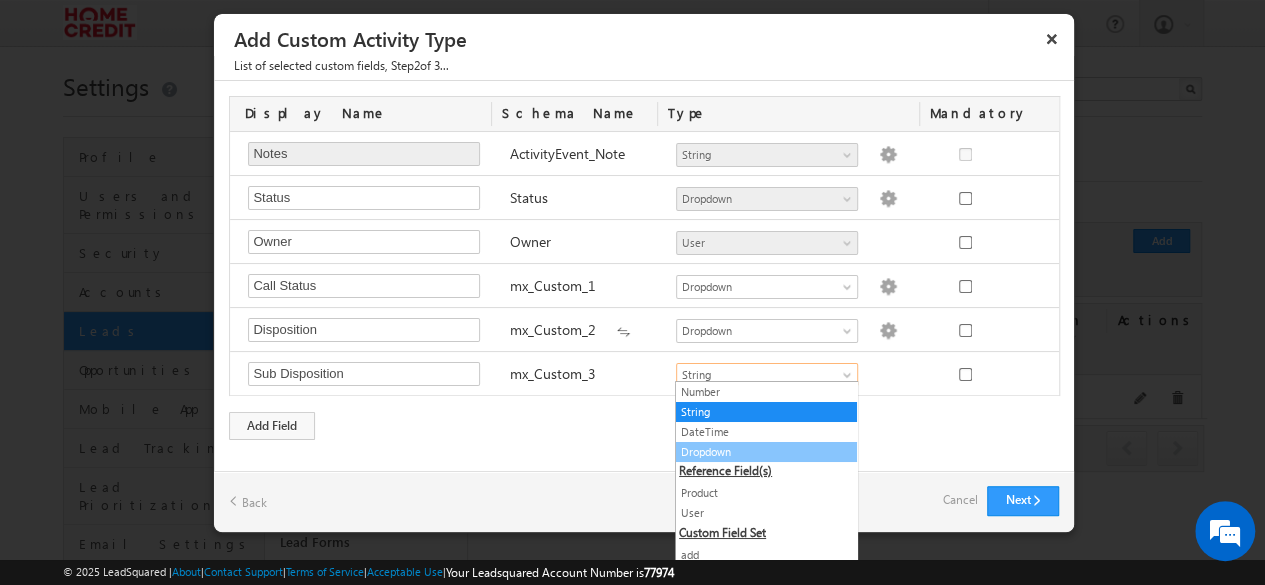 click on "Dropdown" at bounding box center (766, 452) 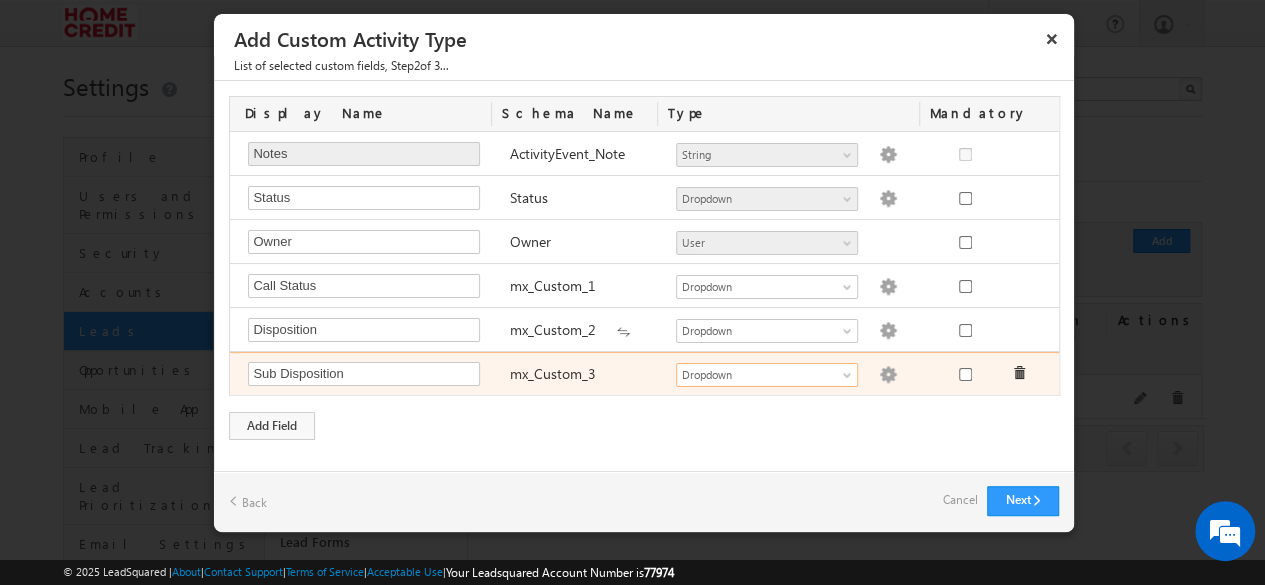click at bounding box center (888, 375) 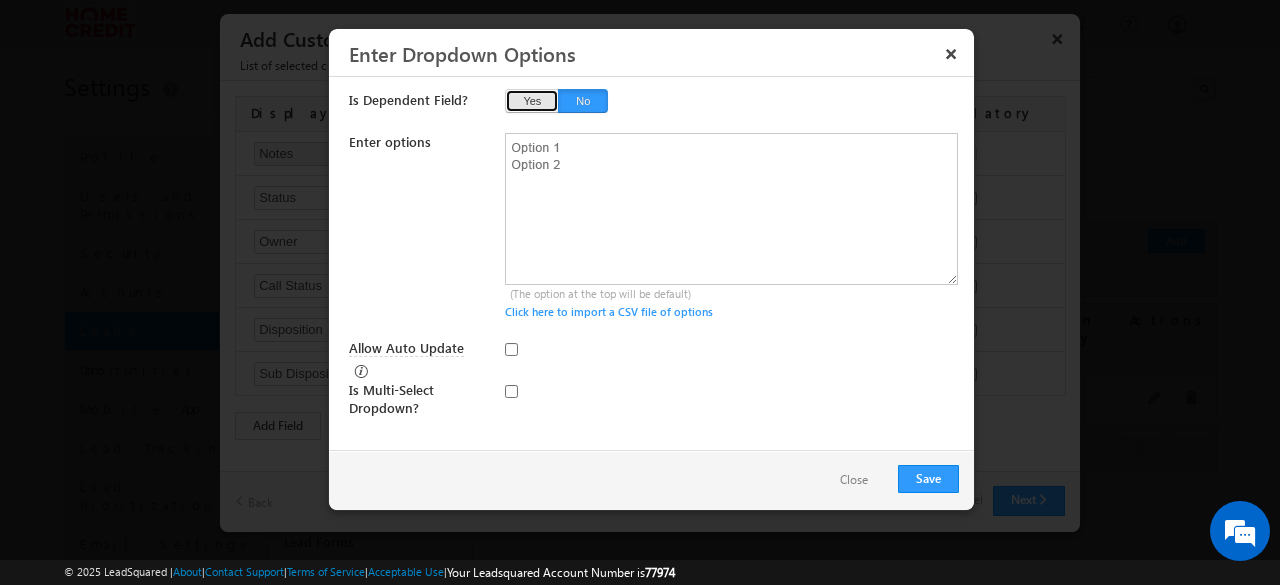 click on "Yes" at bounding box center (532, 101) 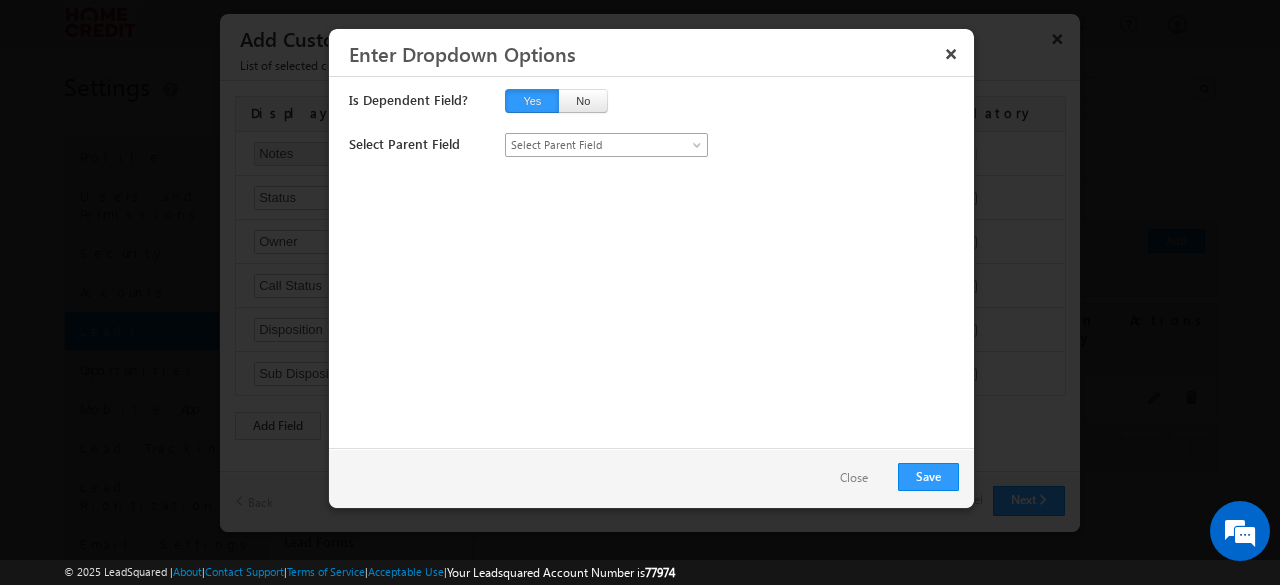 click on "Select Parent Field" at bounding box center (596, 145) 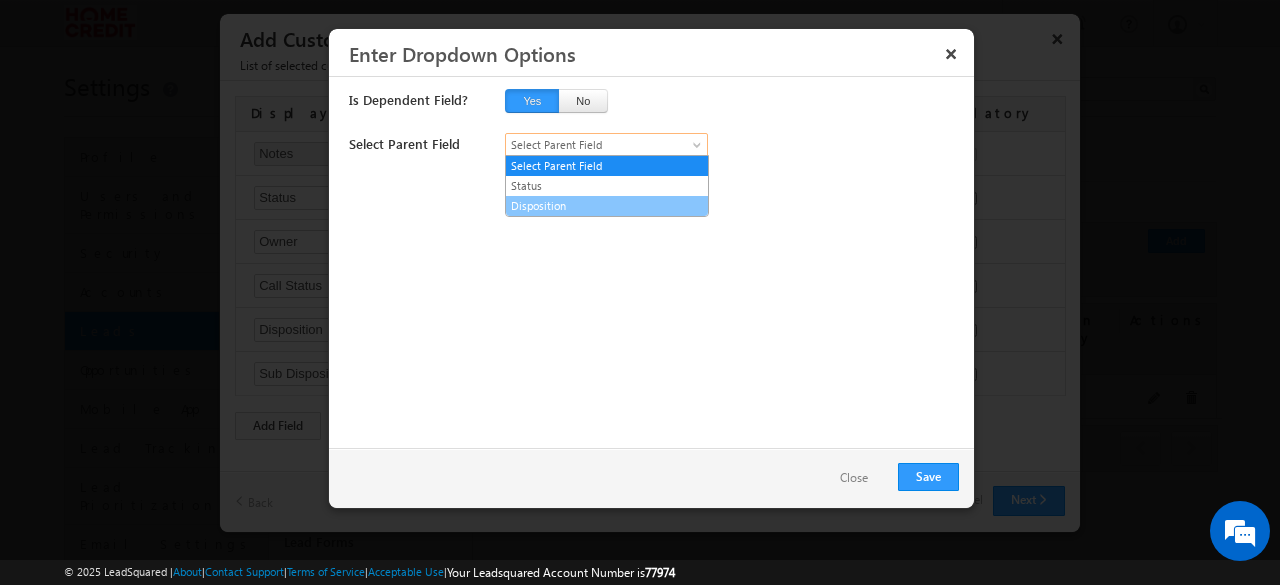 click on "Disposition" at bounding box center [607, 206] 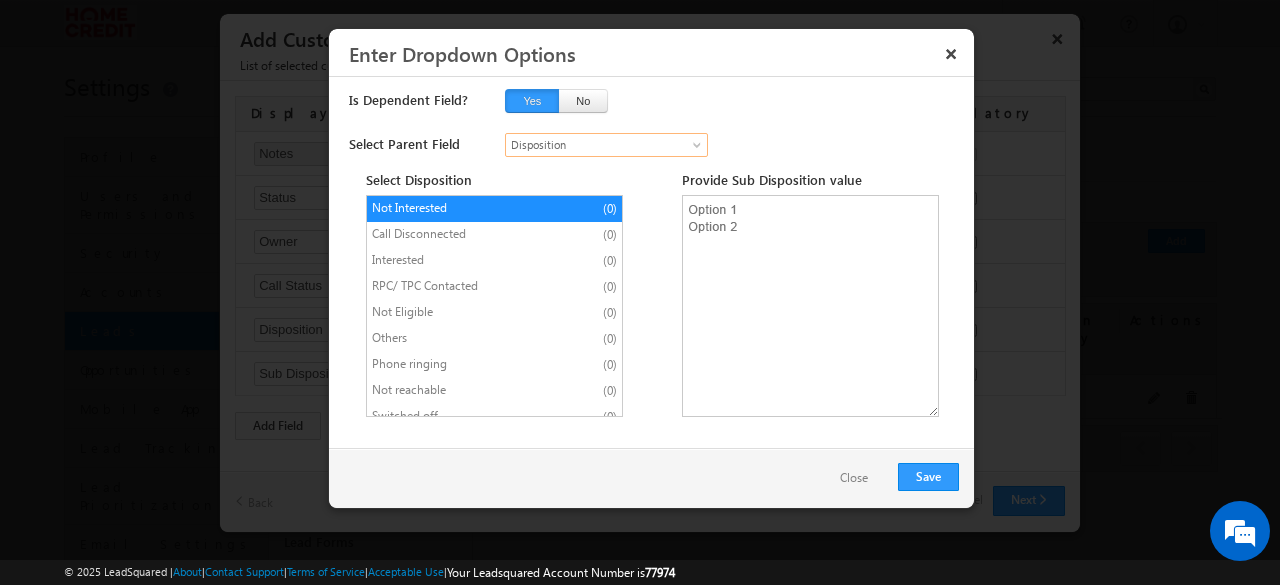 click on "Not Interested" at bounding box center [455, 208] 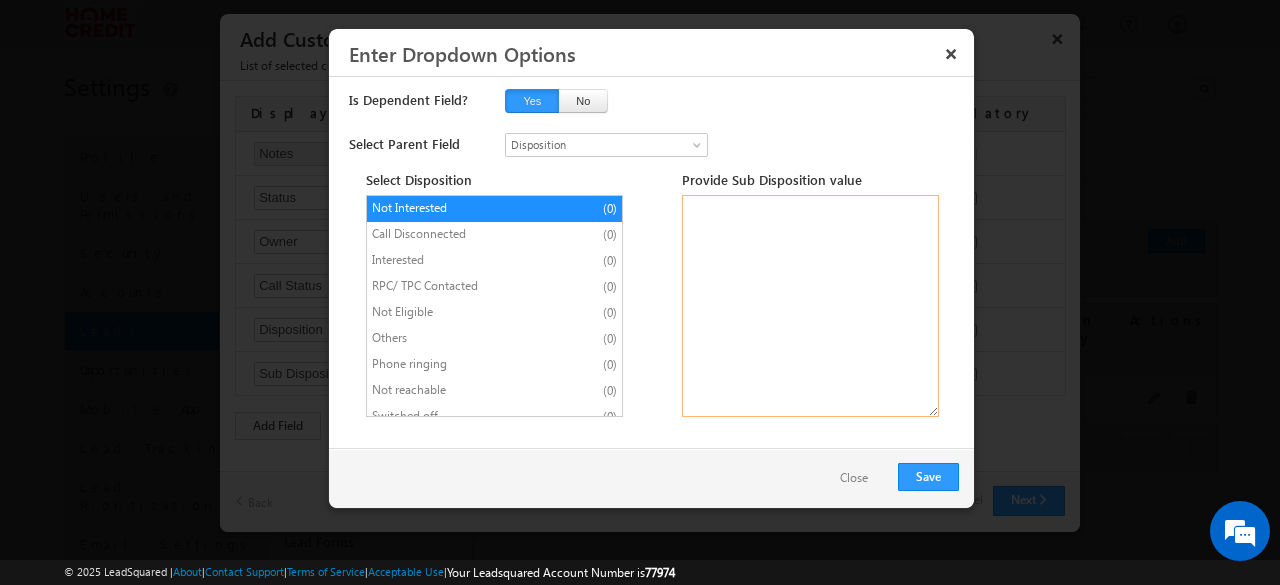 click at bounding box center (810, 306) 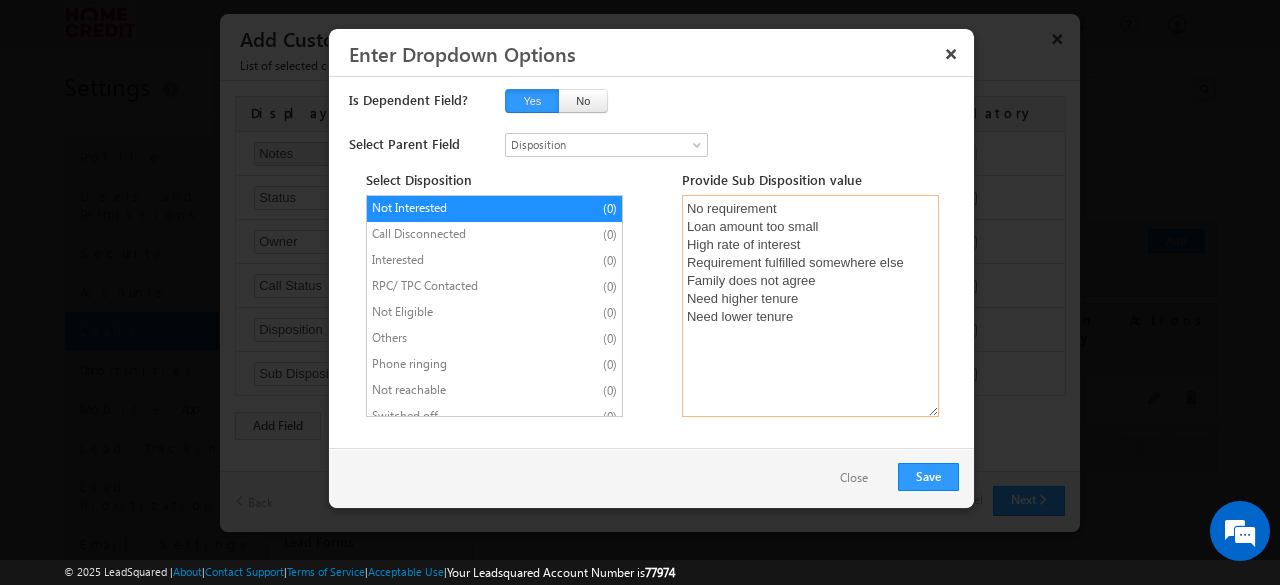 type on "No requirement
Loan amount too small
High rate of interest
Requirement fulfilled somewhere else
Family does not agree
Need higher tenure
Need lower tenure" 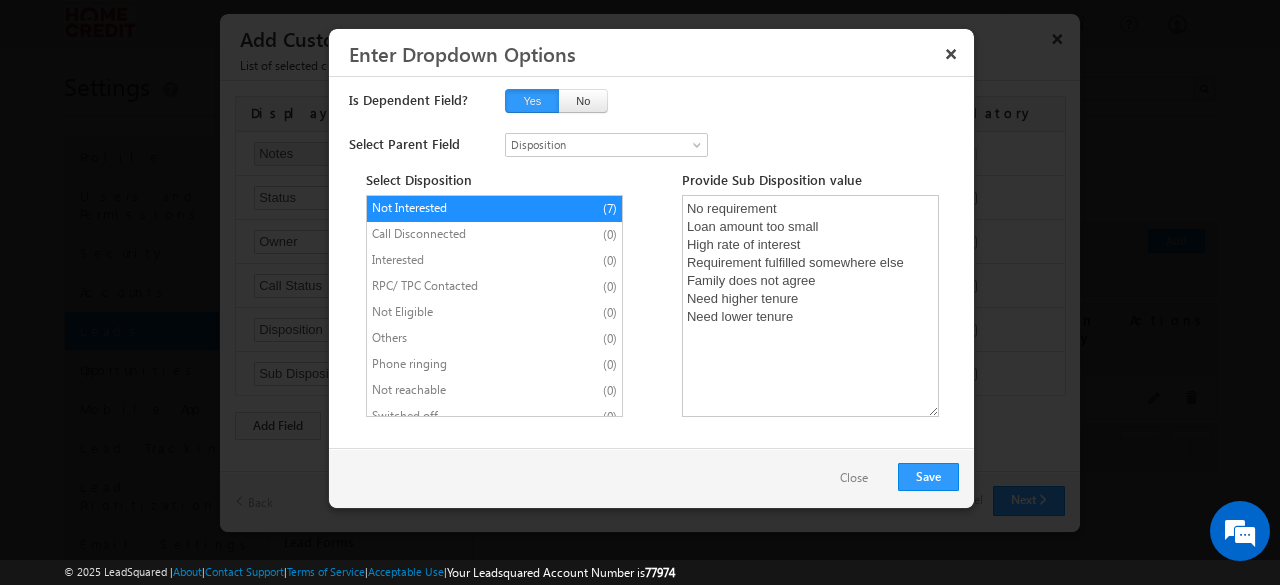 click on "Call Disconnected" at bounding box center (455, 234) 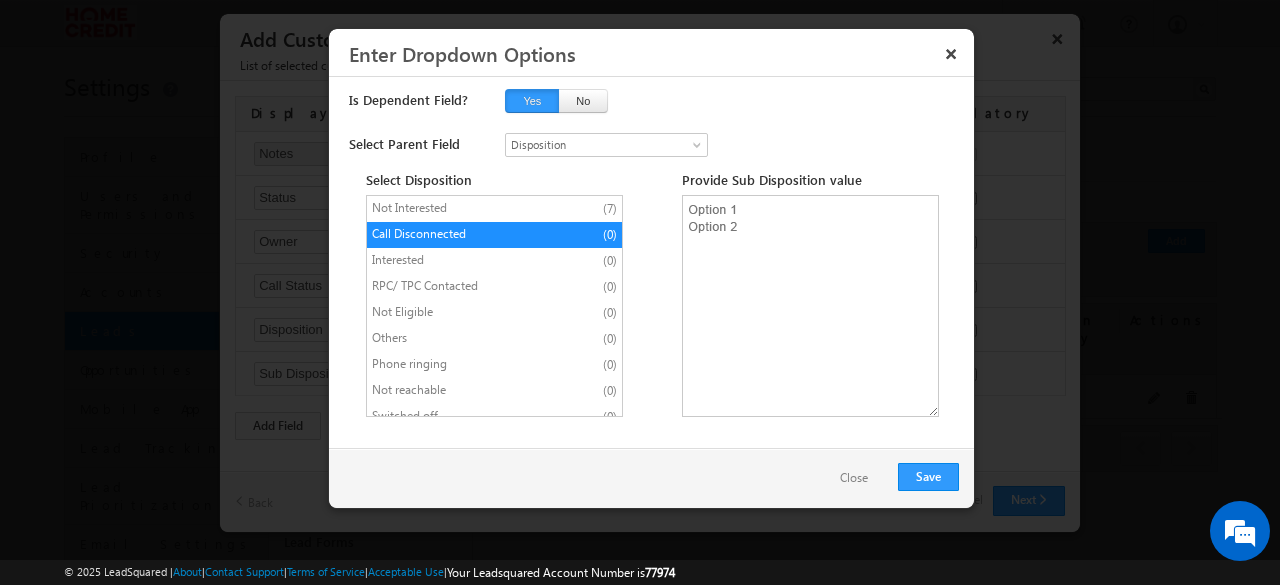 click on "Interested" at bounding box center (455, 260) 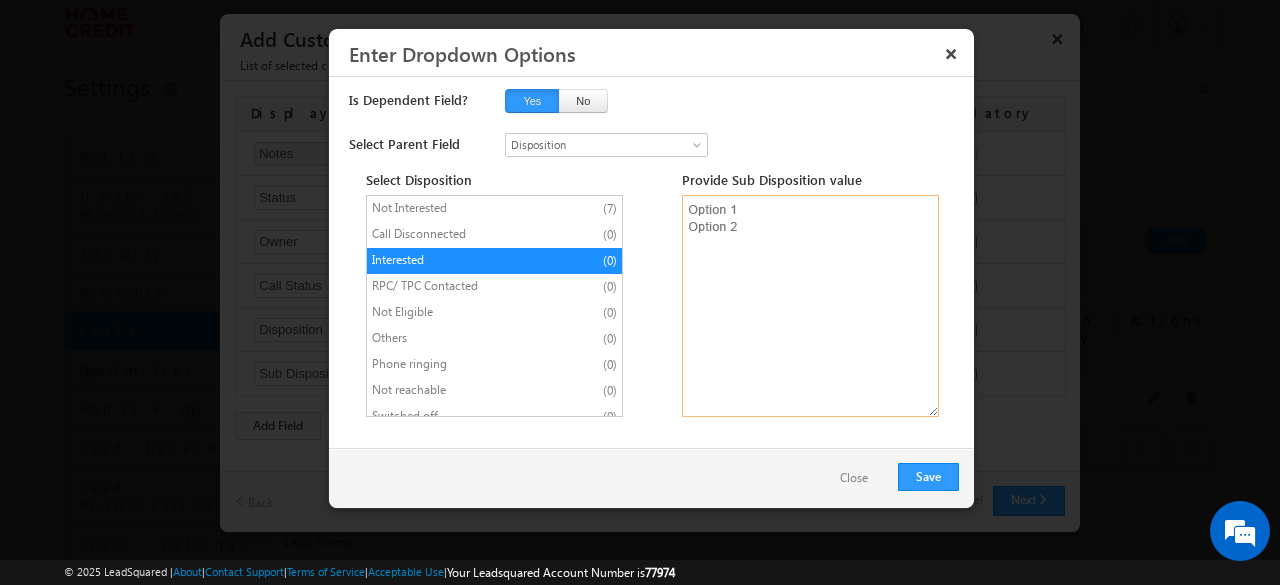 click at bounding box center [810, 306] 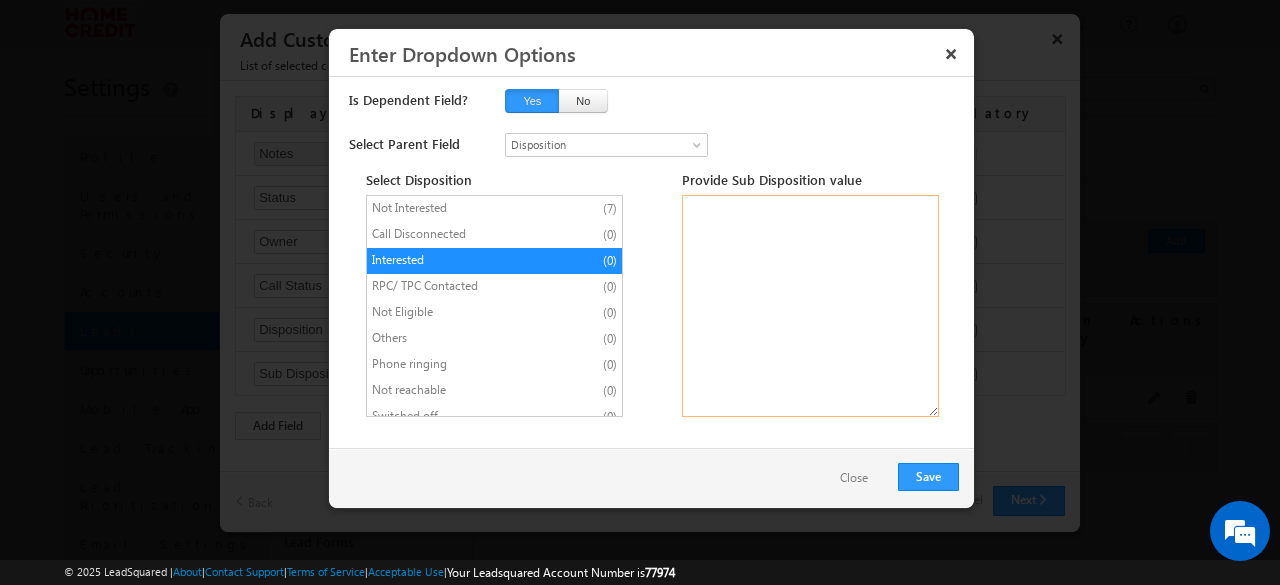 paste on "Offer Rejected
In follow-up – Offer Pitched
In follow-up – Call back Scheduled
In follow-up – Home Visit Scheduled
In follow-up – Contract Approved
Contract rejected
Others" 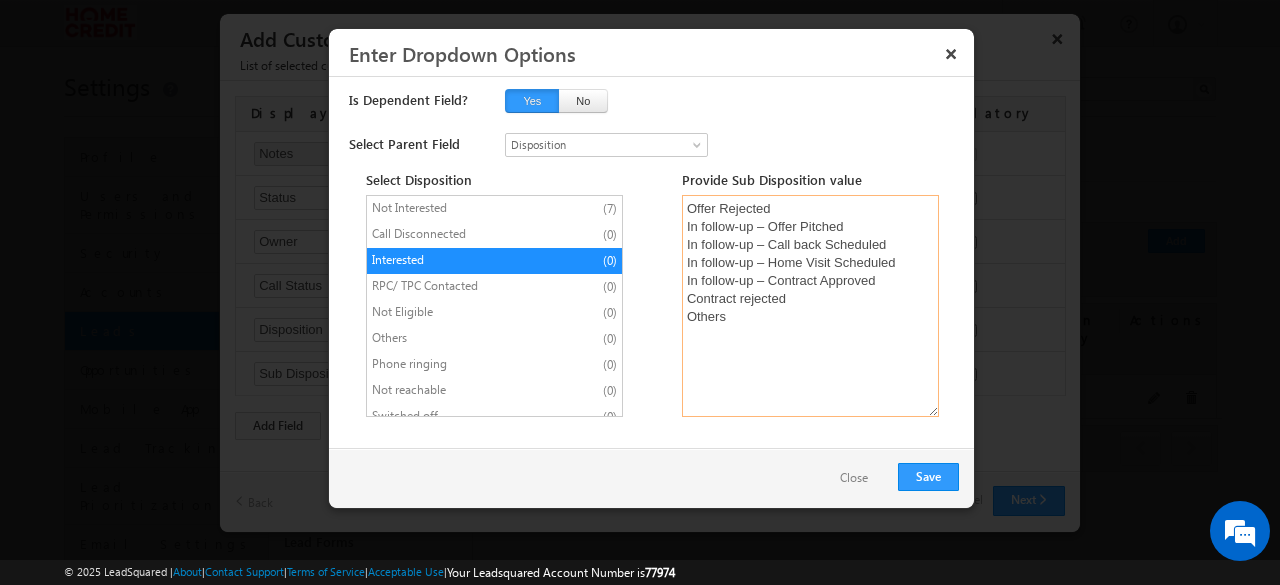 type on "Offer Rejected
In follow-up – Offer Pitched
In follow-up – Call back Scheduled
In follow-up – Home Visit Scheduled
In follow-up – Contract Approved
Contract rejected
Others" 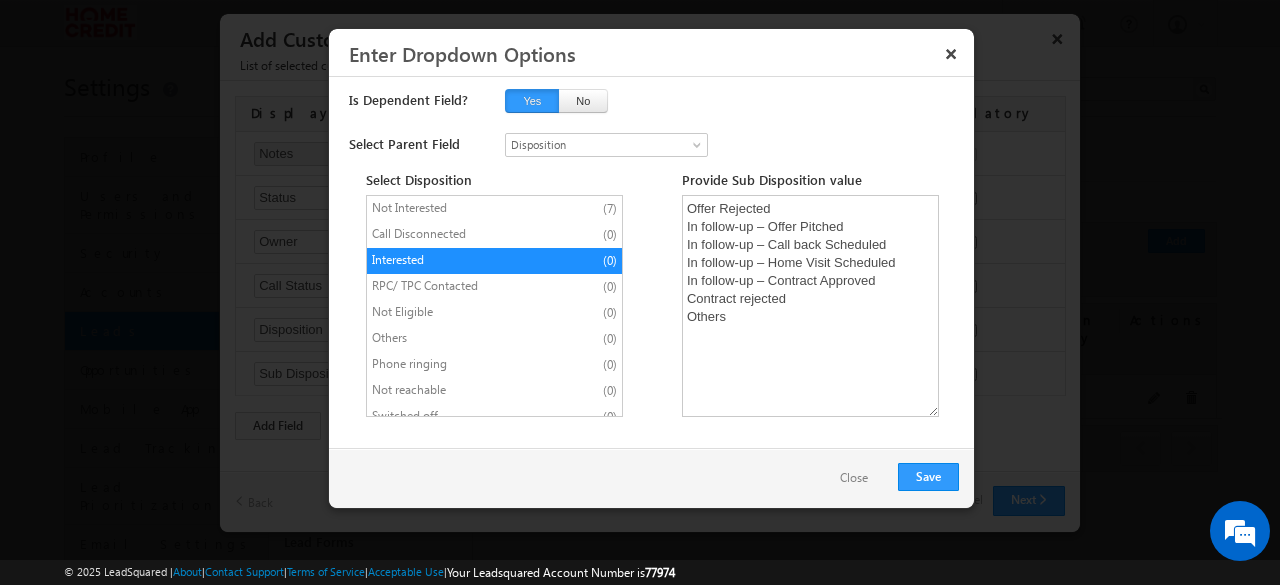 click on "RPC/ TPC Contacted" at bounding box center [455, 286] 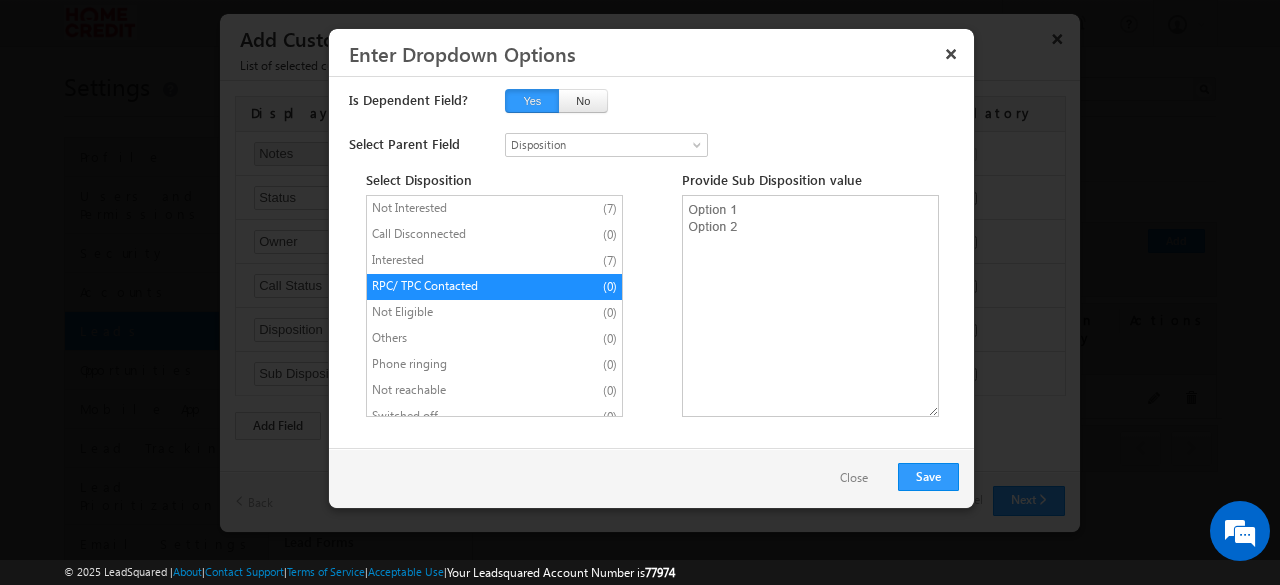 click on "Not Eligible (0)" at bounding box center [494, 313] 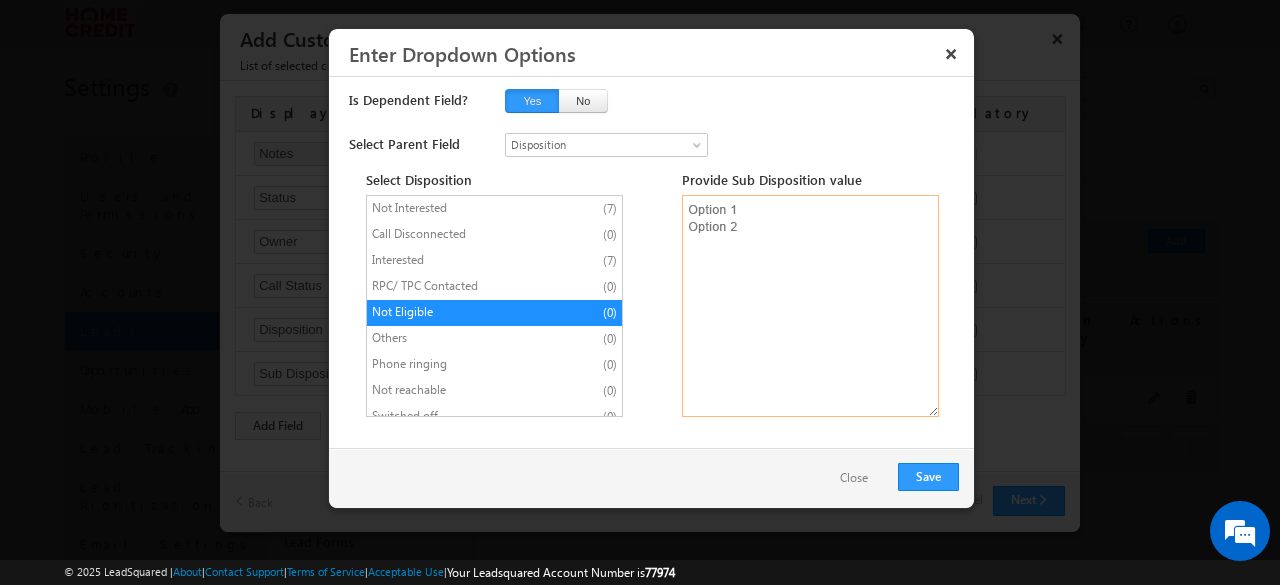 click at bounding box center [810, 306] 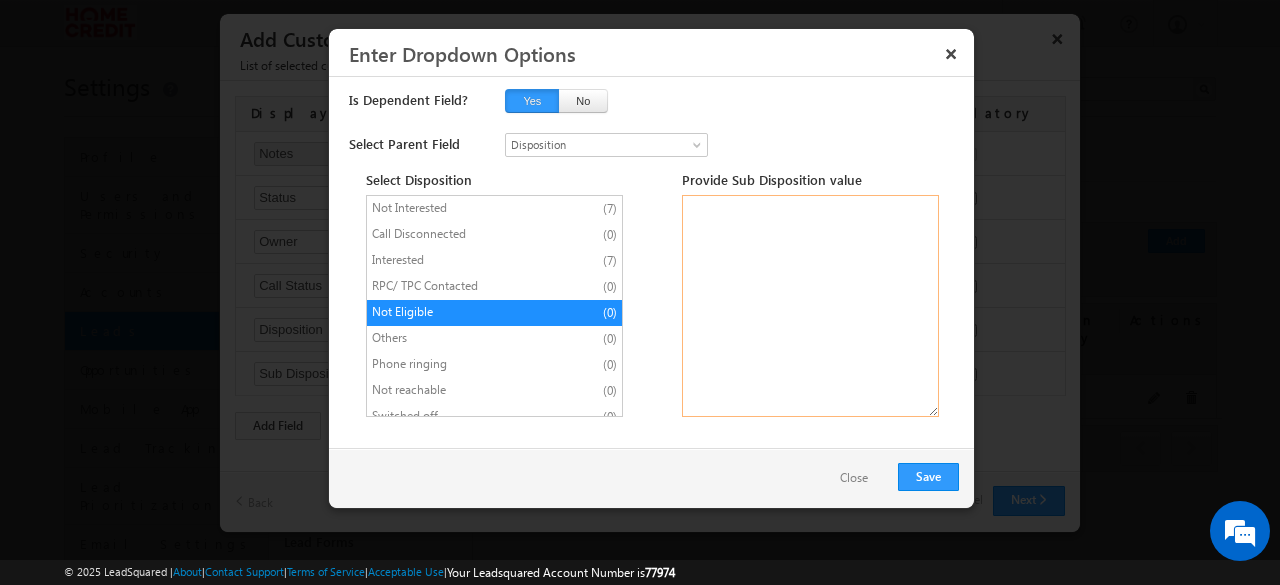 paste on "No source of income
Offfer unavailable
Document Unavailability
Others" 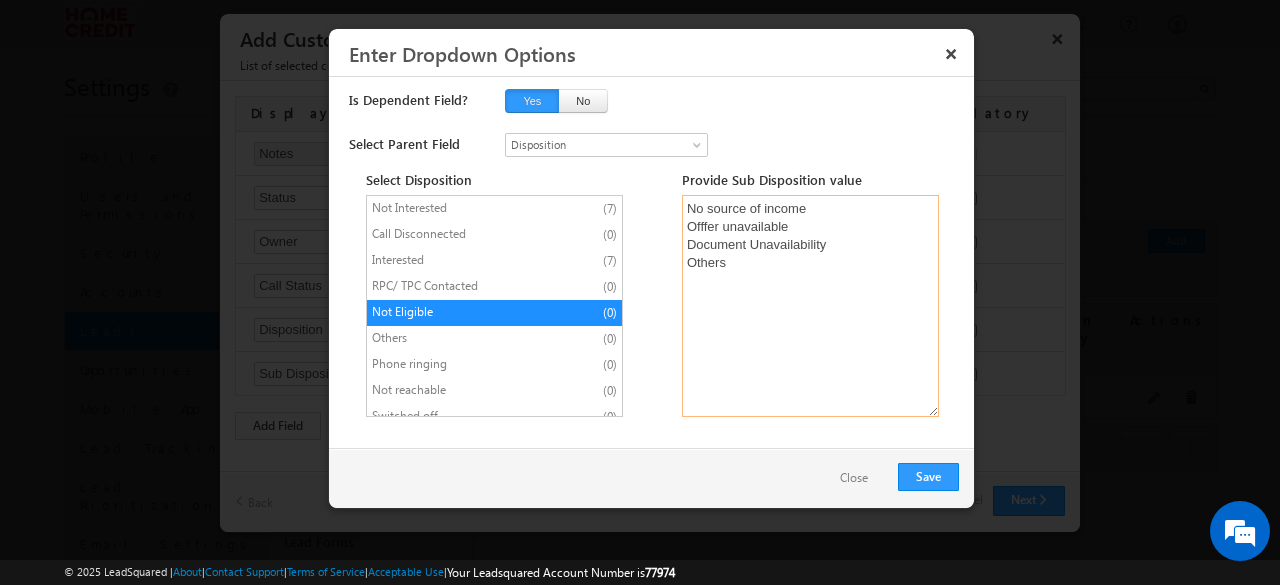 type on "No source of income
Offfer unavailable
Document Unavailability
Others" 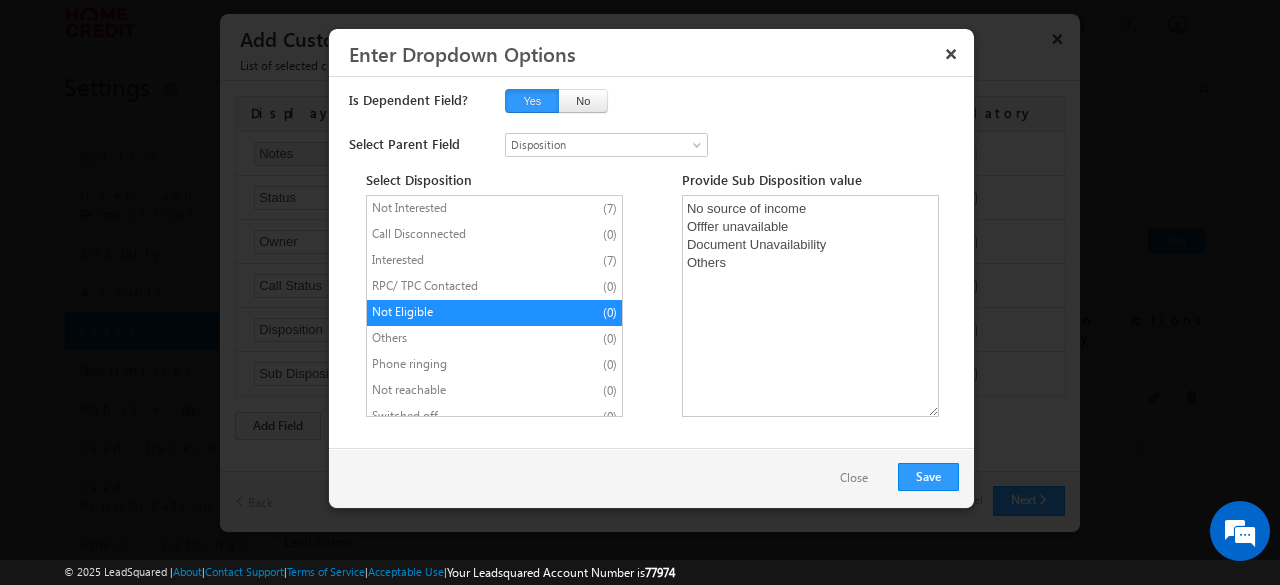 click on "Others (0)" at bounding box center [494, 339] 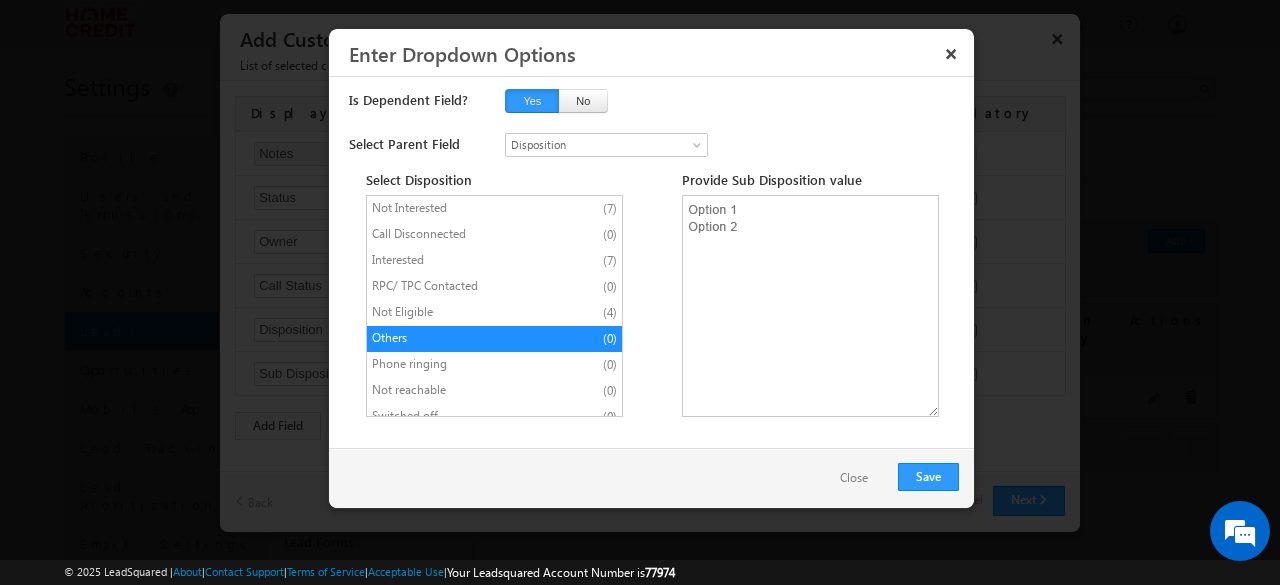 scroll, scrollTop: 156, scrollLeft: 0, axis: vertical 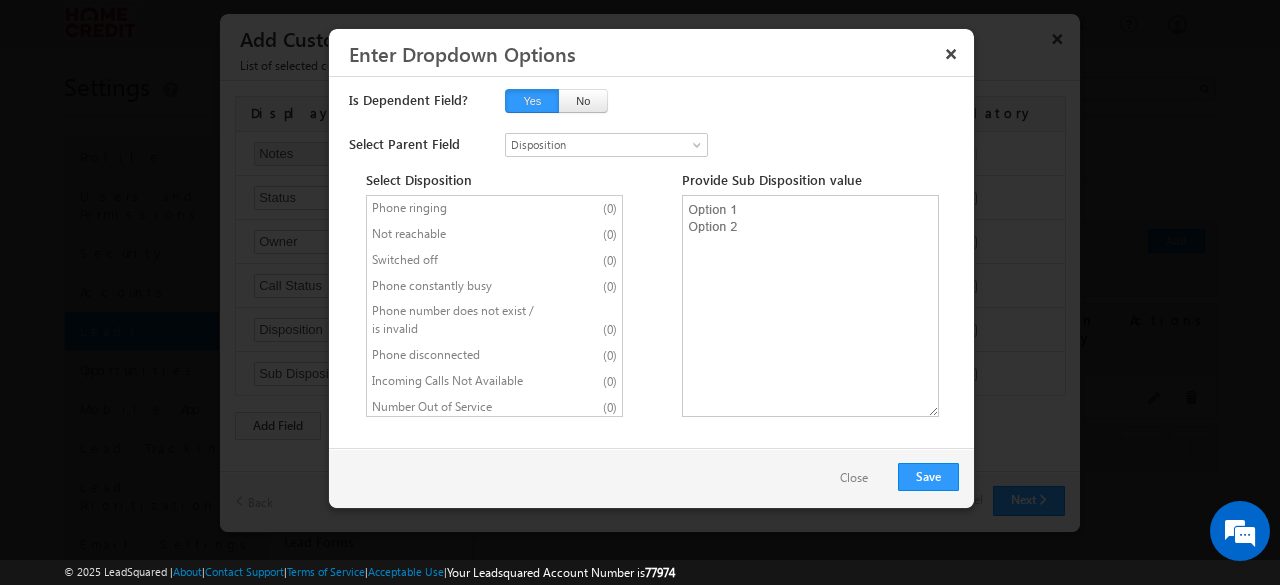 drag, startPoint x: 912, startPoint y: 469, endPoint x: 832, endPoint y: 435, distance: 86.925255 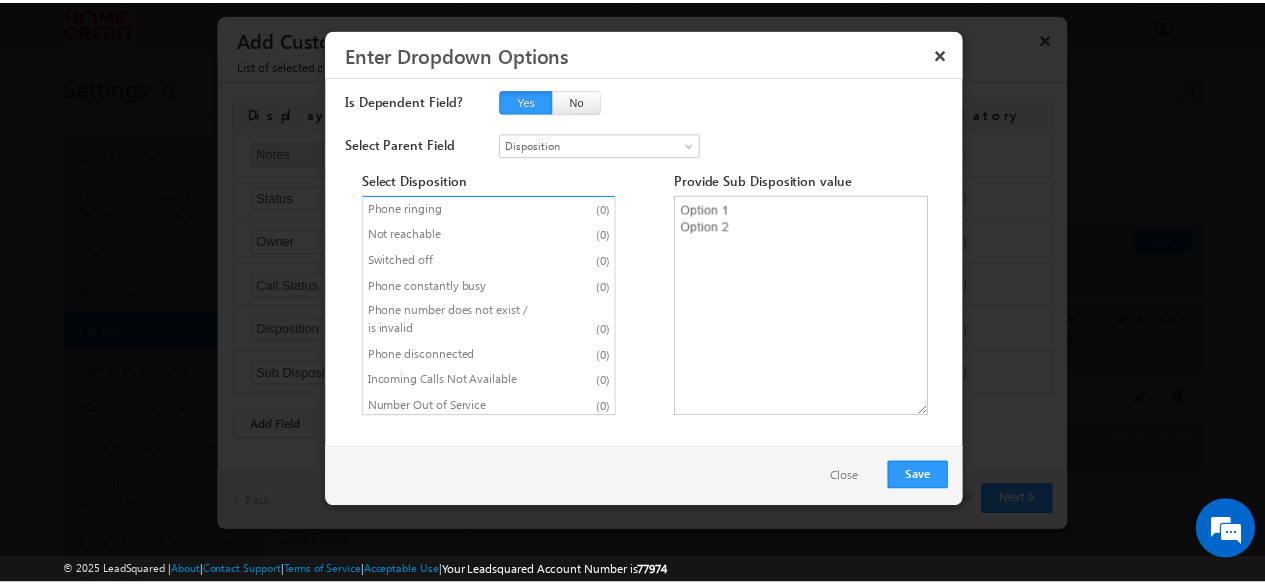 scroll, scrollTop: 0, scrollLeft: 0, axis: both 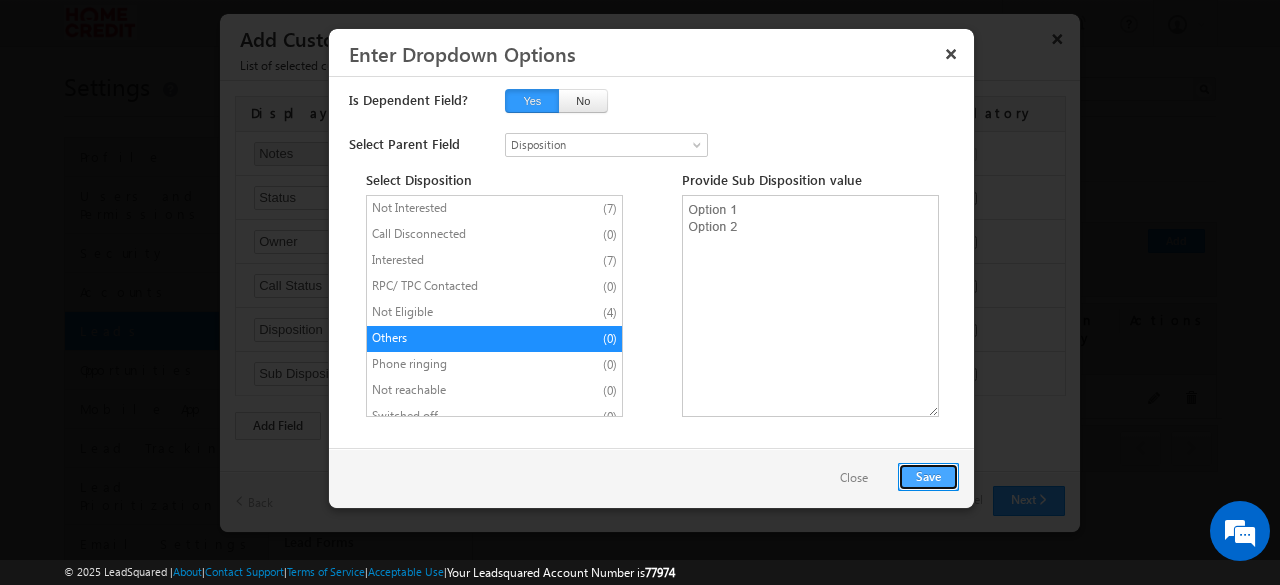click on "Save" at bounding box center [928, 477] 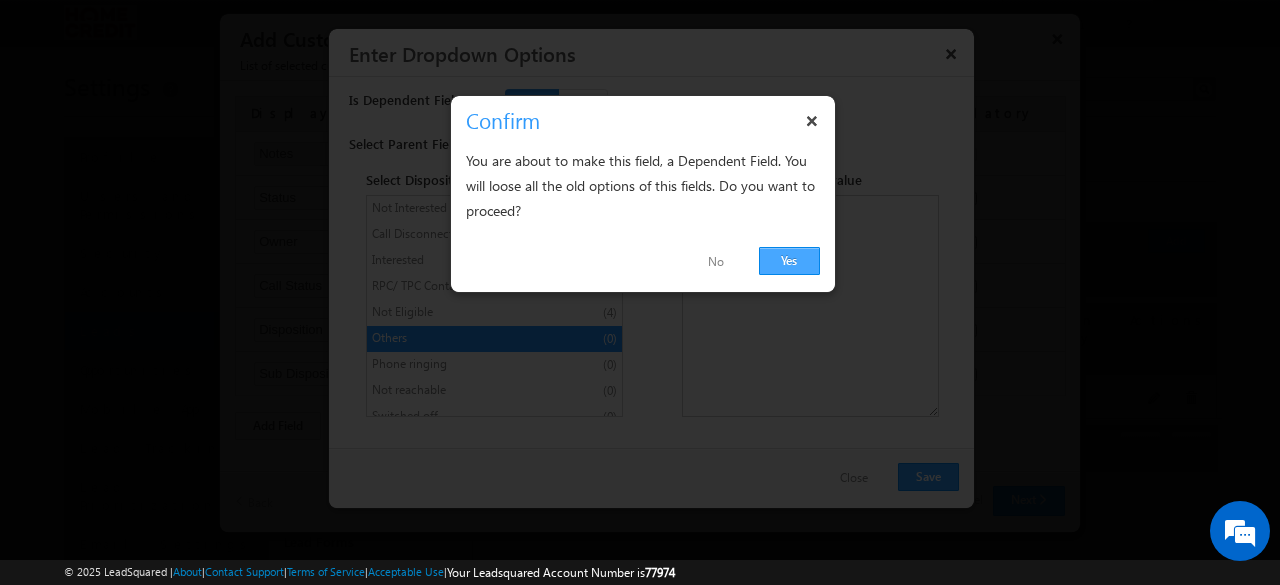 click on "Yes" at bounding box center (789, 261) 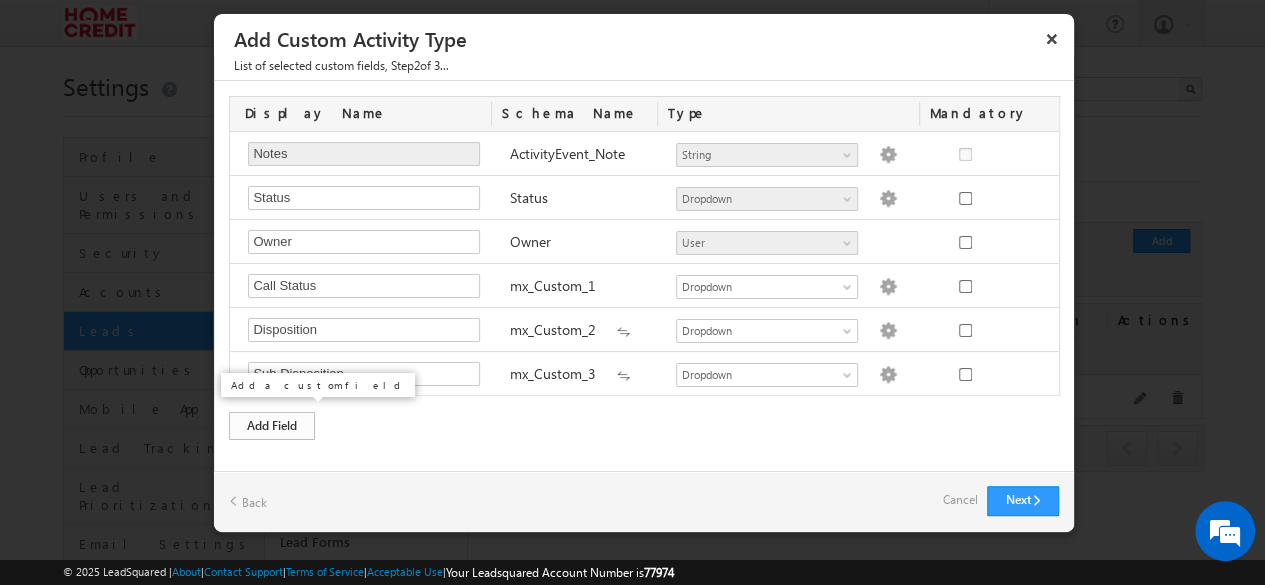 click on "Add Field" at bounding box center [272, 426] 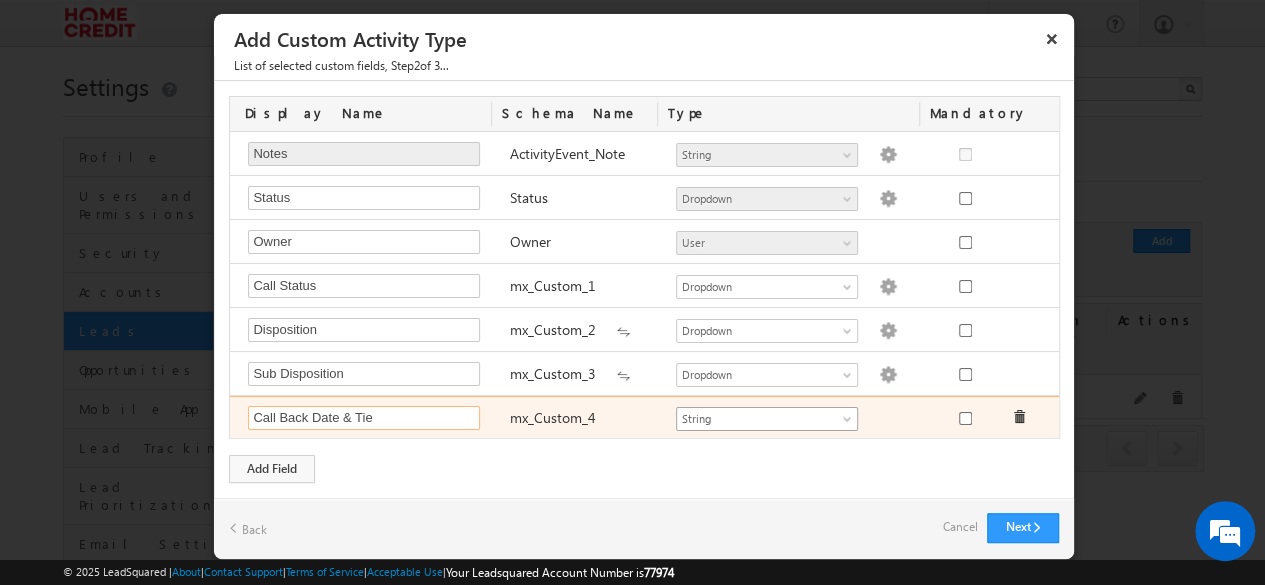 type on "Call Back Date & Tie" 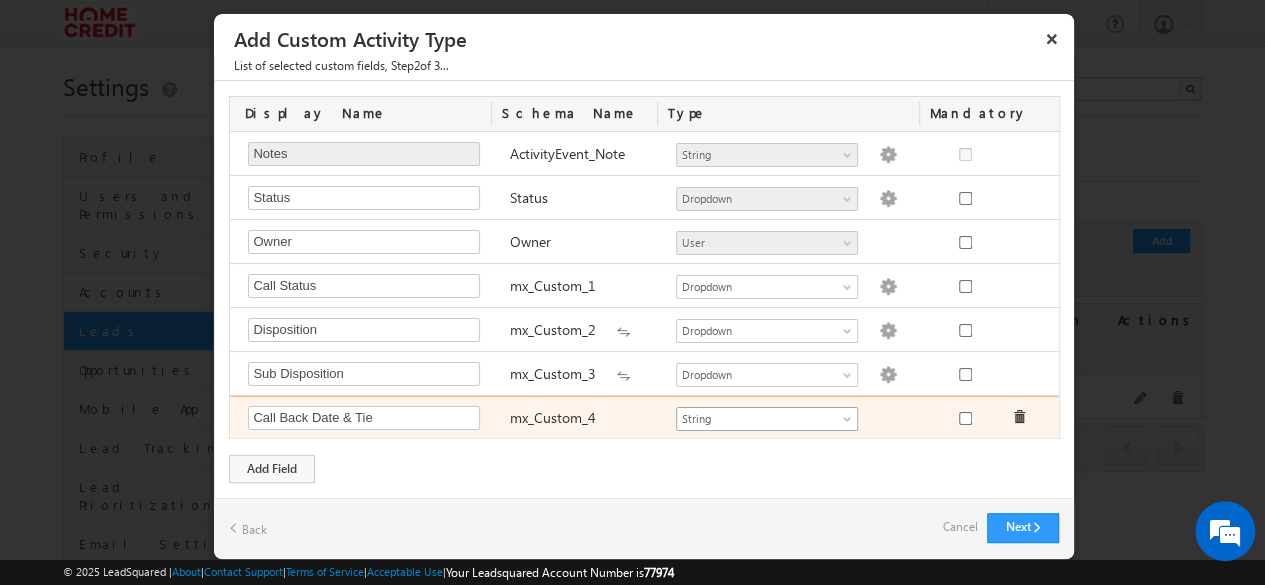 click on "String" at bounding box center [758, 419] 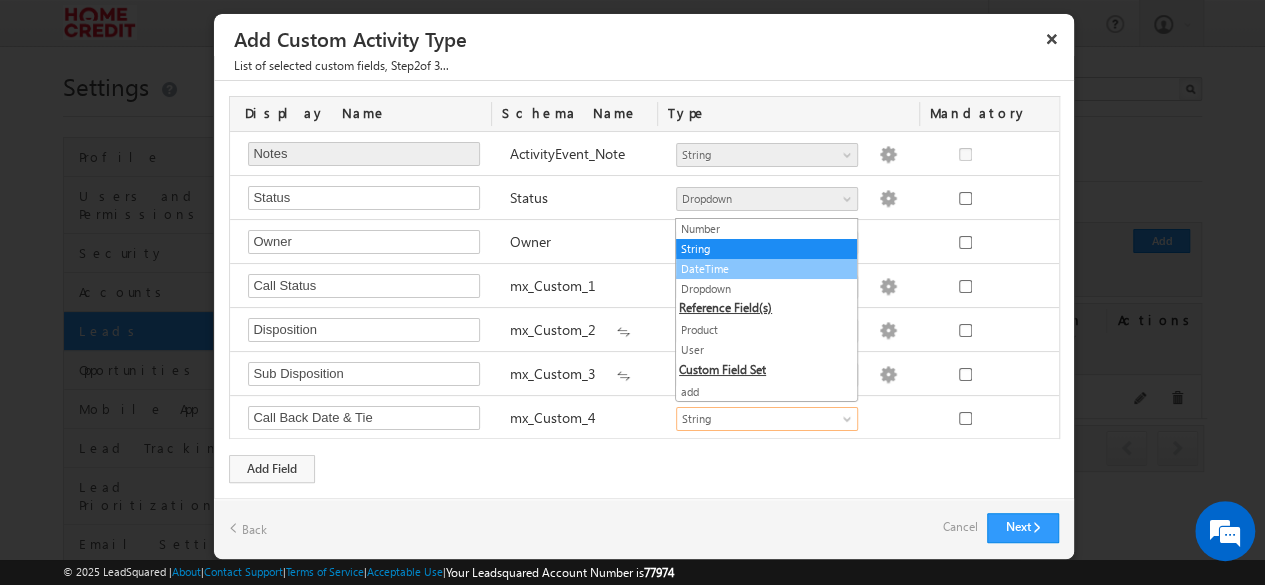 click on "DateTime" at bounding box center (766, 269) 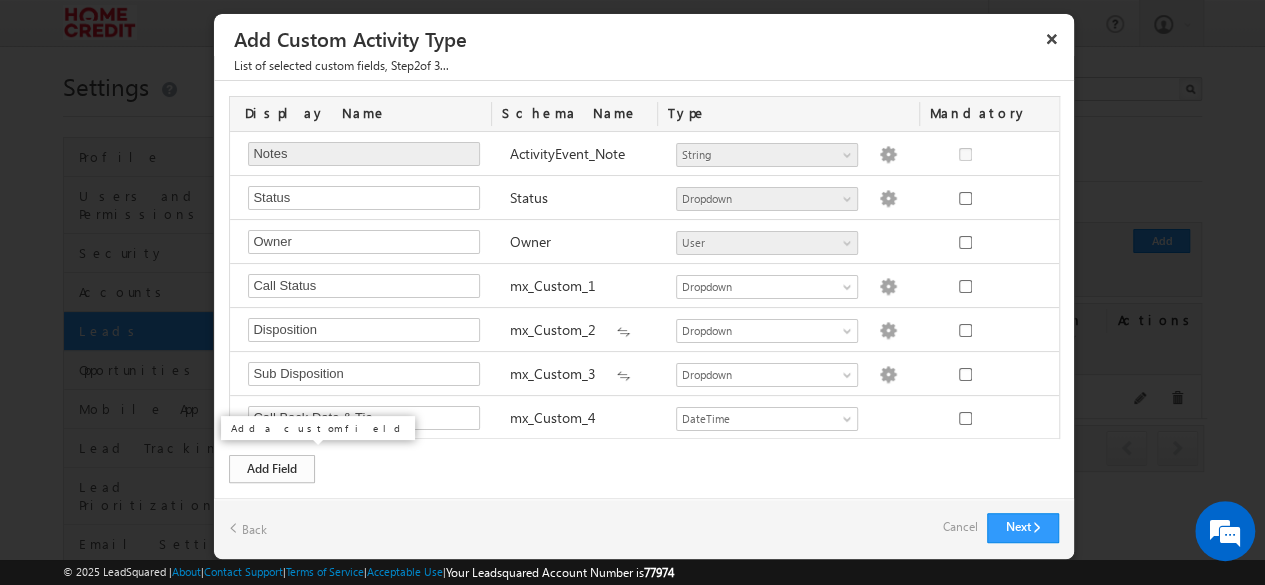 click on "Add Field" at bounding box center [272, 469] 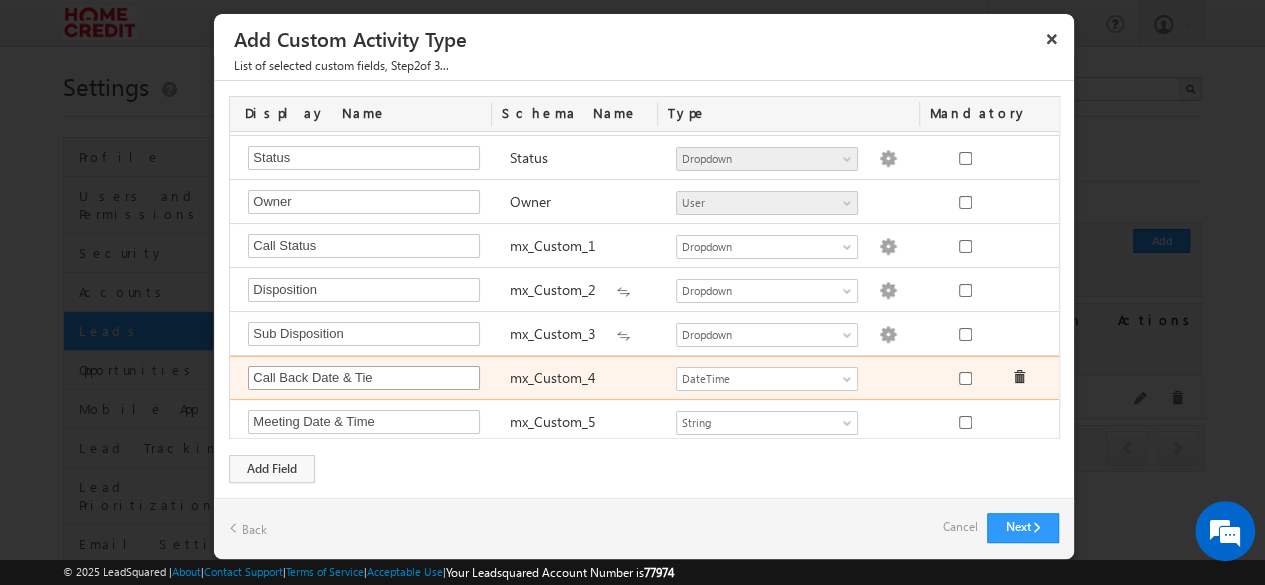 type on "Meeting Date & Time" 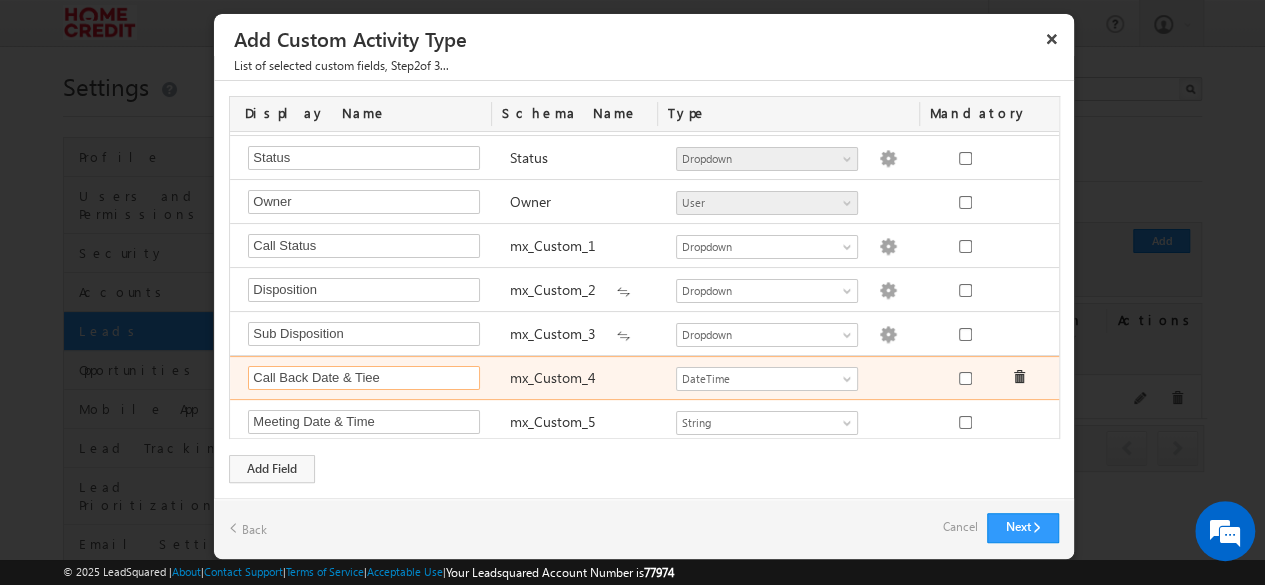 click on "Call Back Date & Tiee" at bounding box center (364, 378) 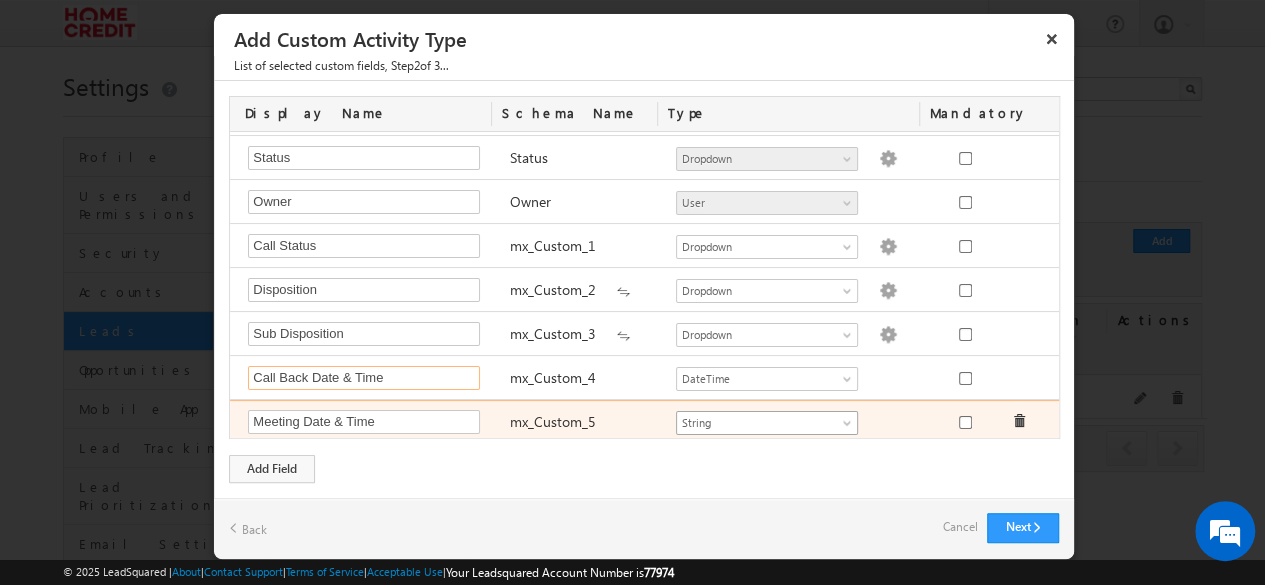 type on "Call Back Date & Time" 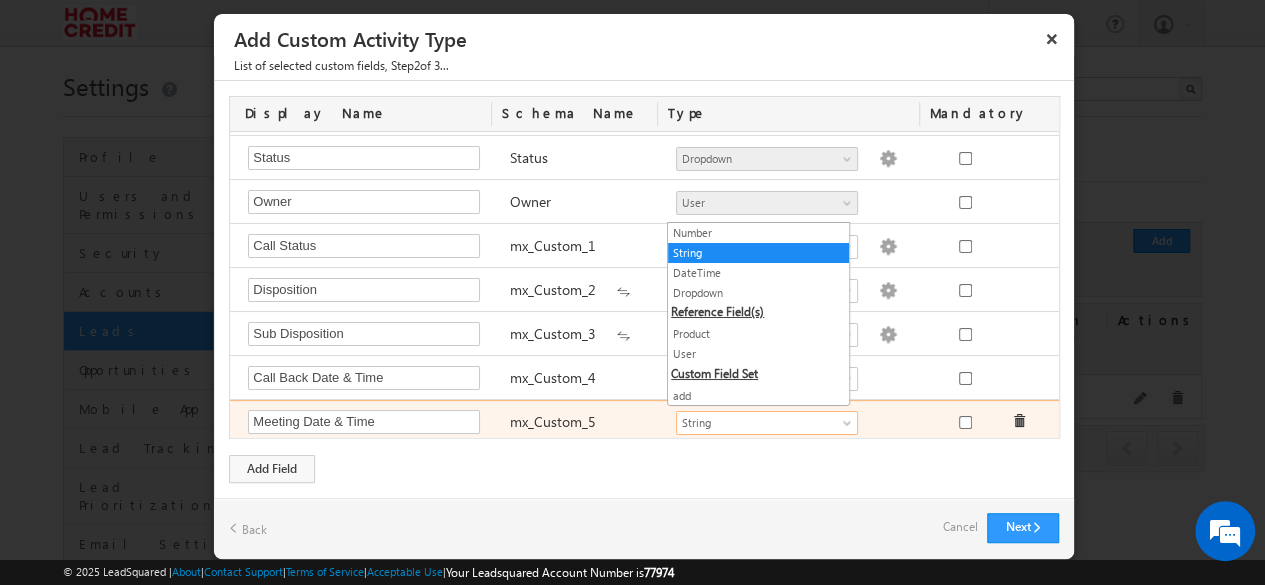 click on "String" at bounding box center (758, 423) 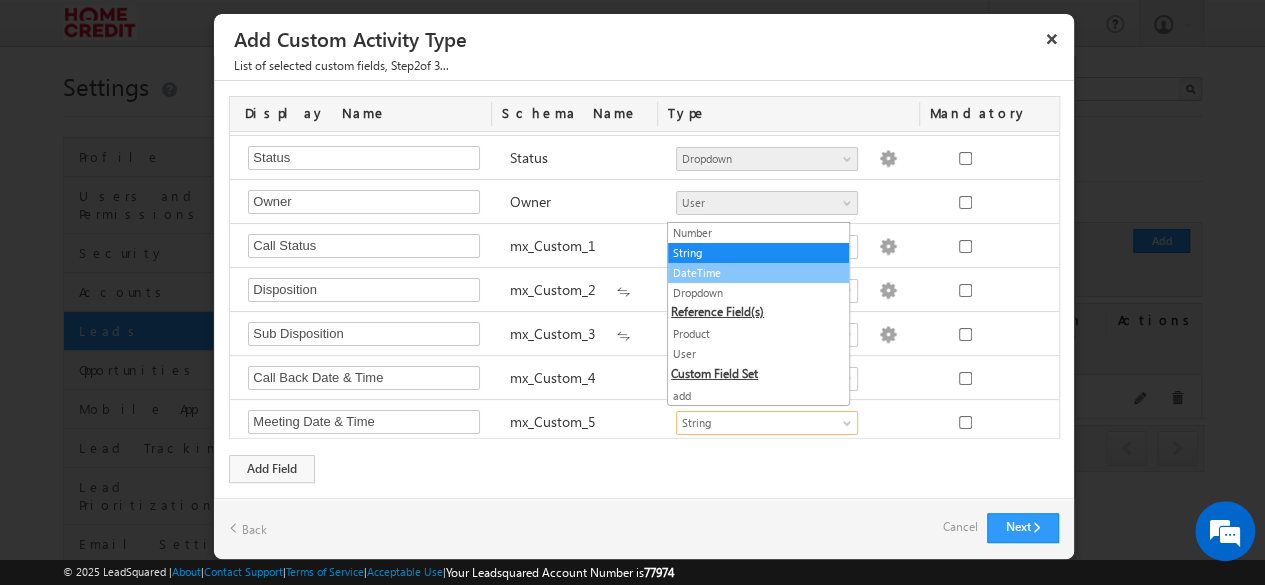 click on "DateTime" at bounding box center [758, 273] 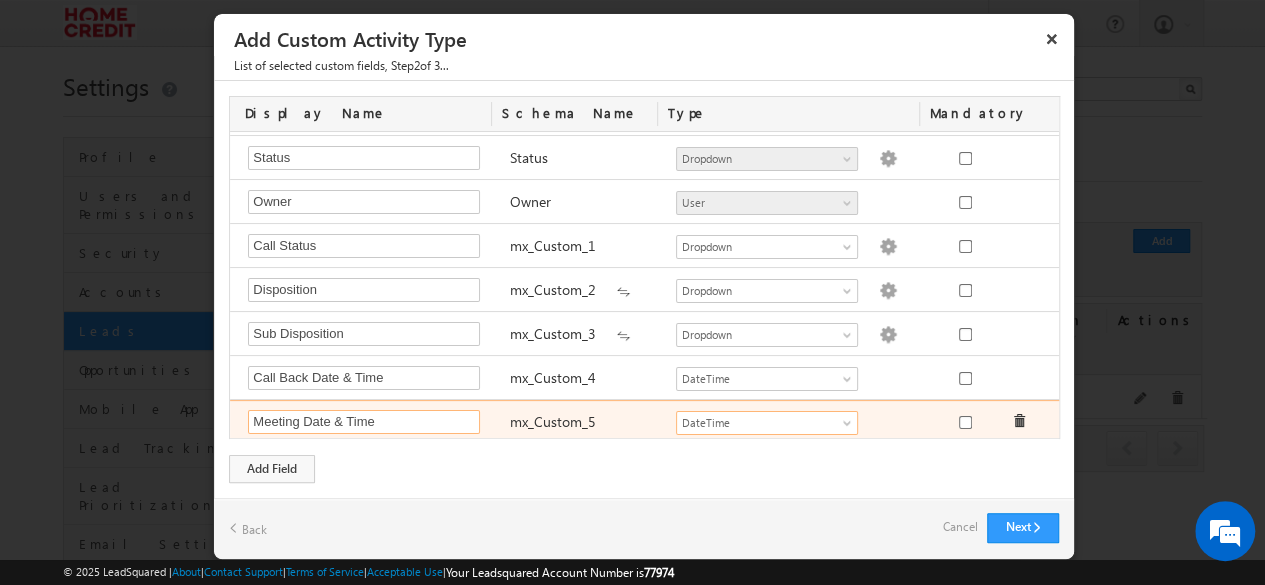 click on "Meeting Date & Time" at bounding box center [364, 422] 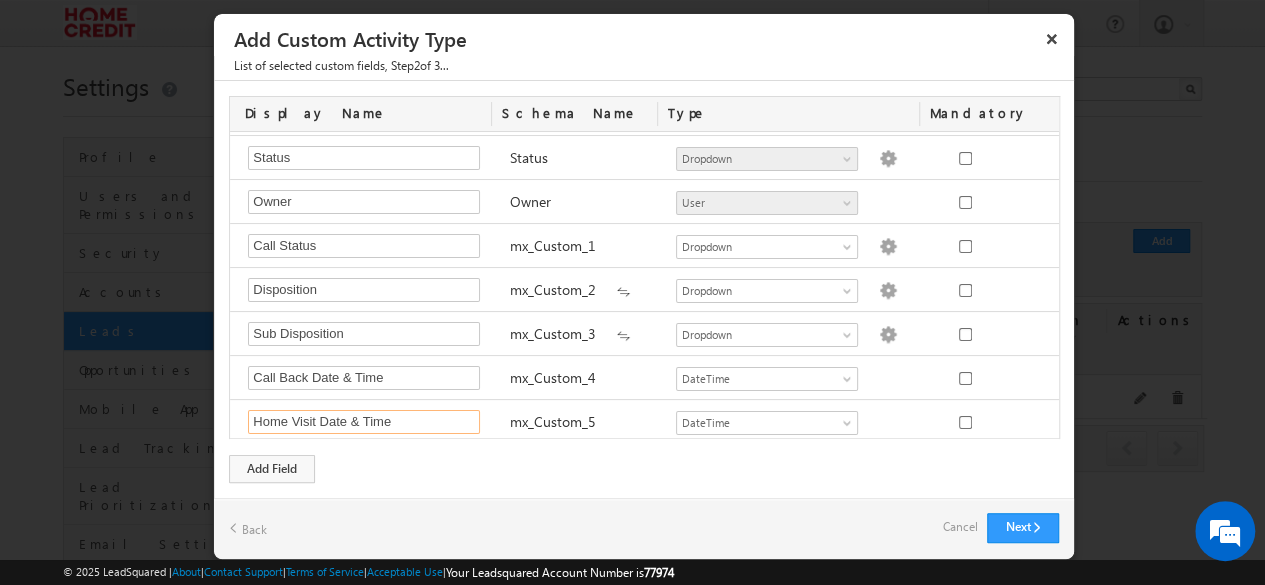 scroll, scrollTop: 125, scrollLeft: 0, axis: vertical 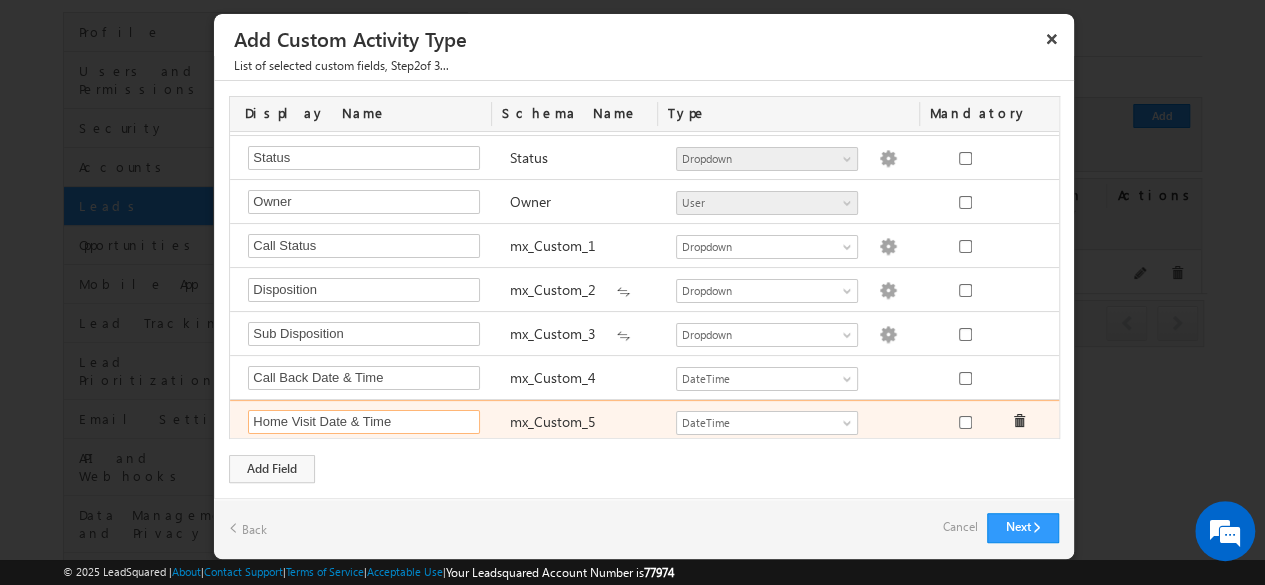 click on "Home Visit Date & Time" at bounding box center (364, 422) 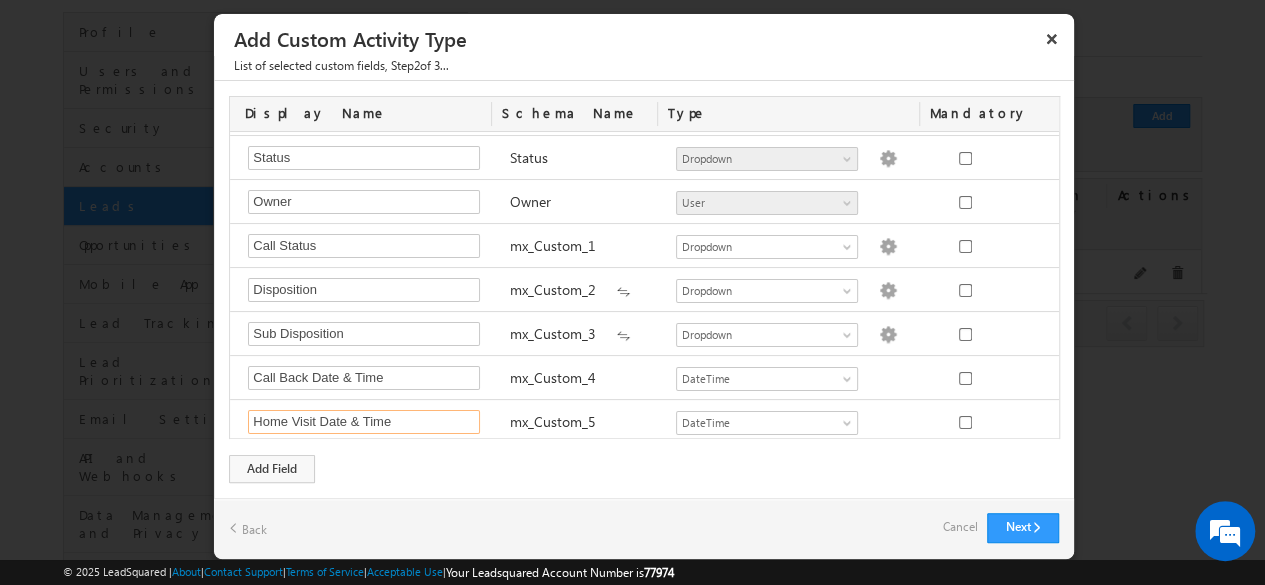 type on "Home Visit Date & Time" 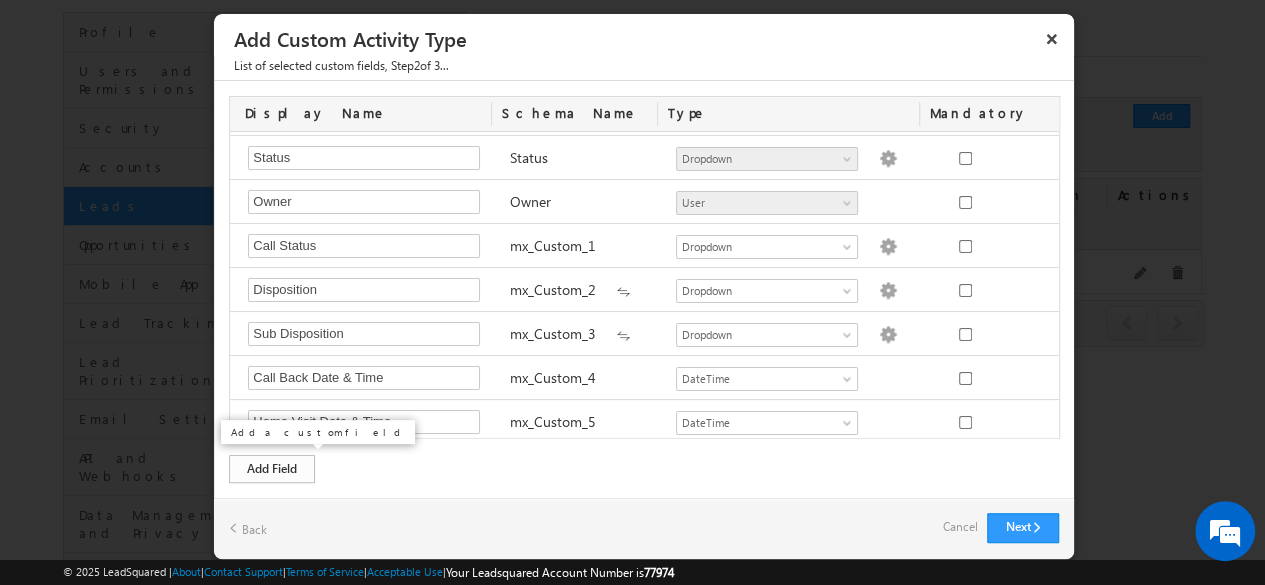 click on "Add Field" at bounding box center [272, 469] 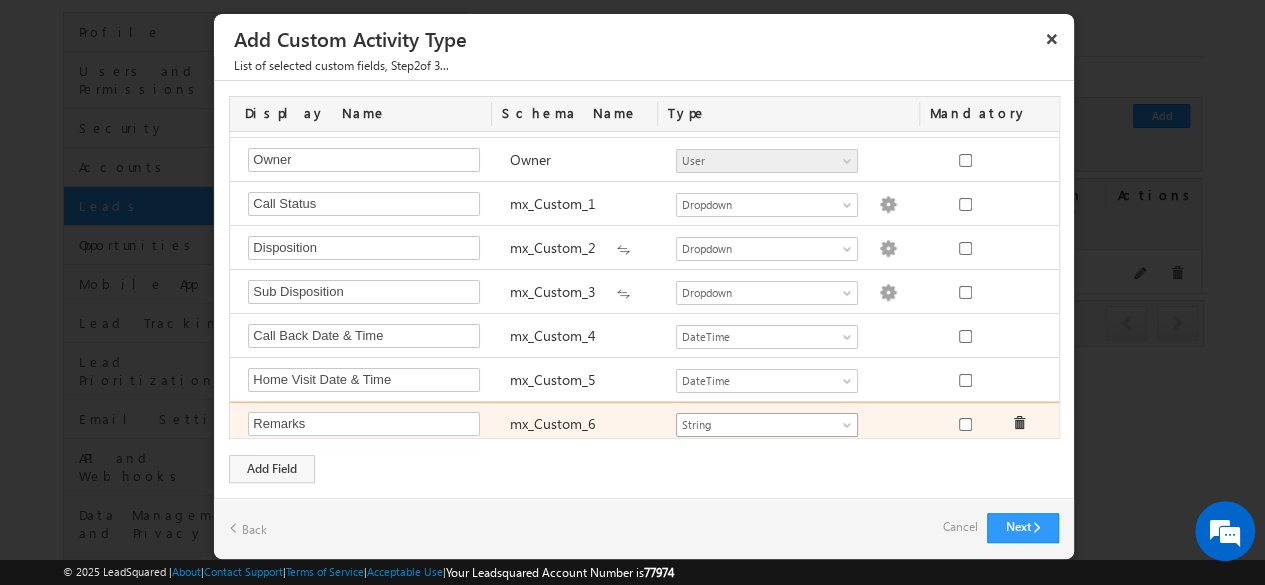 type on "Remarks" 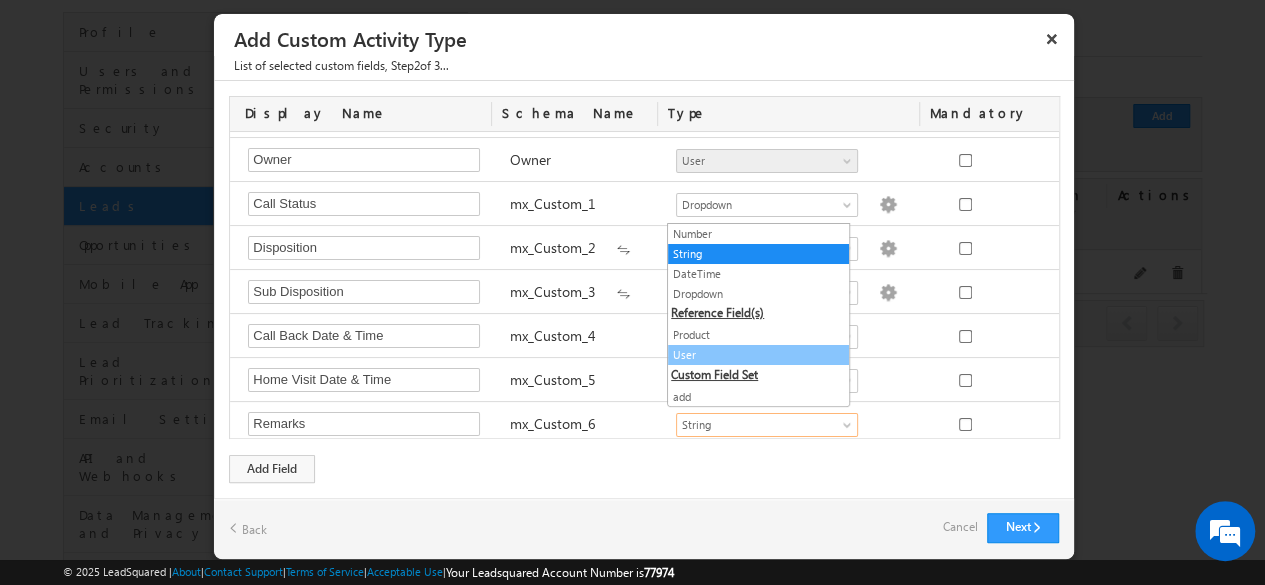 scroll, scrollTop: 189, scrollLeft: 0, axis: vertical 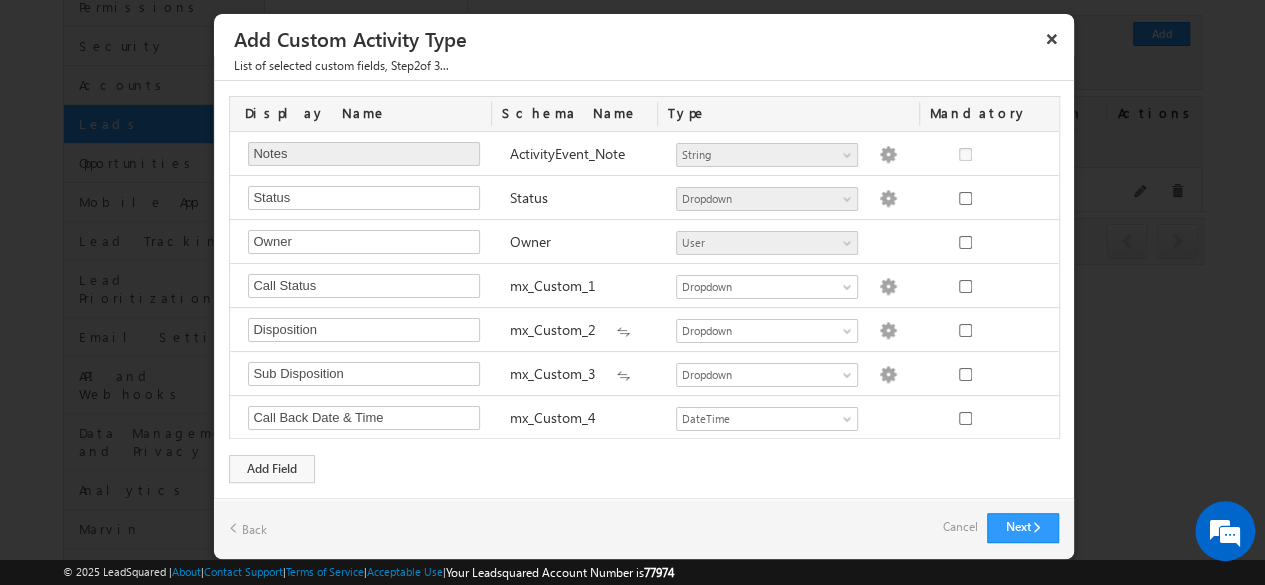 click on "Display Name
Schema Name
Type
Mandatory
Notes
Required Field
ActivityEvent_Note
Number
String
DateTime
Dropdown
Product User add Address Applicant Details Documents Collected Geolocation Loan Details mx_Source mx_Status Personal Info Property Info Sources String
Dropdown options not provided
Status" at bounding box center [644, 289] 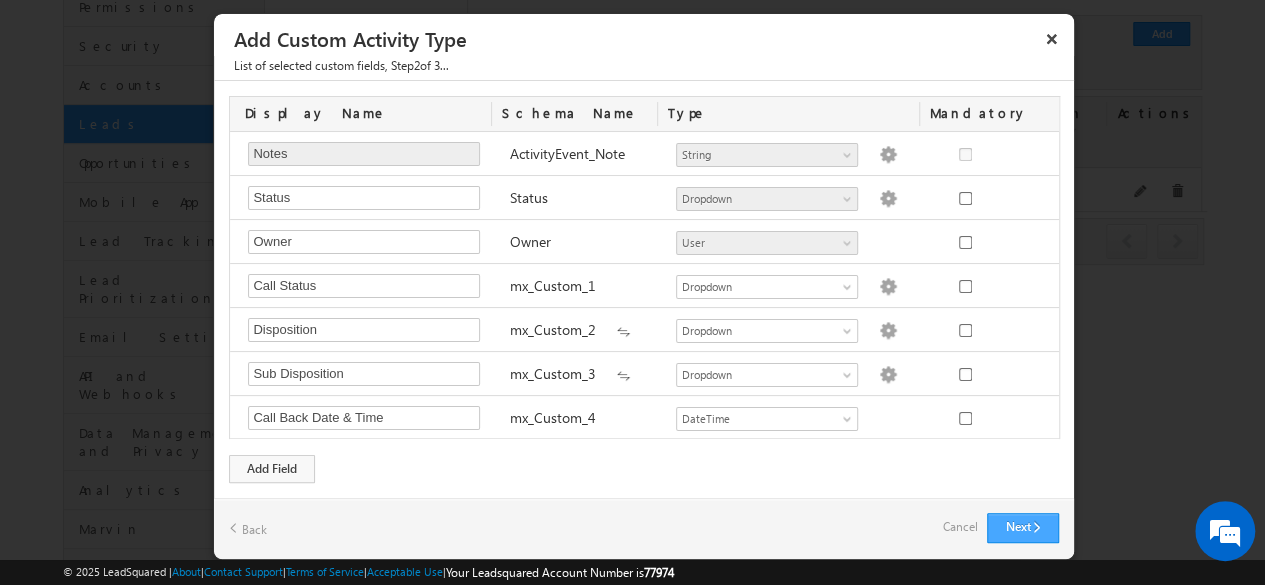 click on "Next" at bounding box center [1023, 528] 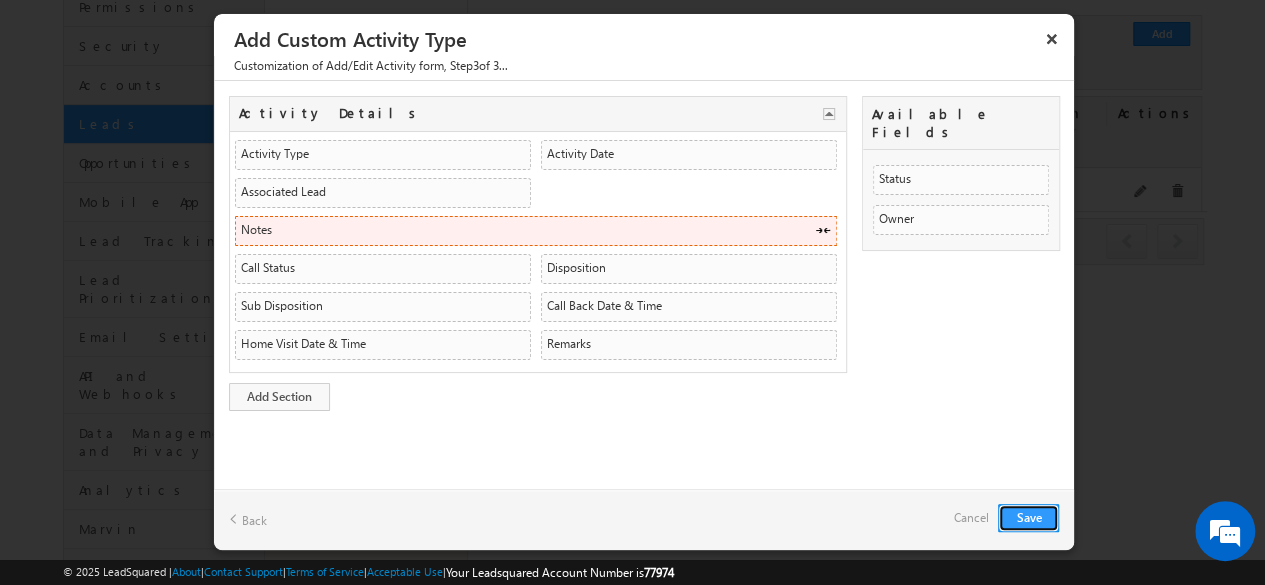 click at bounding box center [823, 230] 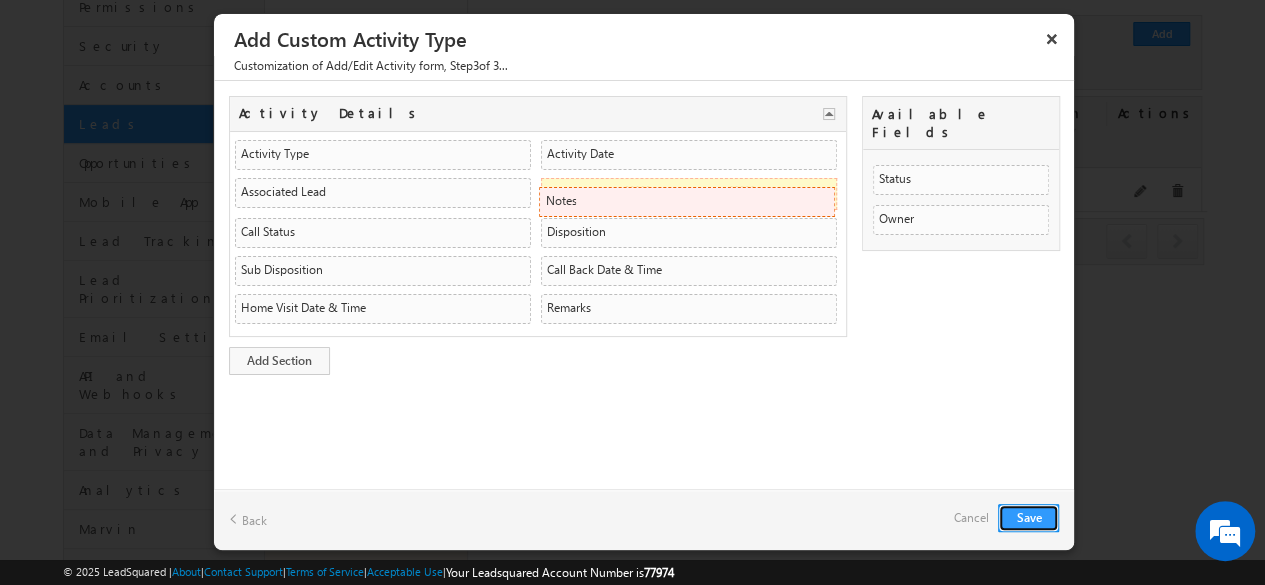 drag, startPoint x: 734, startPoint y: 180, endPoint x: 814, endPoint y: 191, distance: 80.75271 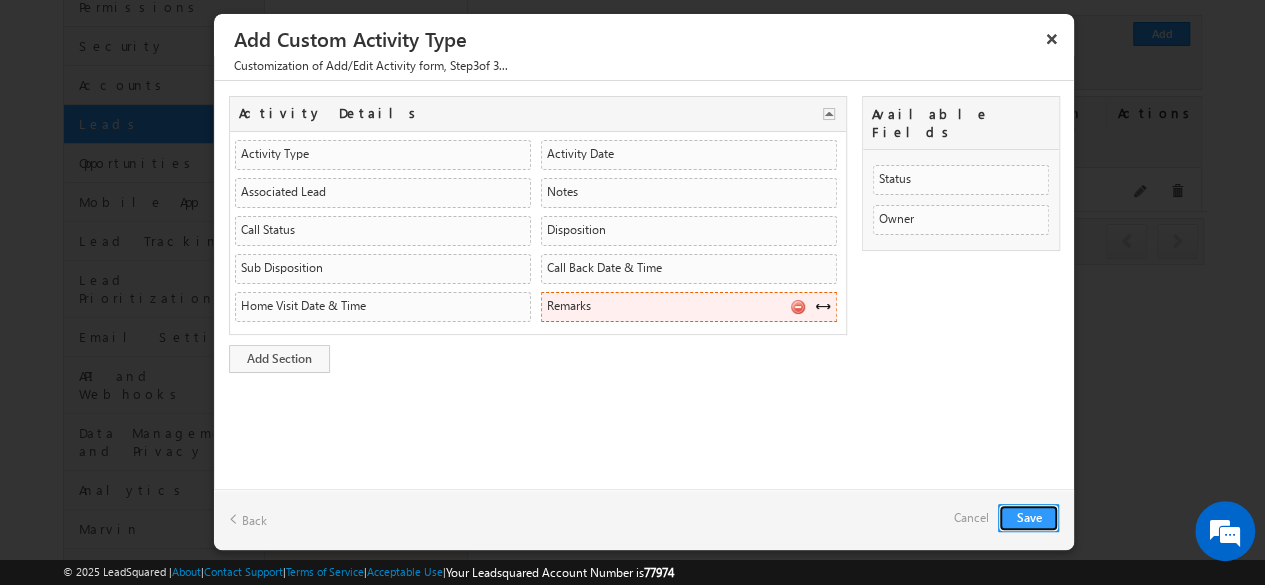 click at bounding box center (797, 306) 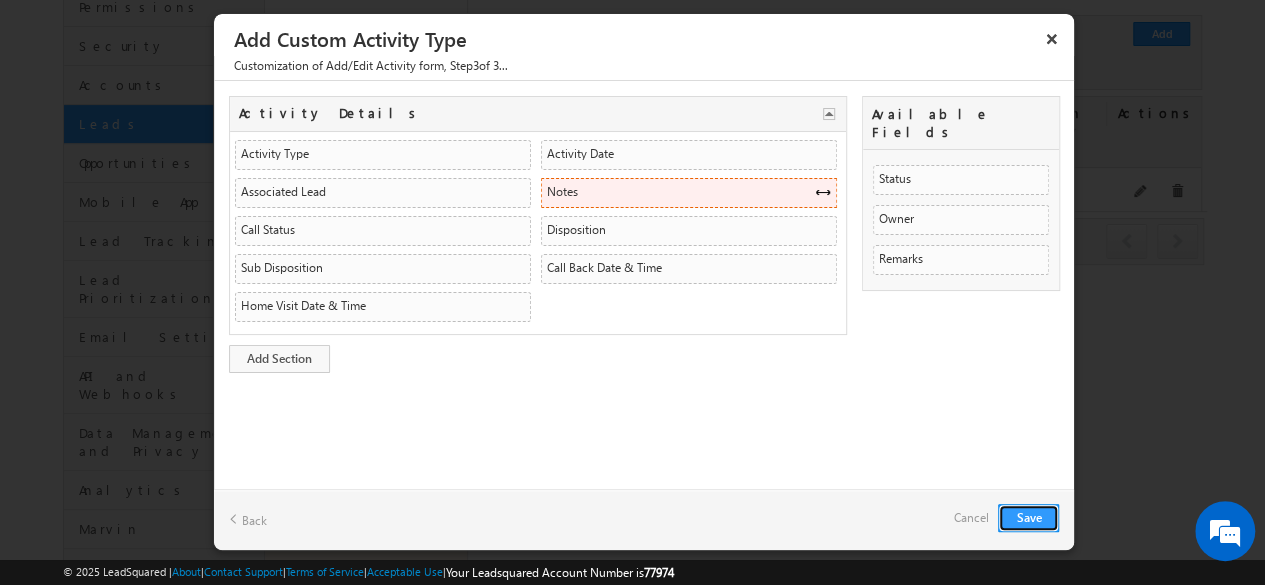 click on "Notes
ActivityEvent_Note
String
String" at bounding box center [689, 193] 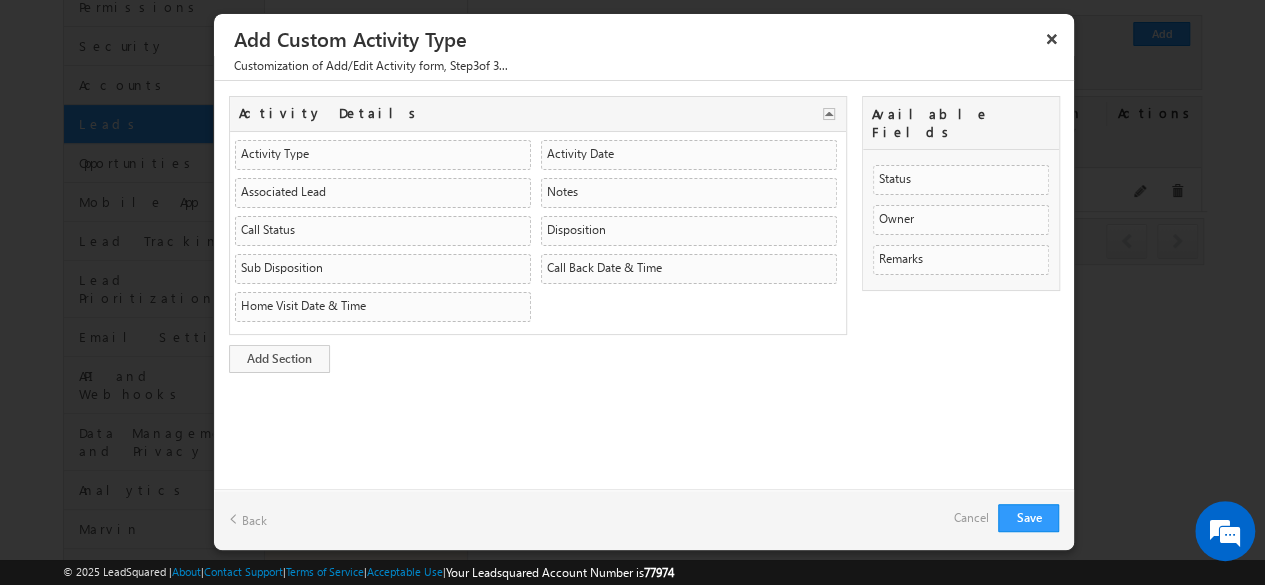 click on "Back" at bounding box center [248, 519] 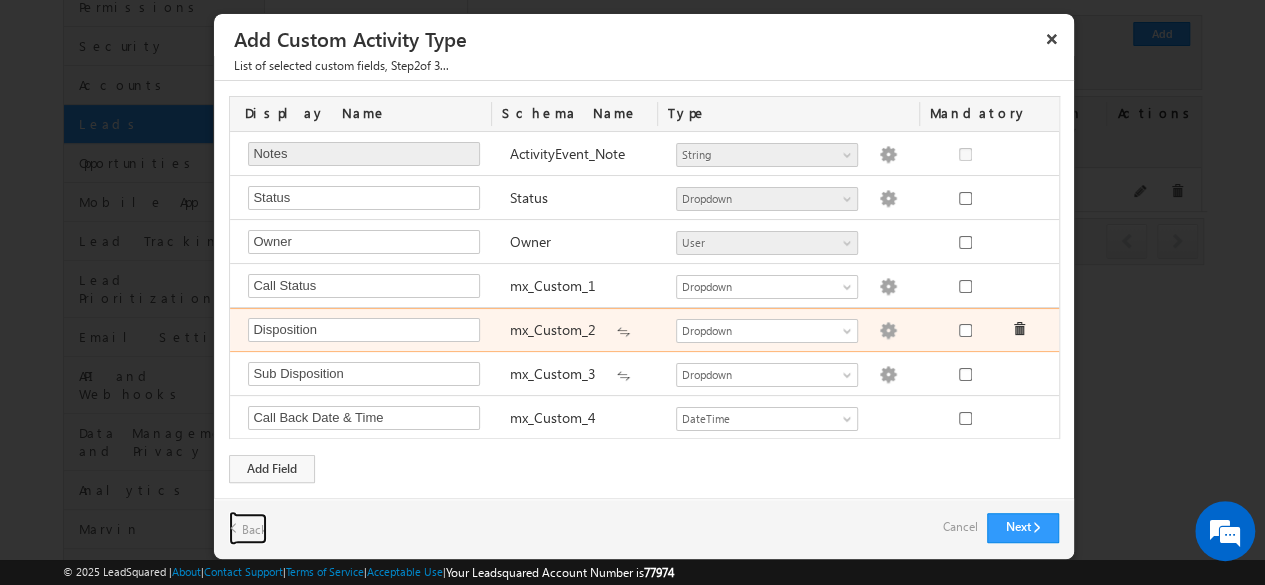 scroll, scrollTop: 83, scrollLeft: 0, axis: vertical 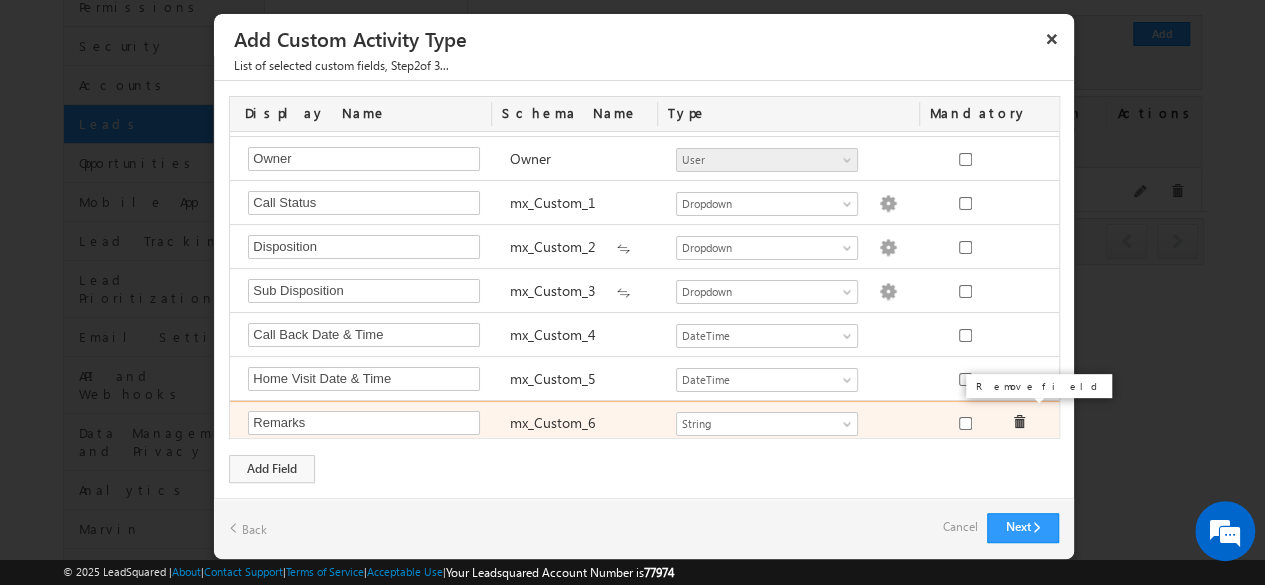 click at bounding box center [1019, 422] 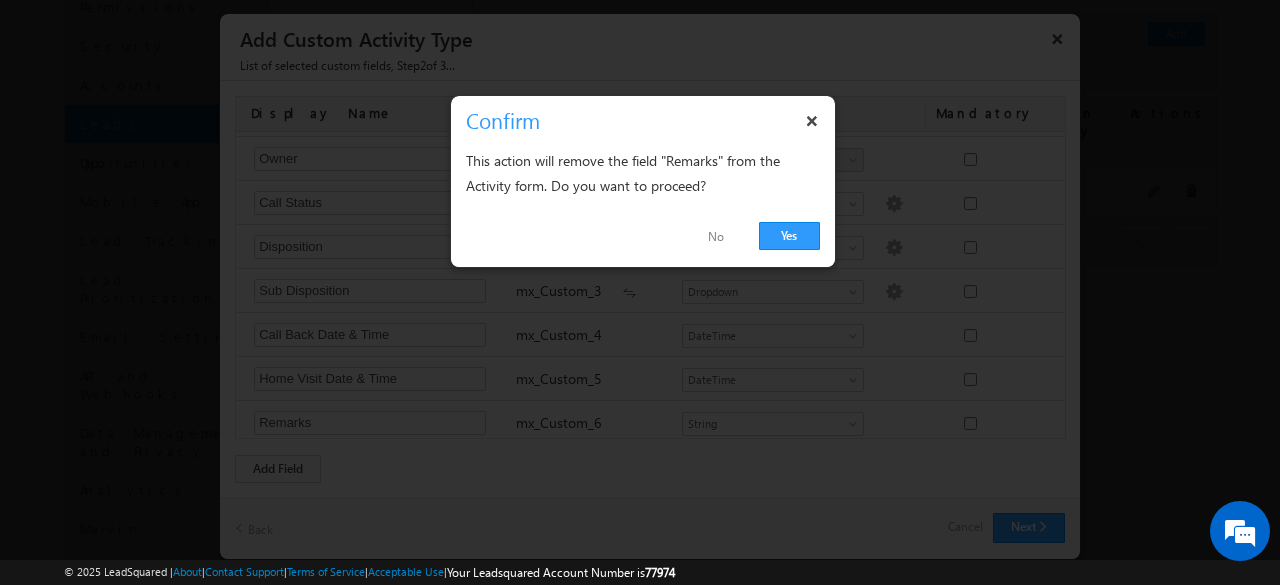 click on "Yes No" at bounding box center (643, 237) 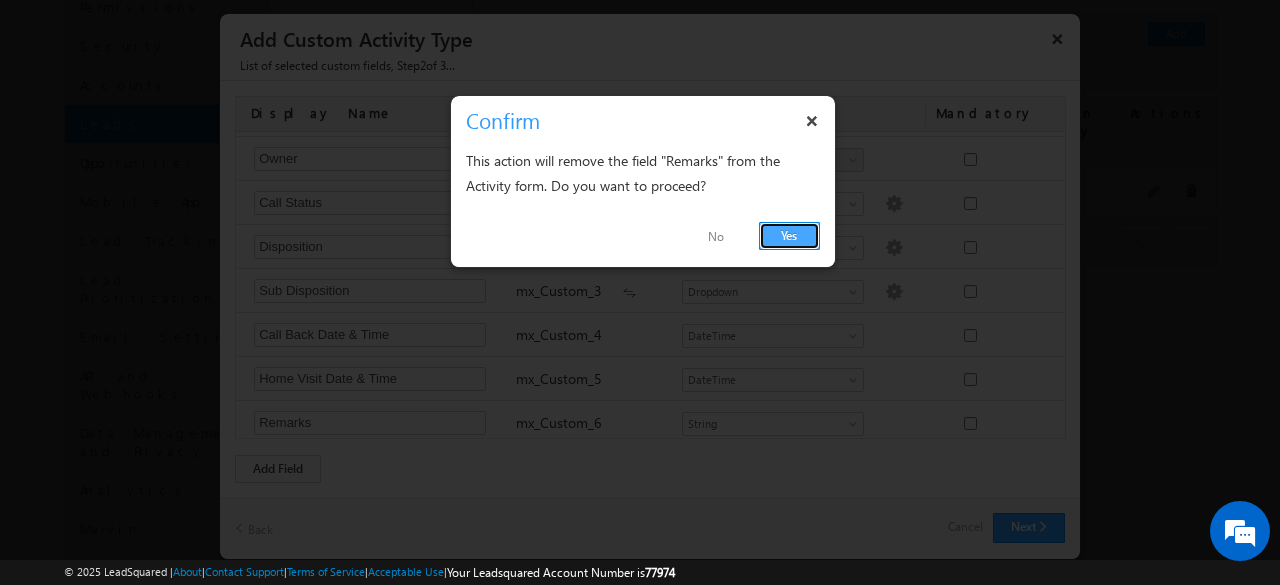 click on "Yes" at bounding box center [789, 236] 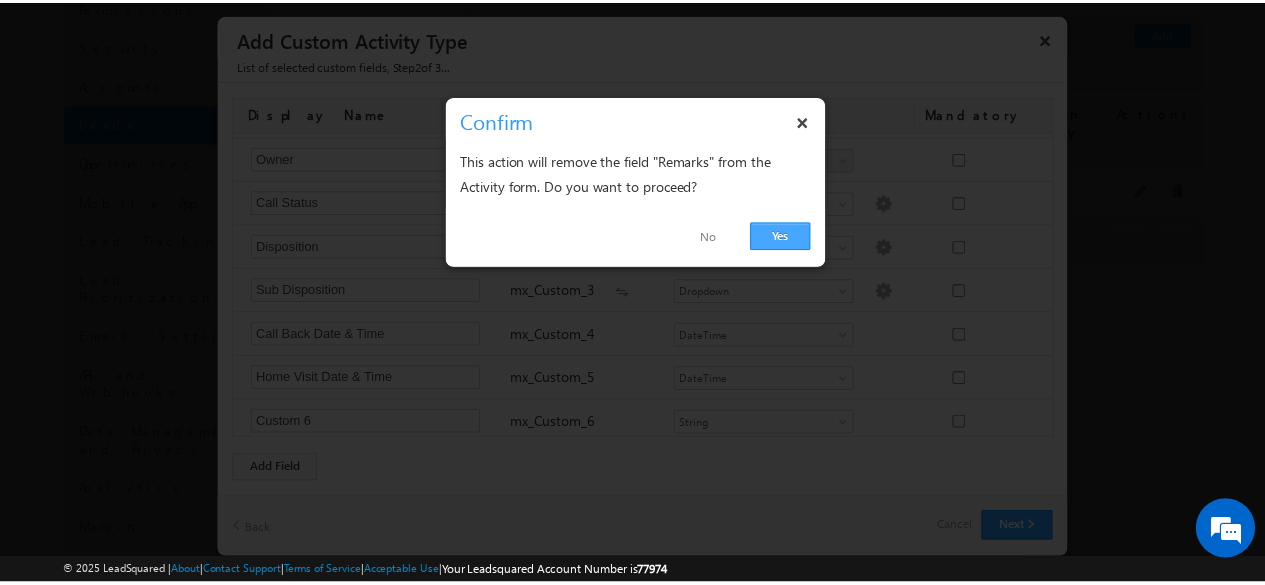 scroll, scrollTop: 40, scrollLeft: 0, axis: vertical 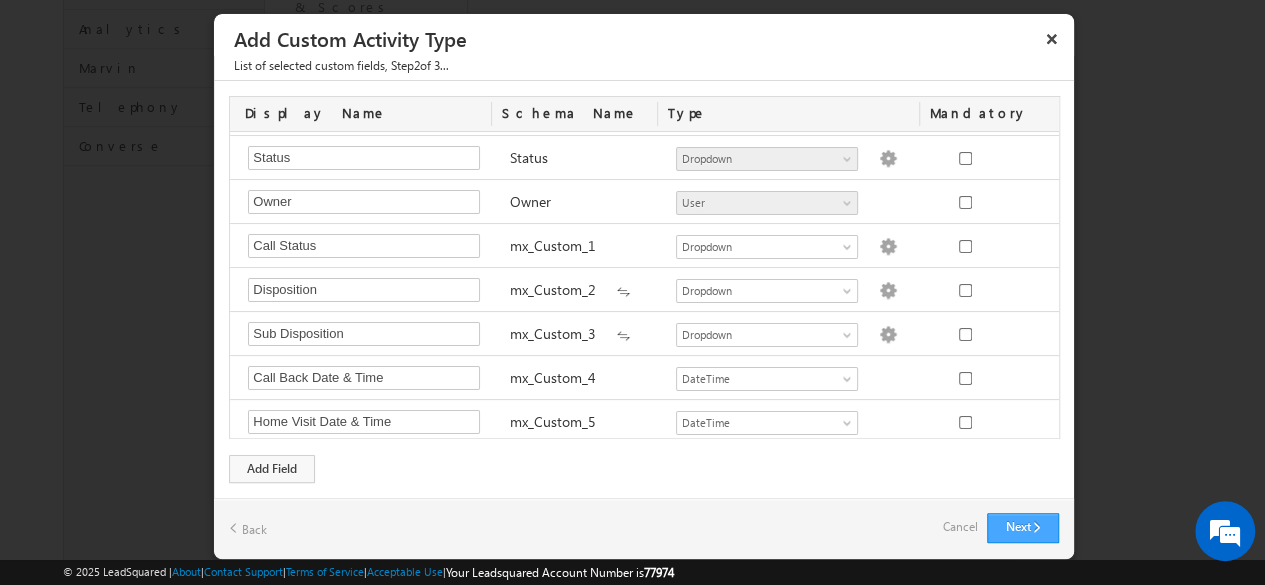 click on "Next" at bounding box center [1023, 528] 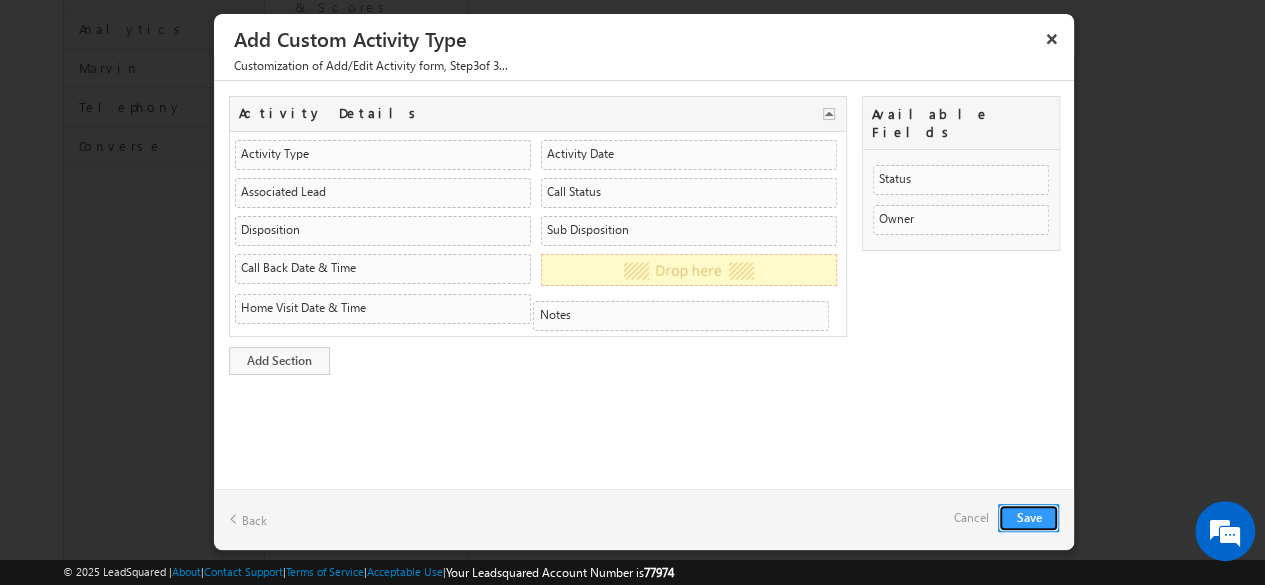 drag, startPoint x: 576, startPoint y: 189, endPoint x: 818, endPoint y: 315, distance: 272.83694 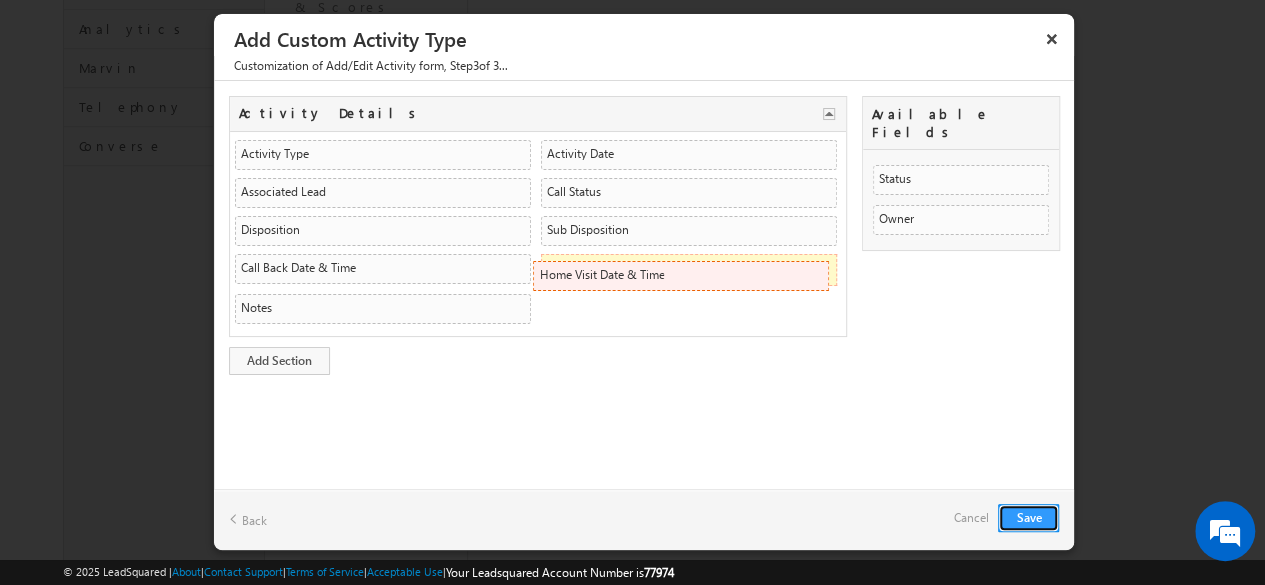 drag, startPoint x: 420, startPoint y: 290, endPoint x: 808, endPoint y: 263, distance: 388.9383 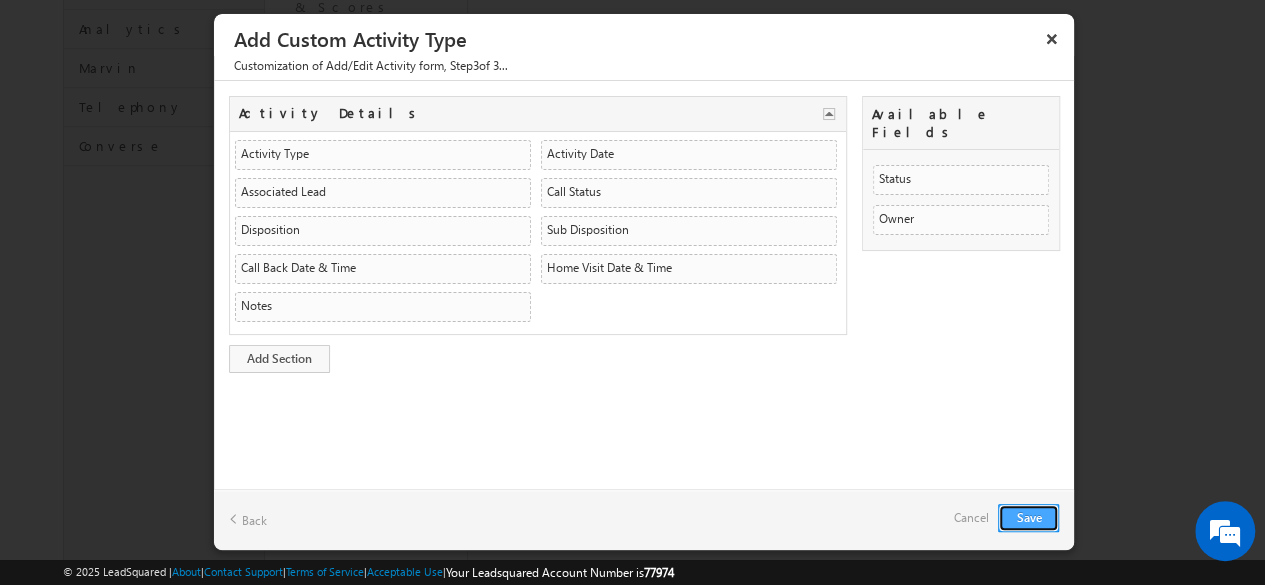 click on "Save" at bounding box center [1028, 518] 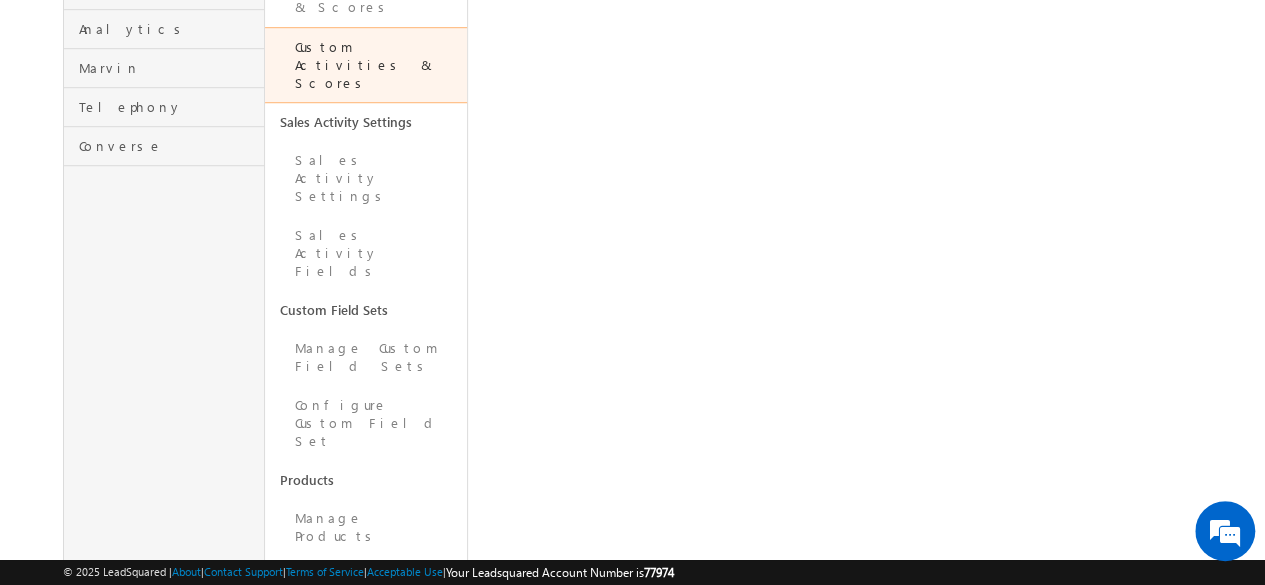 scroll, scrollTop: 0, scrollLeft: 0, axis: both 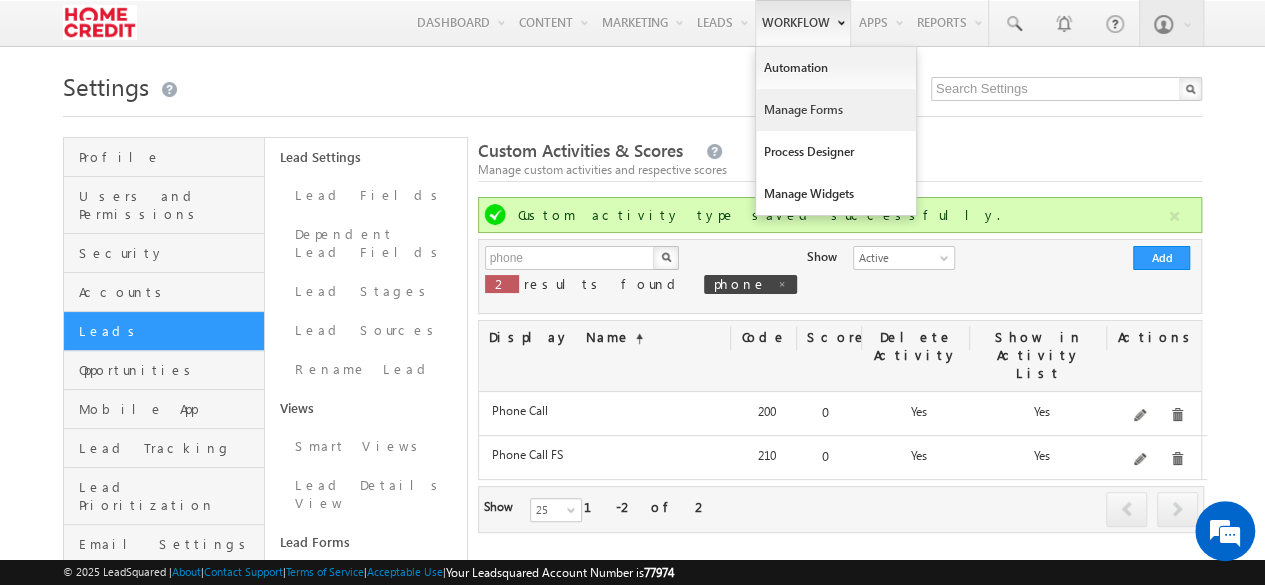 click on "Manage Forms" at bounding box center (836, 110) 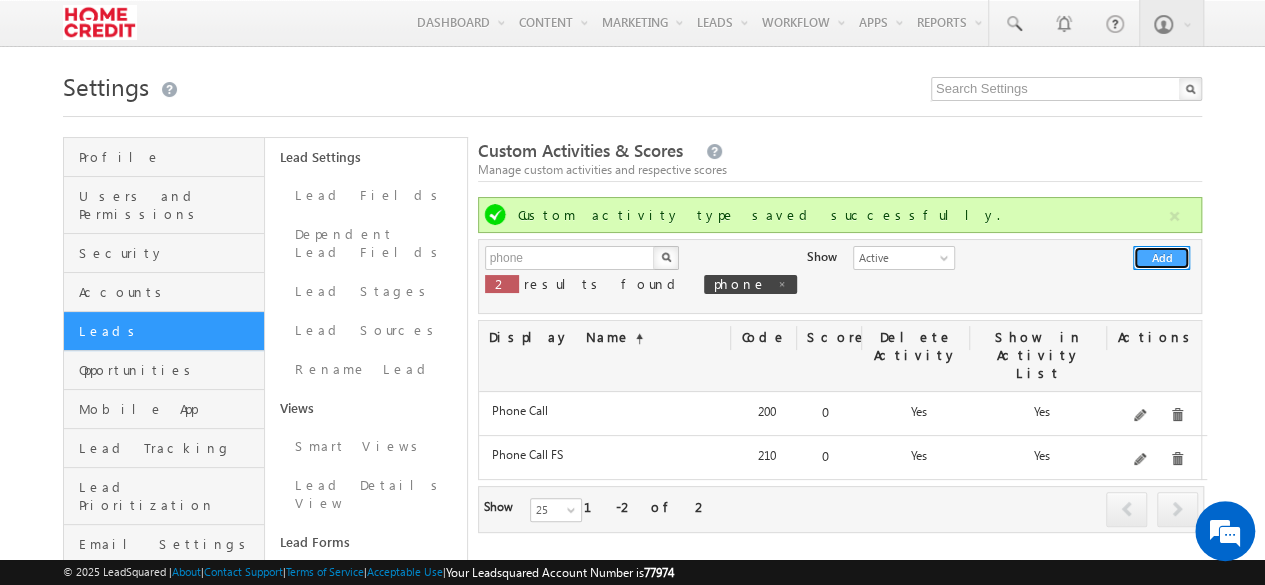 click on "Add" at bounding box center [1161, 258] 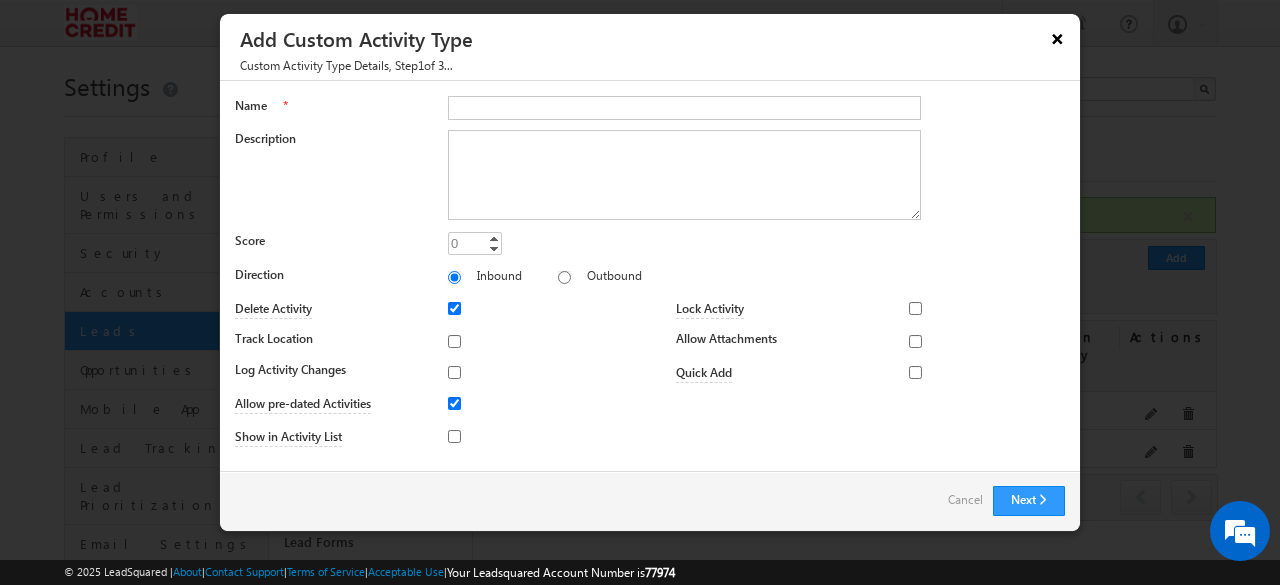 click on "×" at bounding box center (1058, 38) 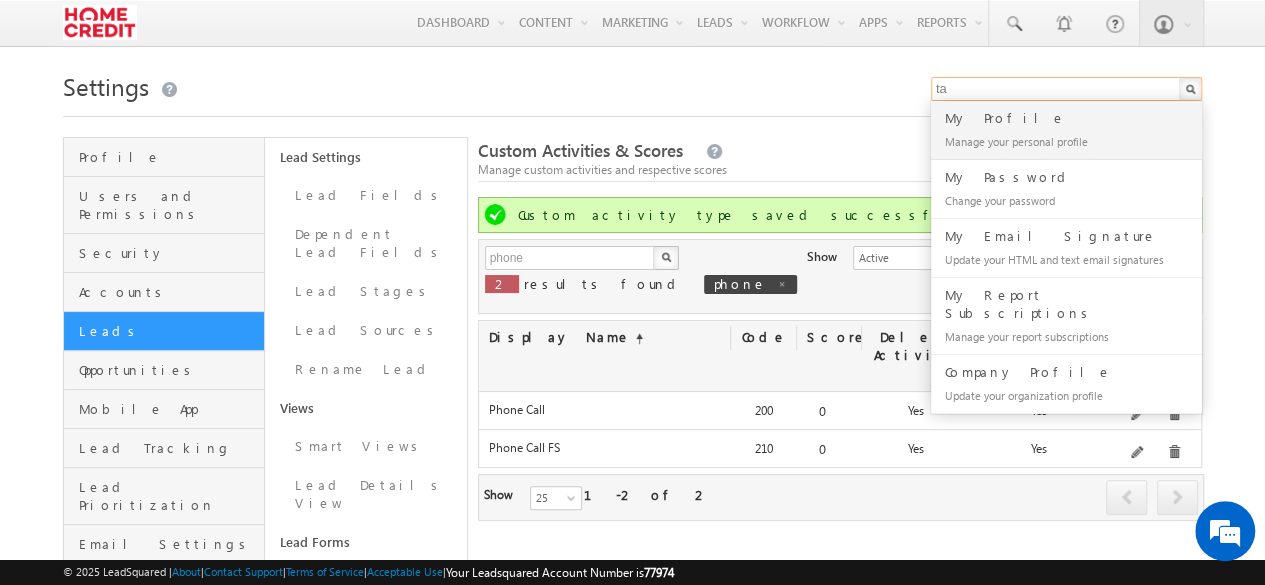 click on "ta" at bounding box center (1066, 89) 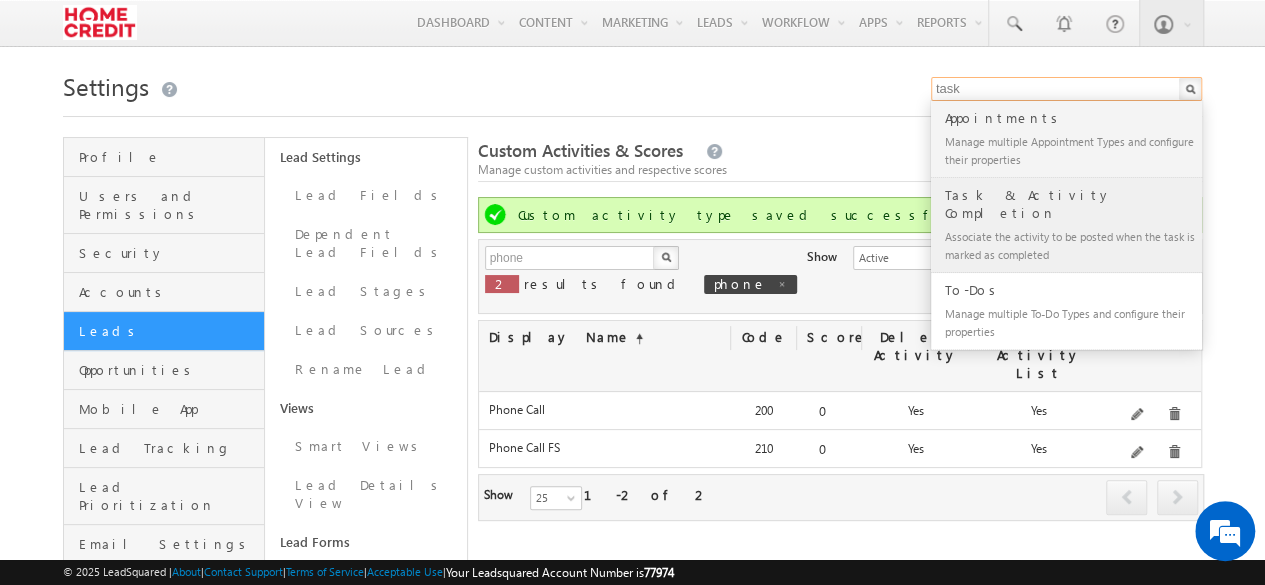 type on "task" 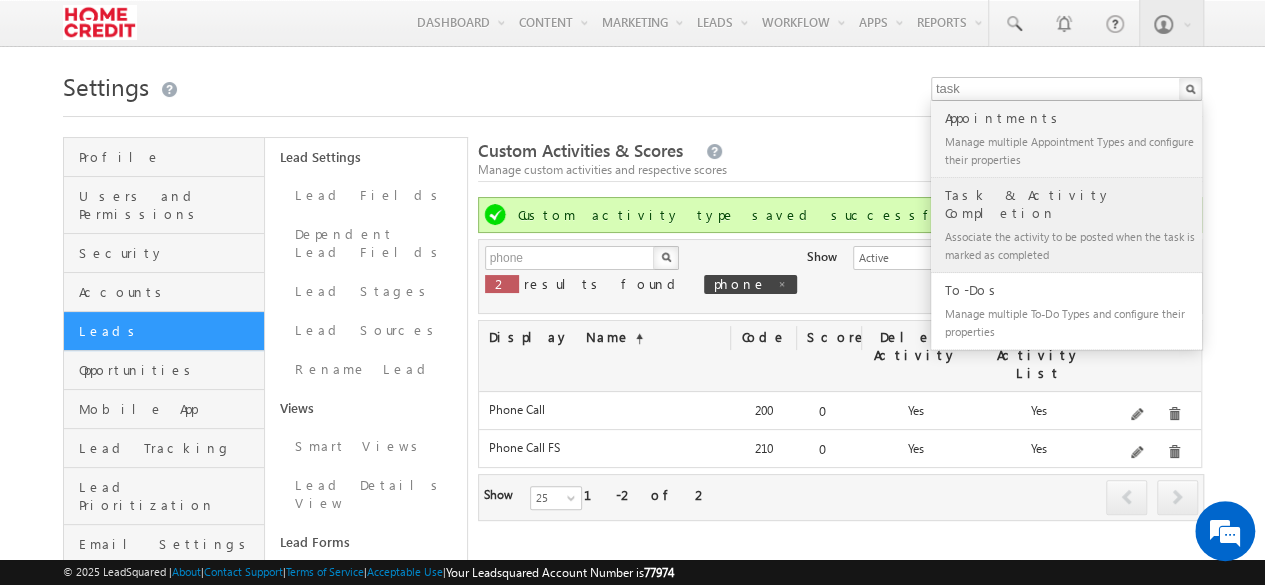 click on "Associate the activity to be posted when the task is marked as completed" at bounding box center [1075, 245] 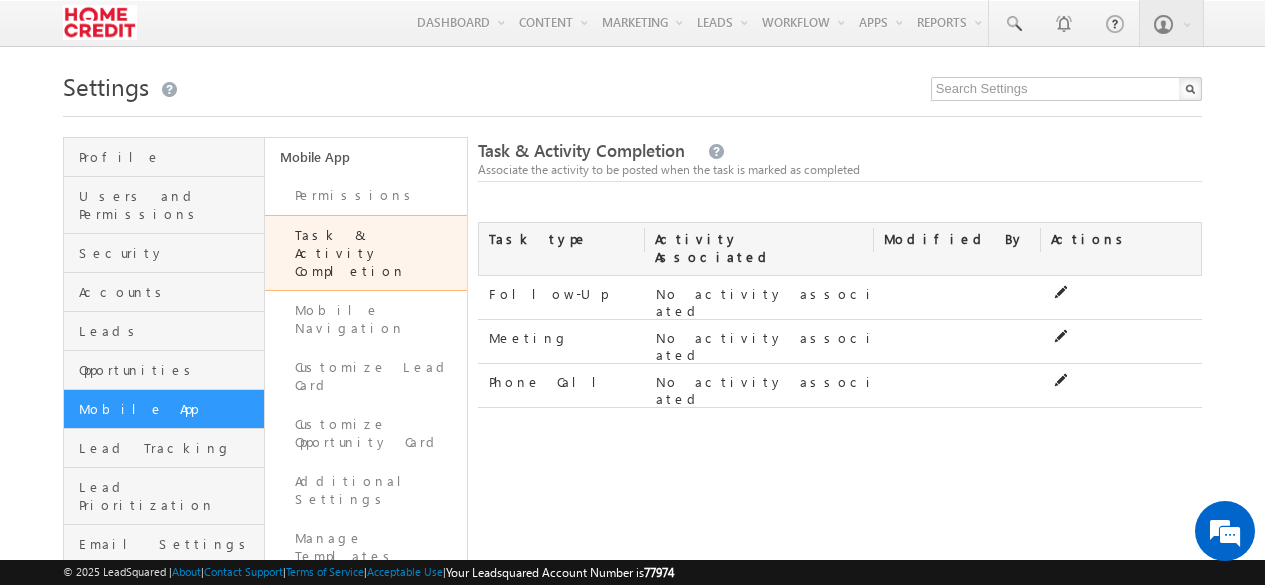 scroll, scrollTop: 0, scrollLeft: 0, axis: both 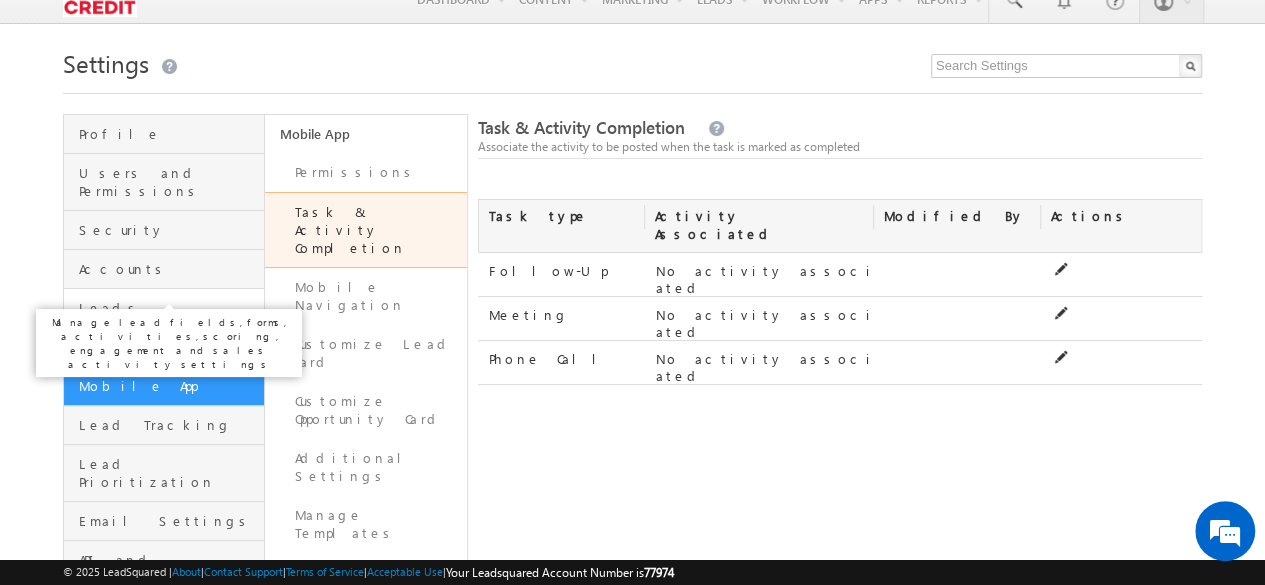 click on "Leads" at bounding box center [169, 308] 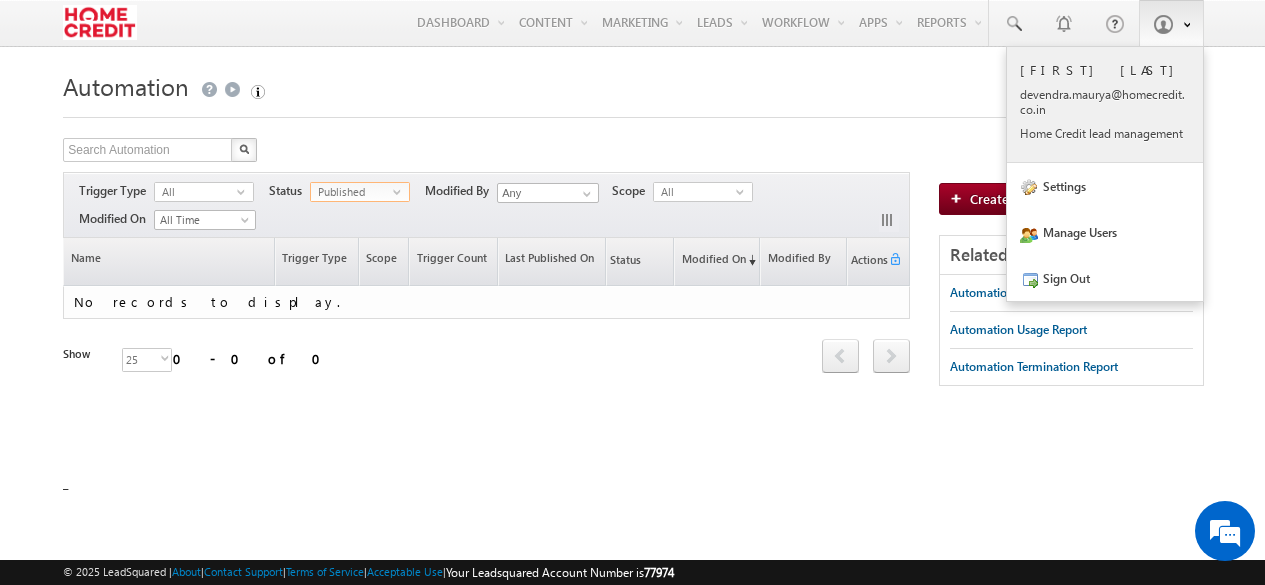 scroll, scrollTop: 0, scrollLeft: 0, axis: both 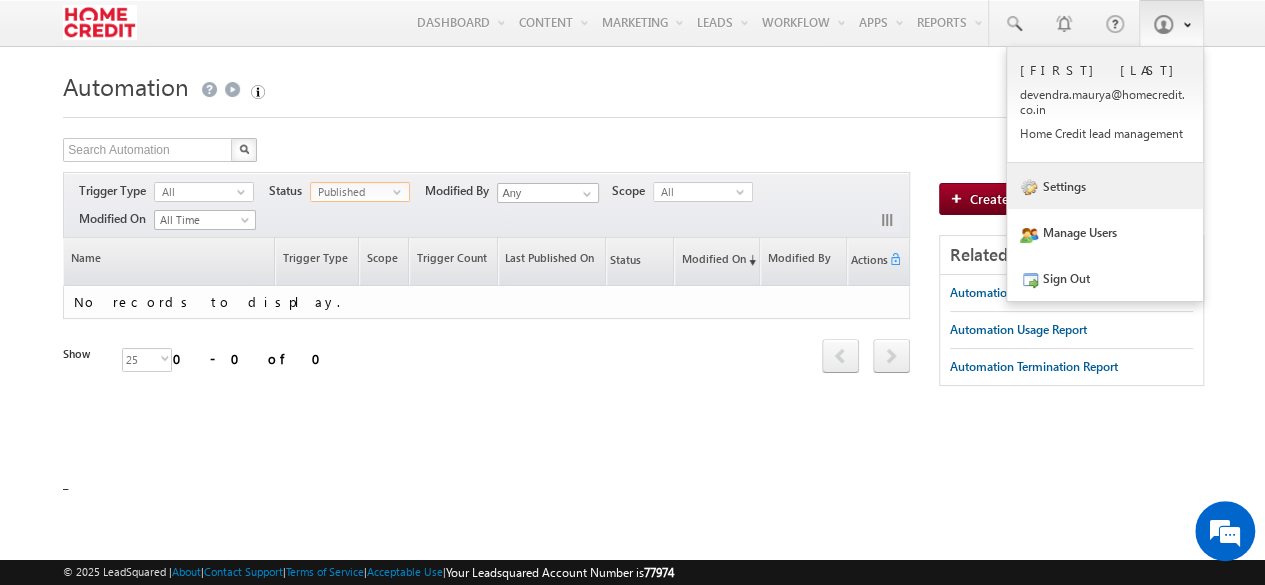 click on "Settings" at bounding box center (1105, 186) 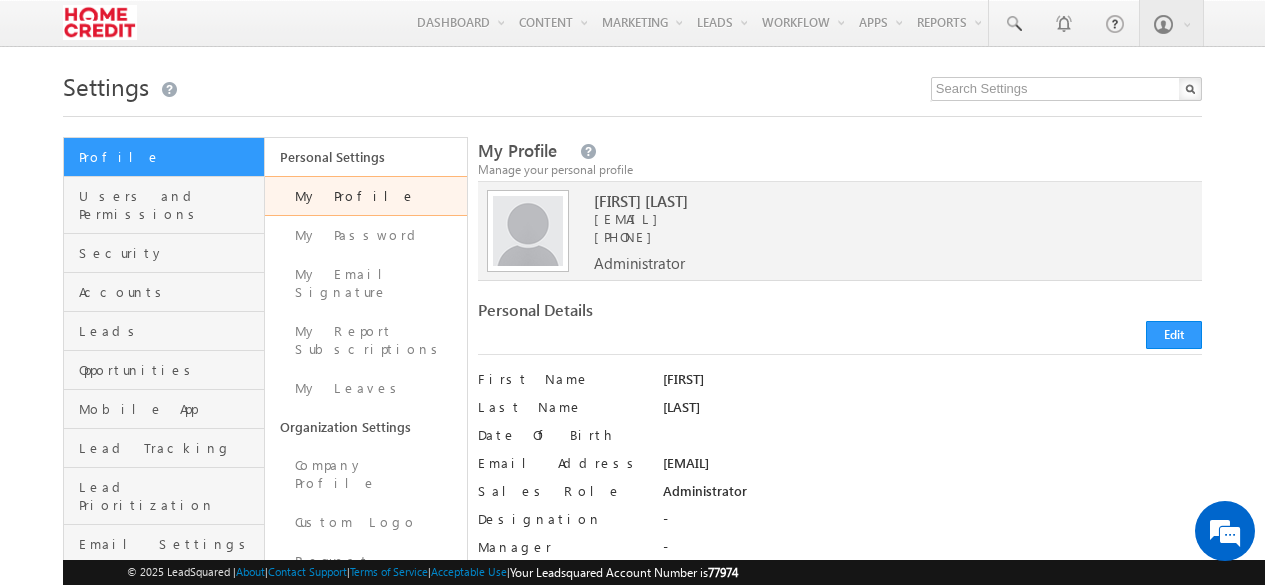 scroll, scrollTop: 0, scrollLeft: 0, axis: both 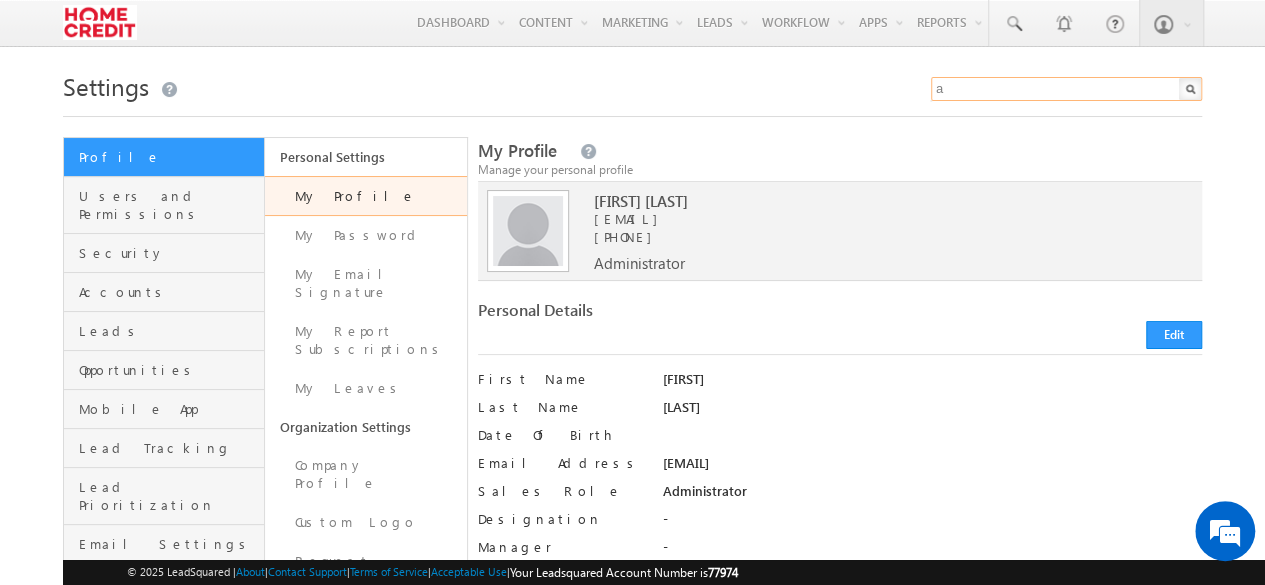 click on "a" at bounding box center [1066, 89] 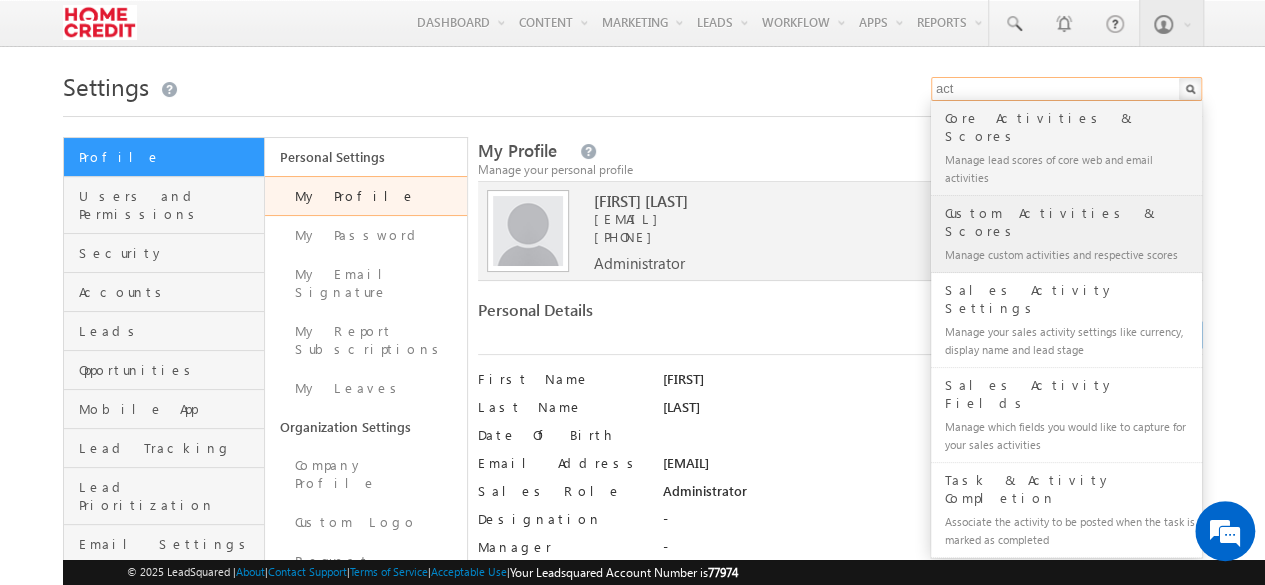 type on "act" 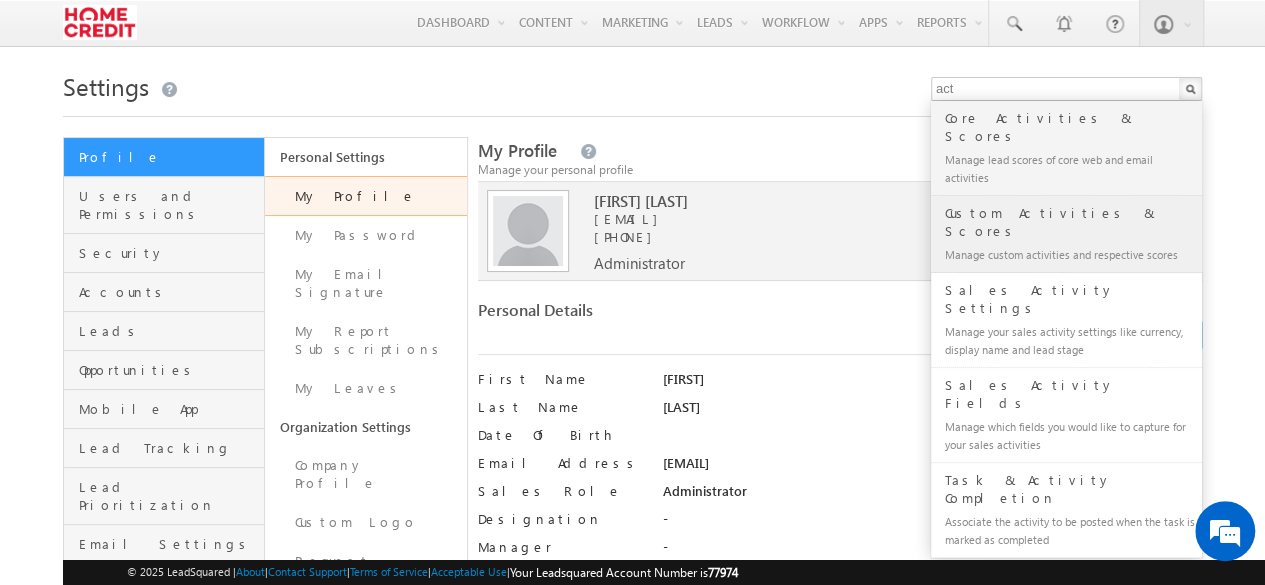 click on "Manage custom activities and respective scores" at bounding box center [1075, 254] 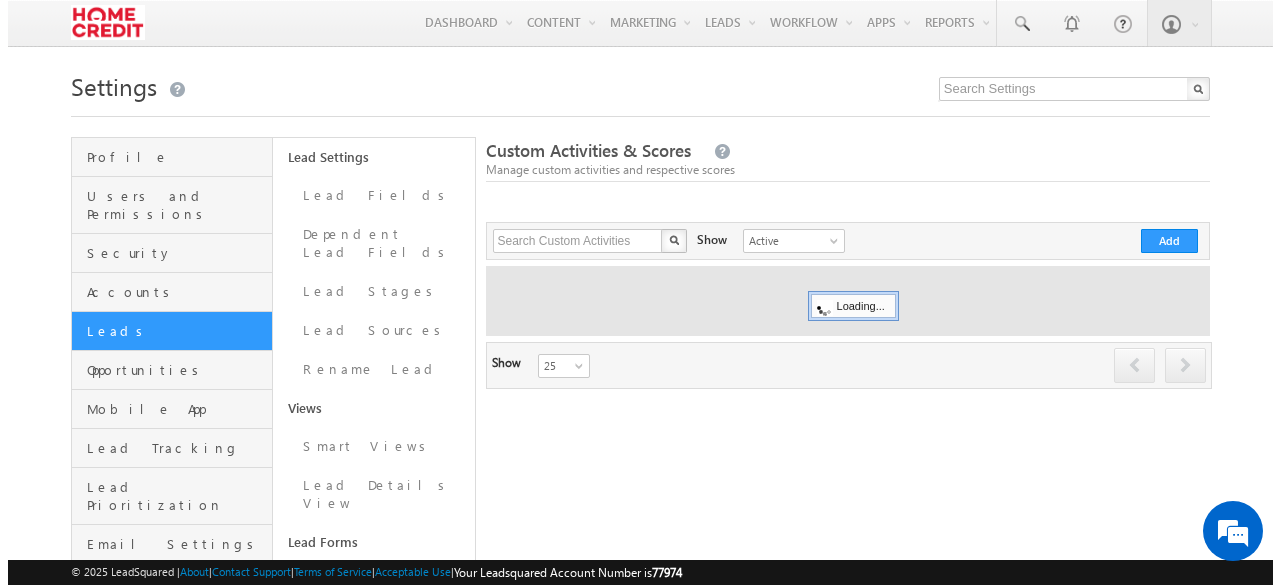 scroll, scrollTop: 0, scrollLeft: 0, axis: both 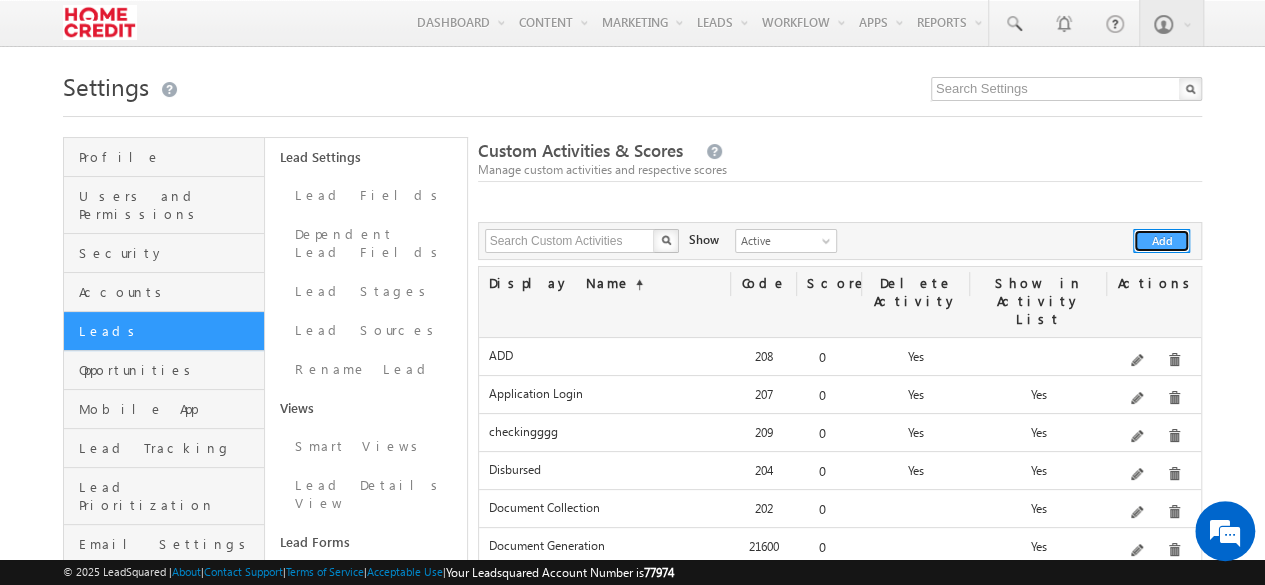 click on "Add" at bounding box center [1161, 241] 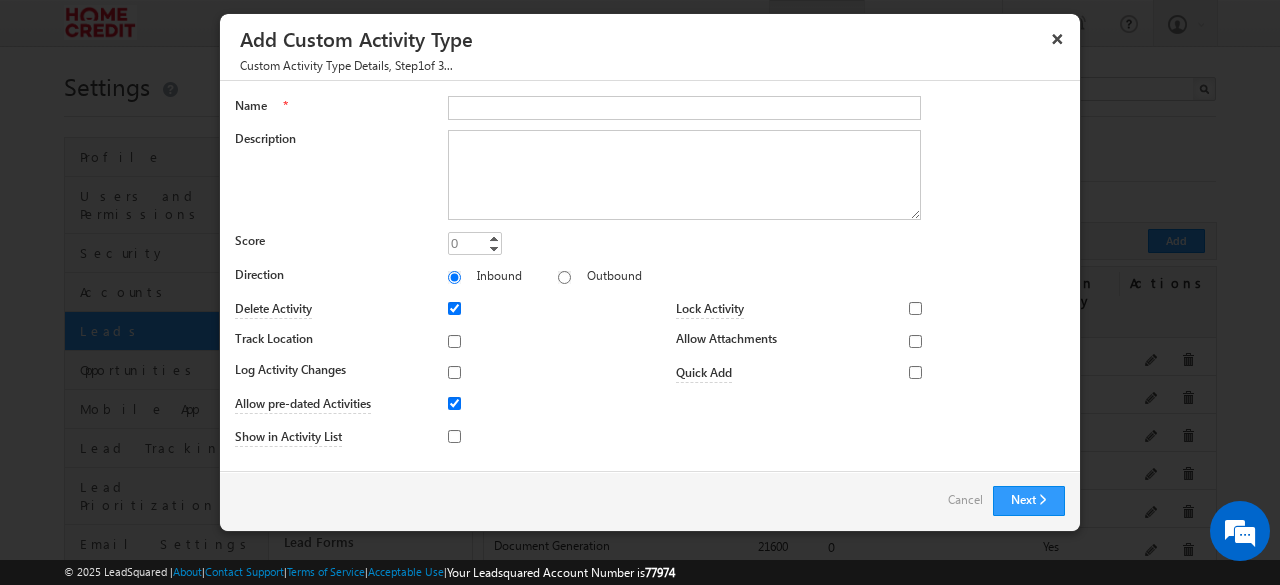 scroll, scrollTop: 0, scrollLeft: 0, axis: both 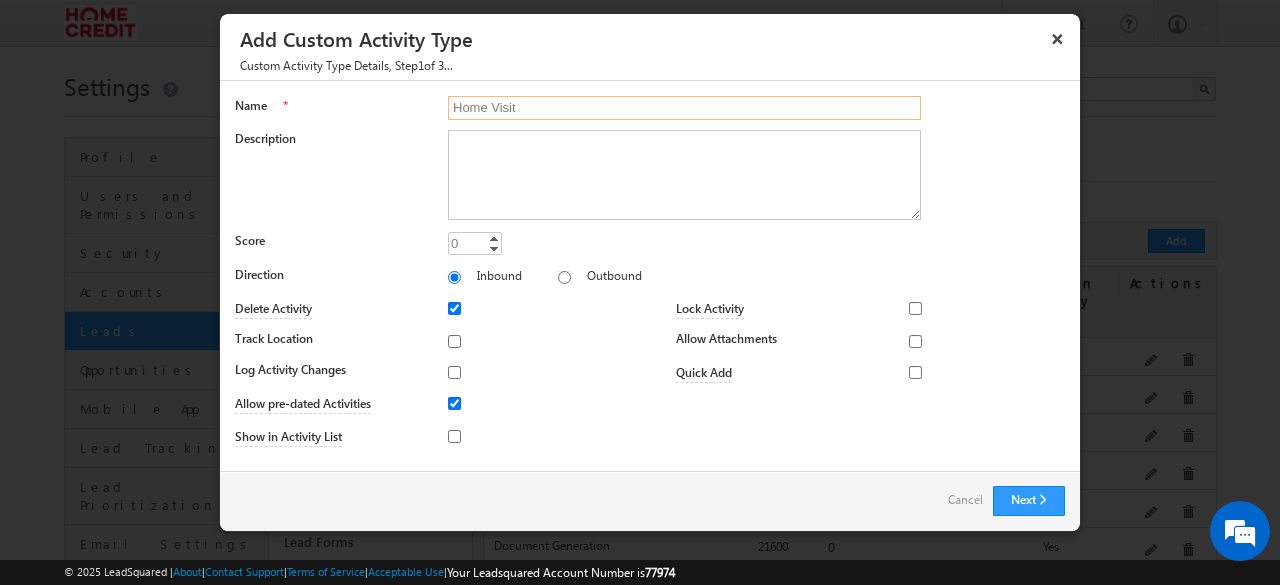 type on "Home Visit" 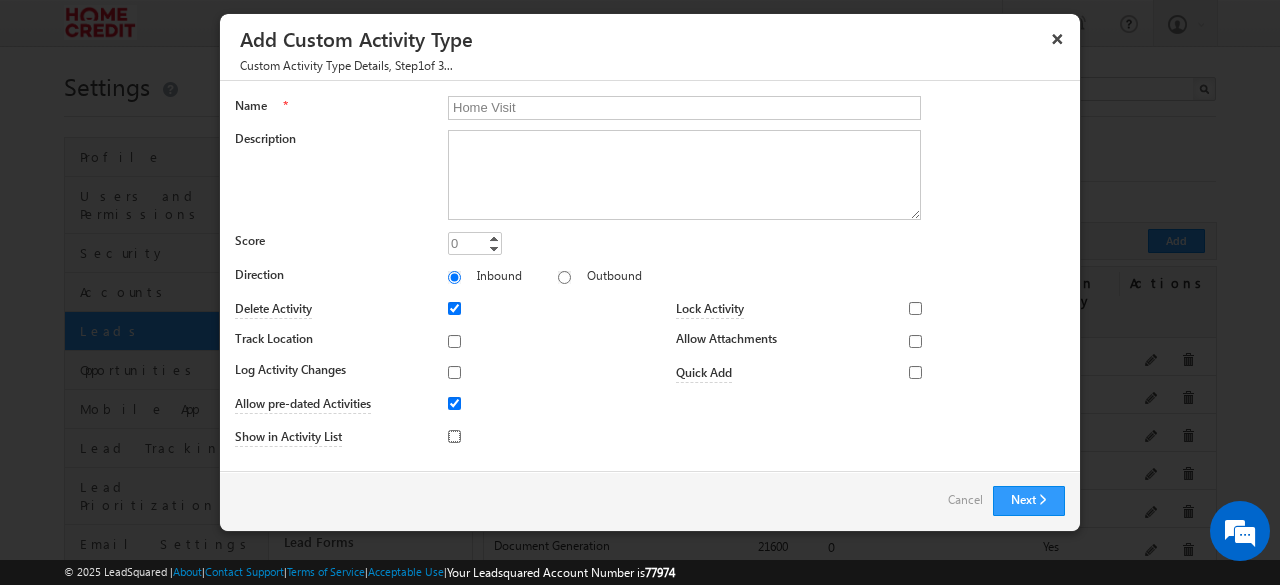 click on "Show in Activity List" at bounding box center (454, 436) 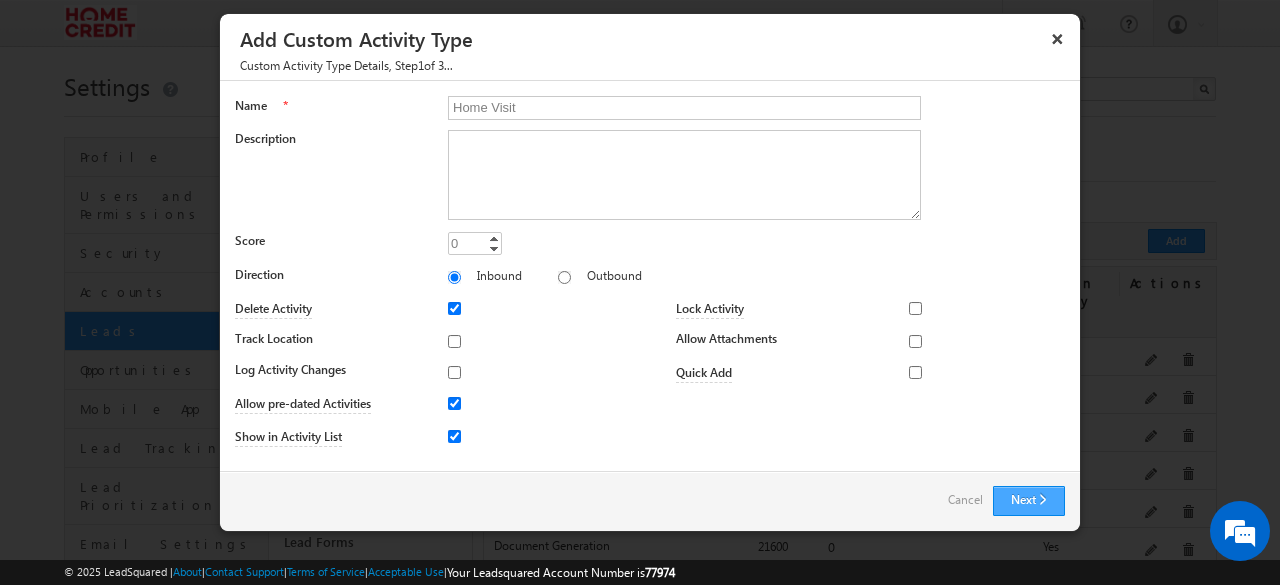 click on "Next" at bounding box center (1029, 501) 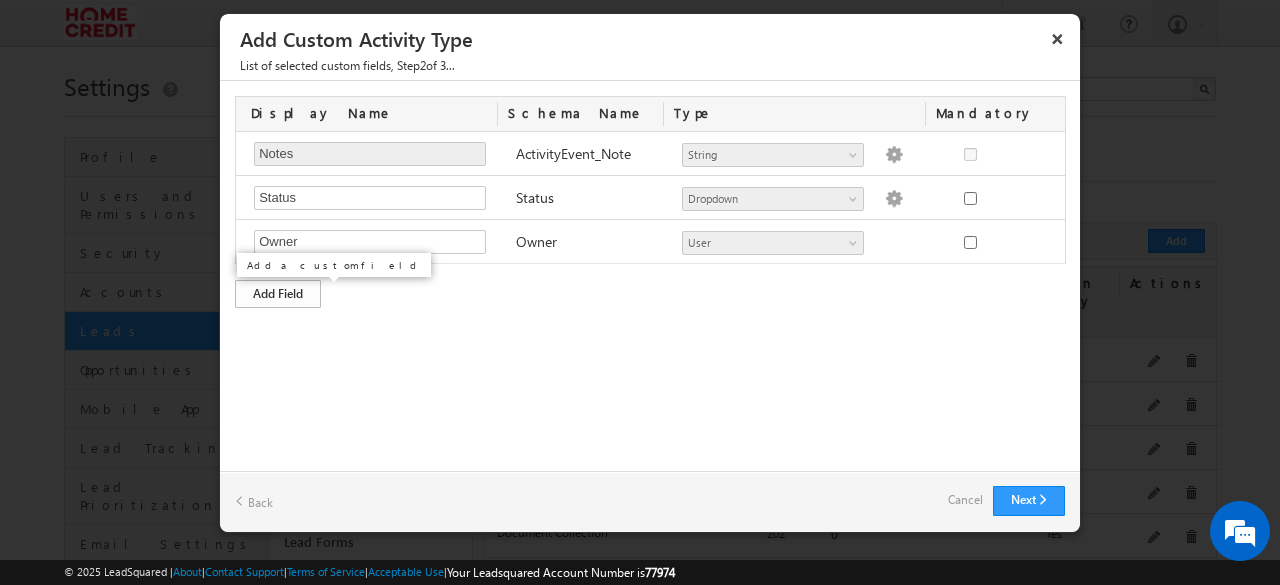 click on "Add Field" at bounding box center (278, 294) 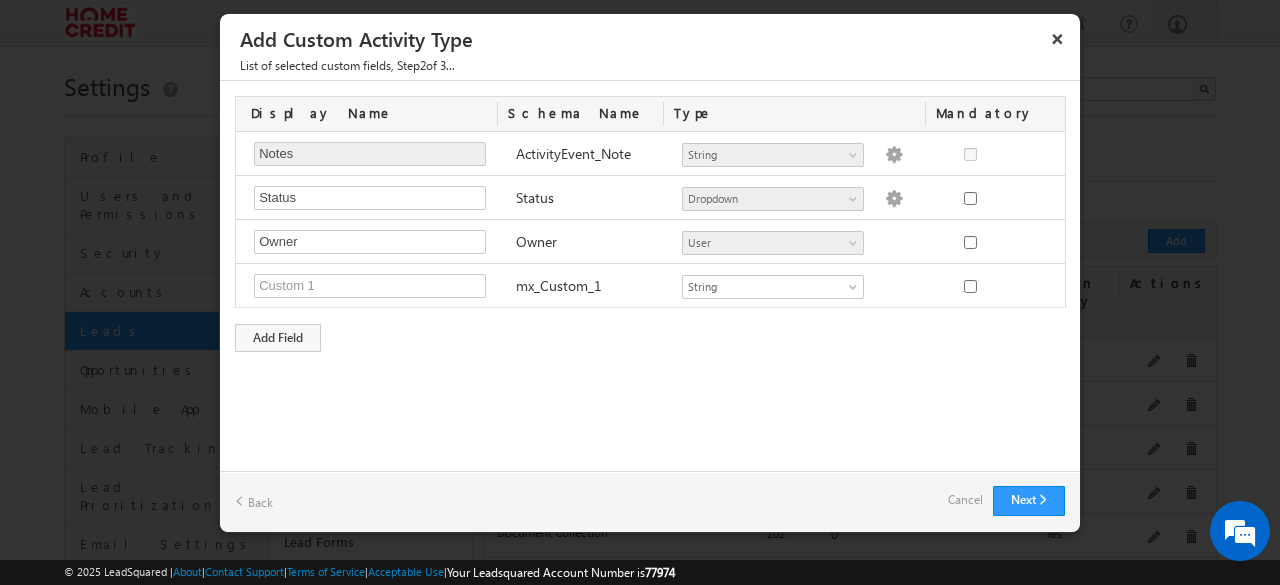 click on "Back" at bounding box center (254, 501) 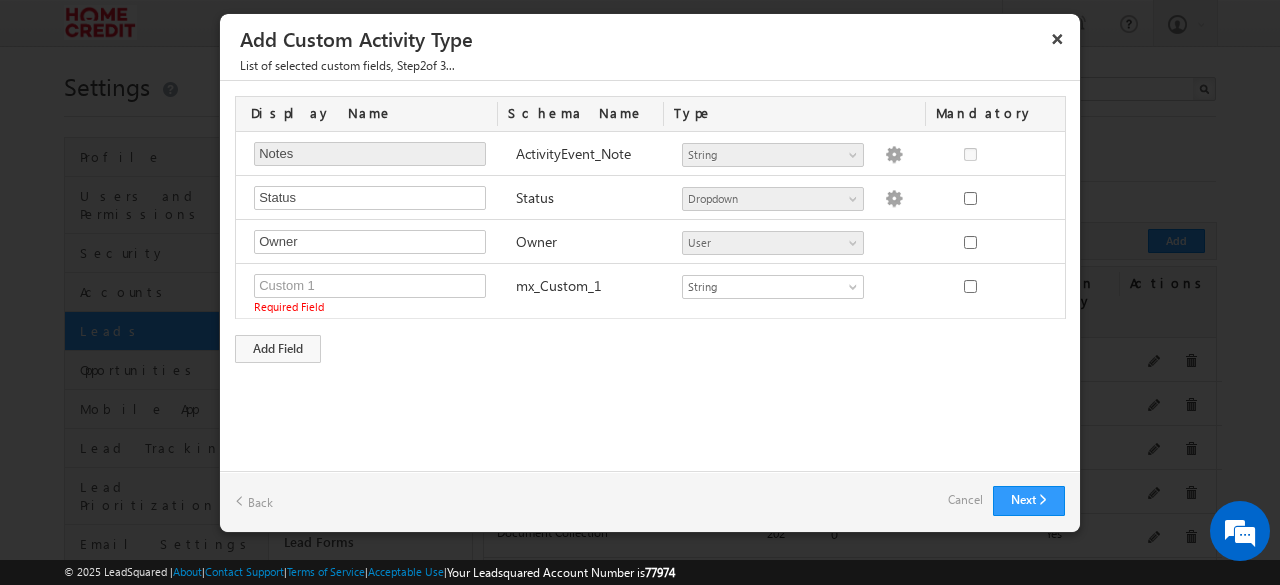 click on "Back" at bounding box center (254, 501) 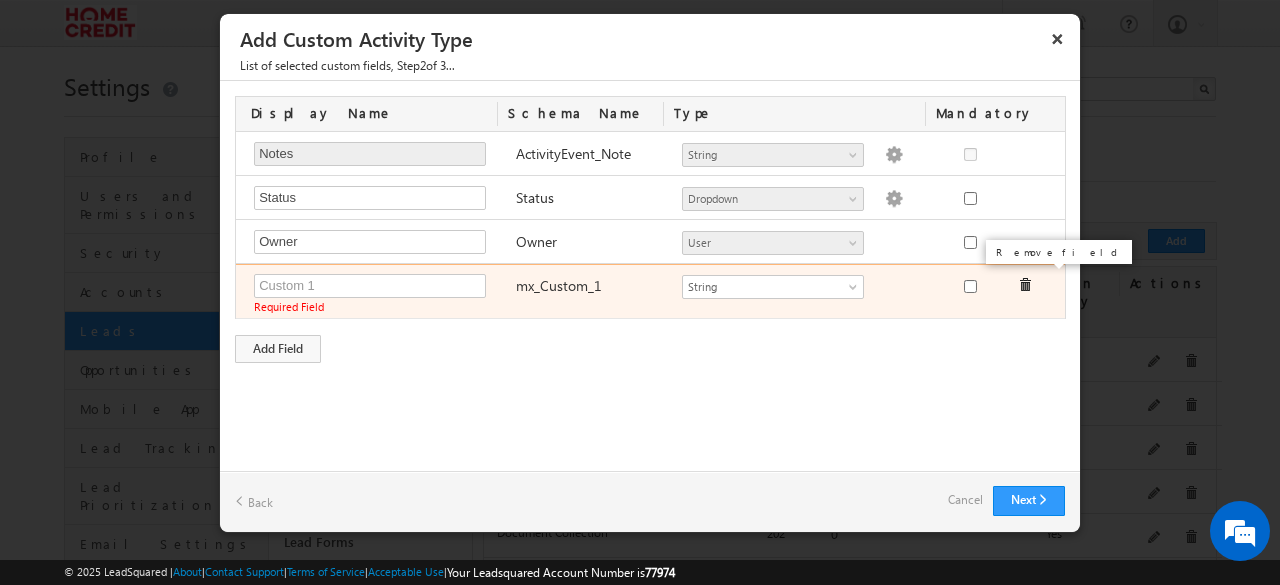 click at bounding box center (1025, 285) 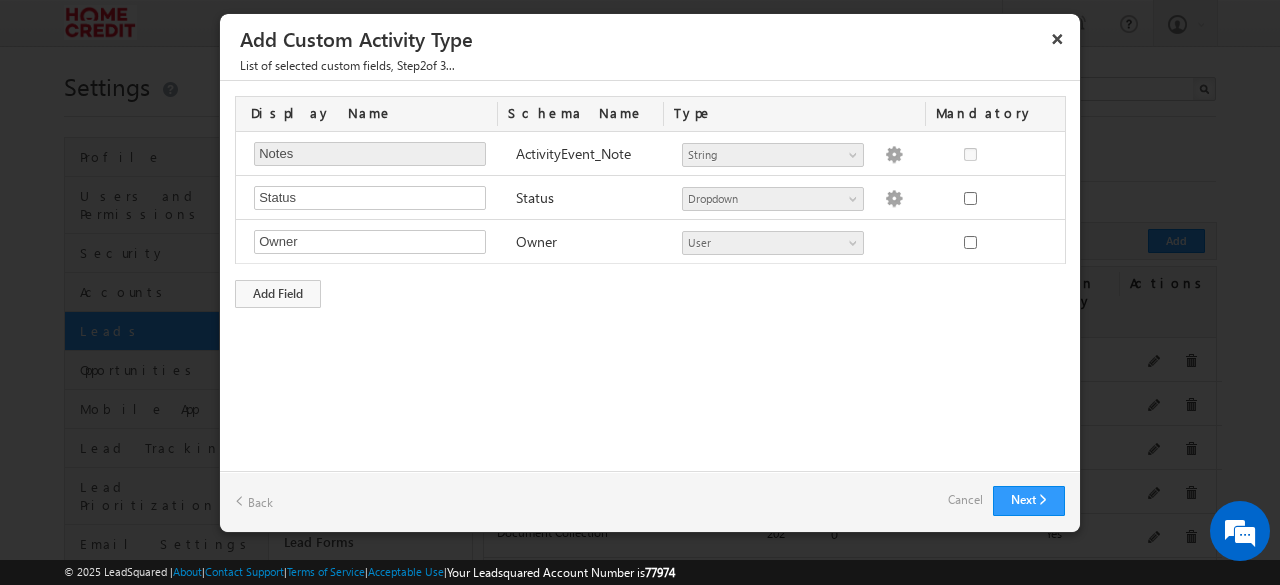 click on "Back" at bounding box center (254, 501) 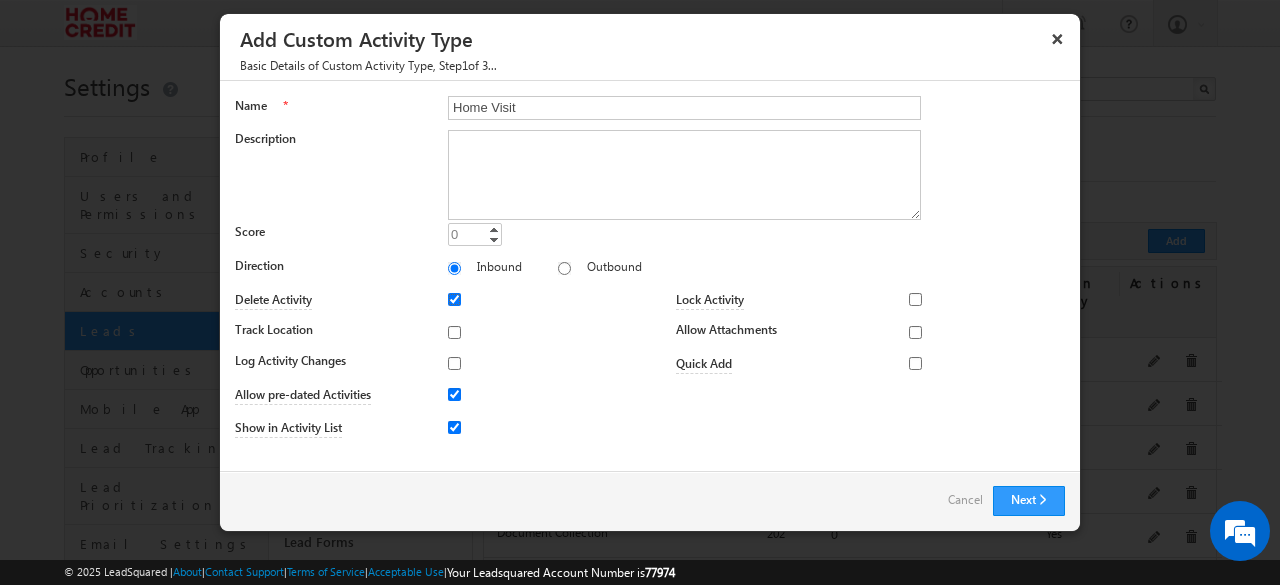 click on "Delete Activity" at bounding box center (454, 299) 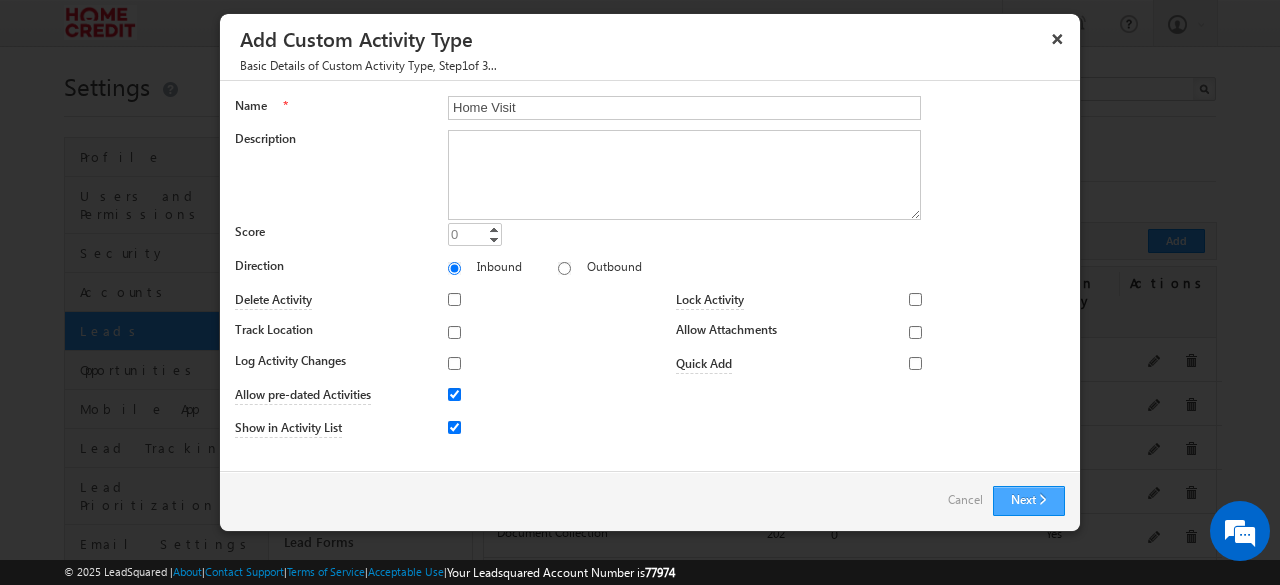 click on "Next" at bounding box center (1029, 501) 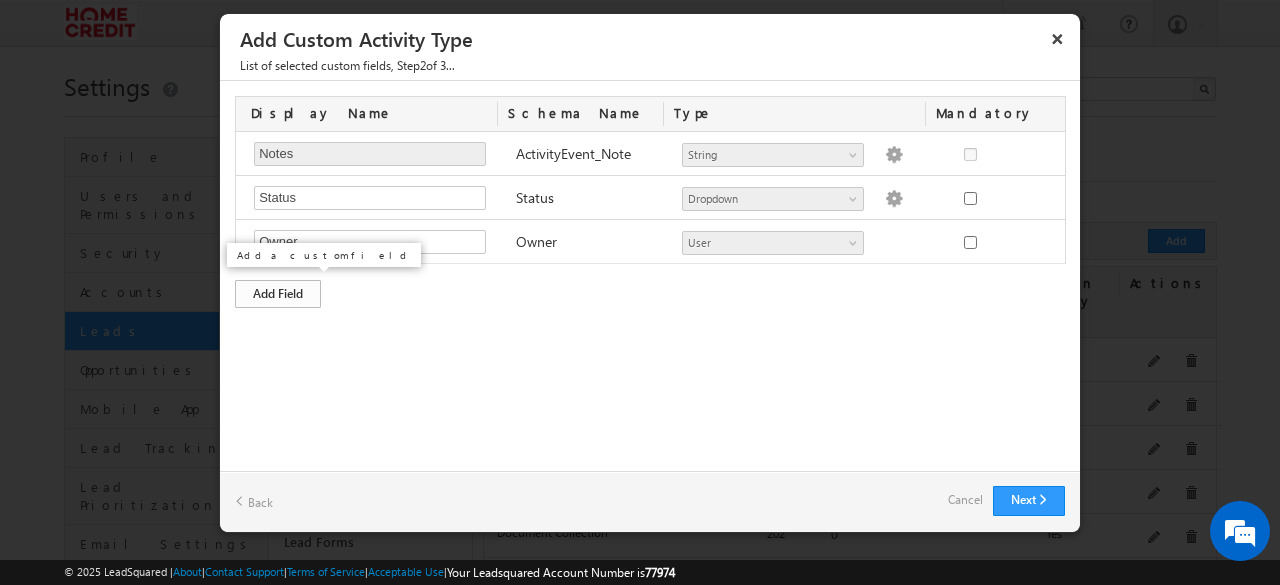 click on "Add Field" at bounding box center (278, 294) 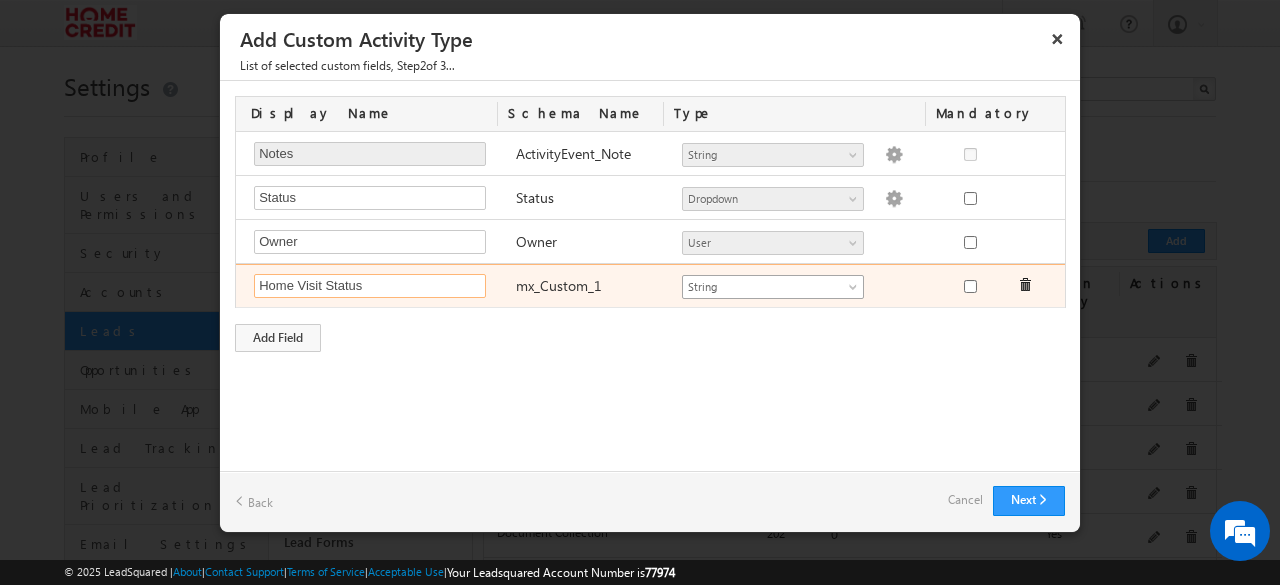 type on "Home Visit Status" 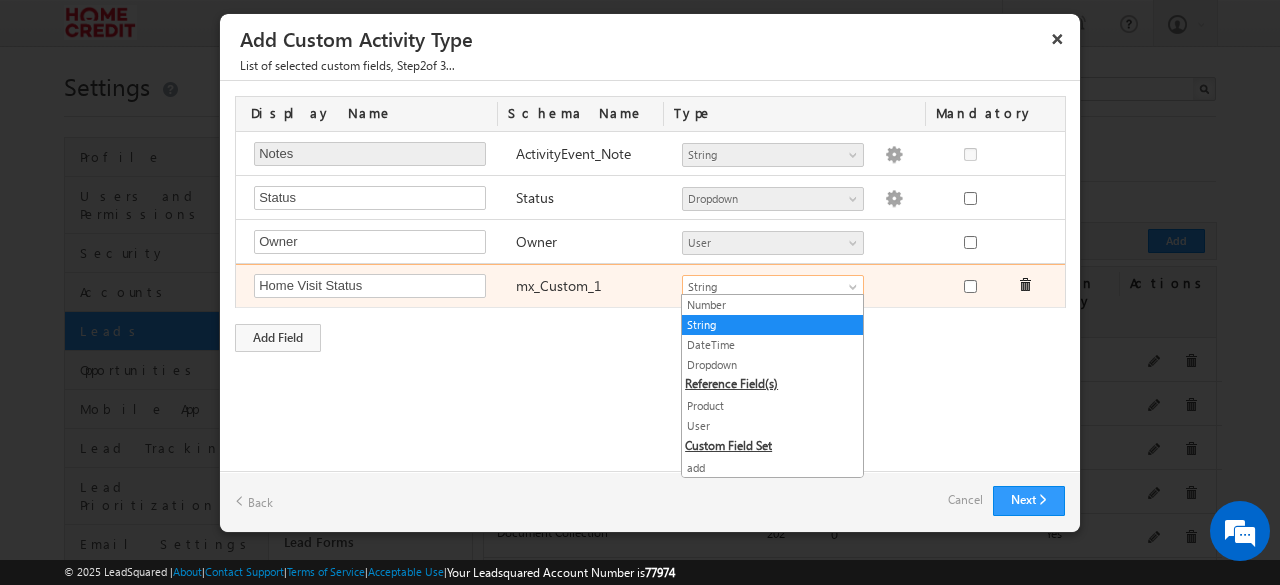 click on "String" at bounding box center (764, 287) 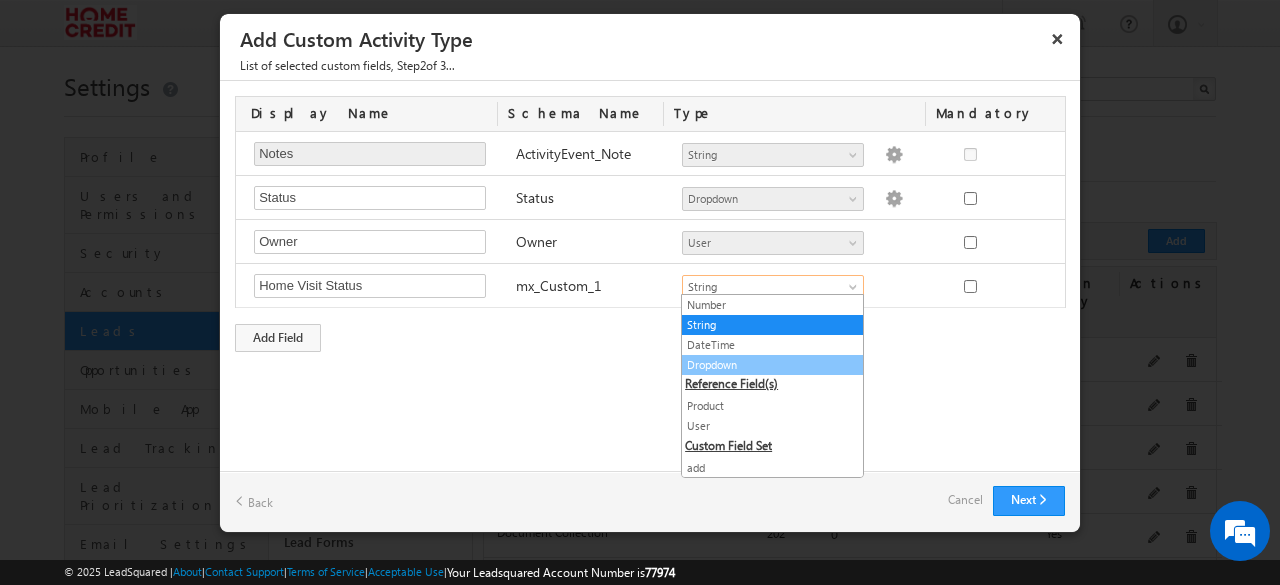 click on "Dropdown" at bounding box center (772, 365) 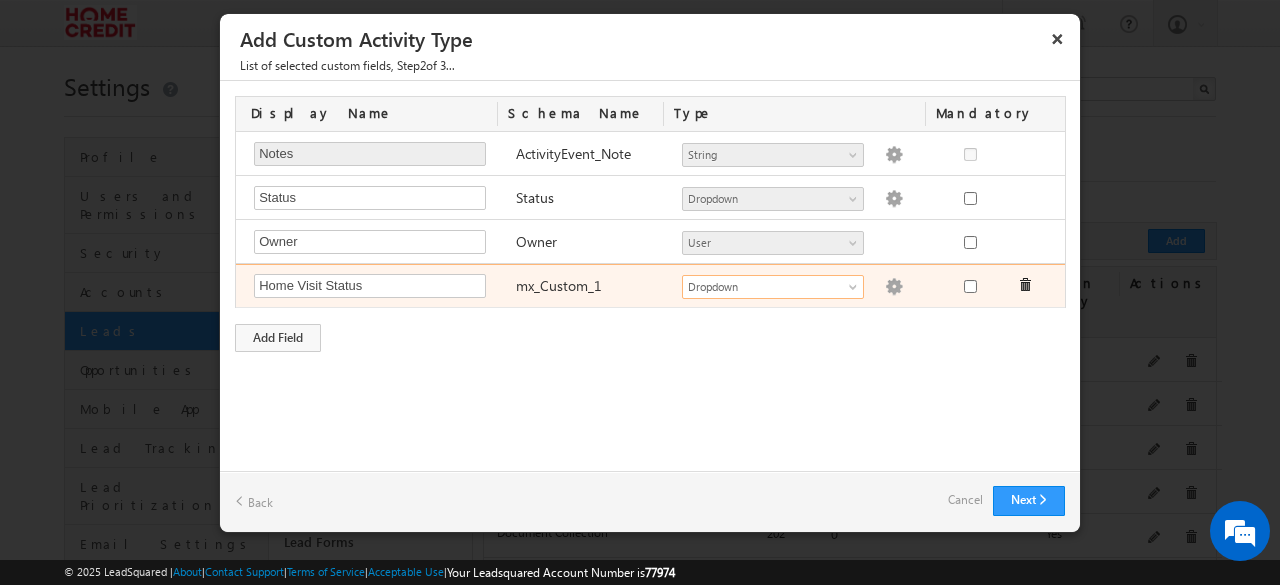 click at bounding box center [894, 287] 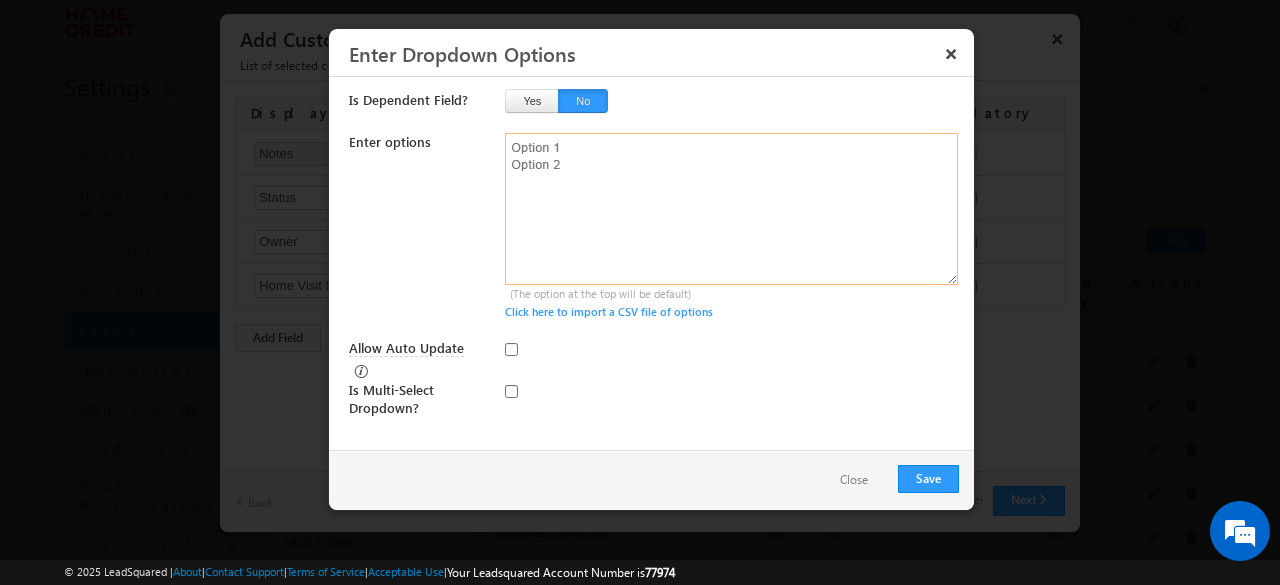 click at bounding box center [731, 209] 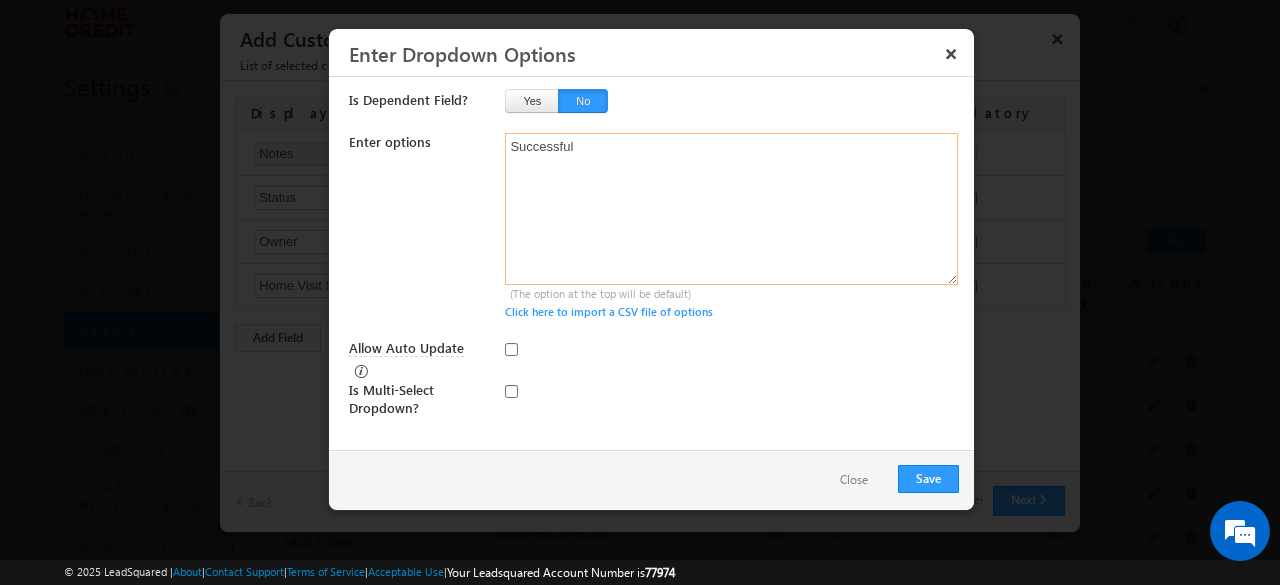 paste on "Not Successful" 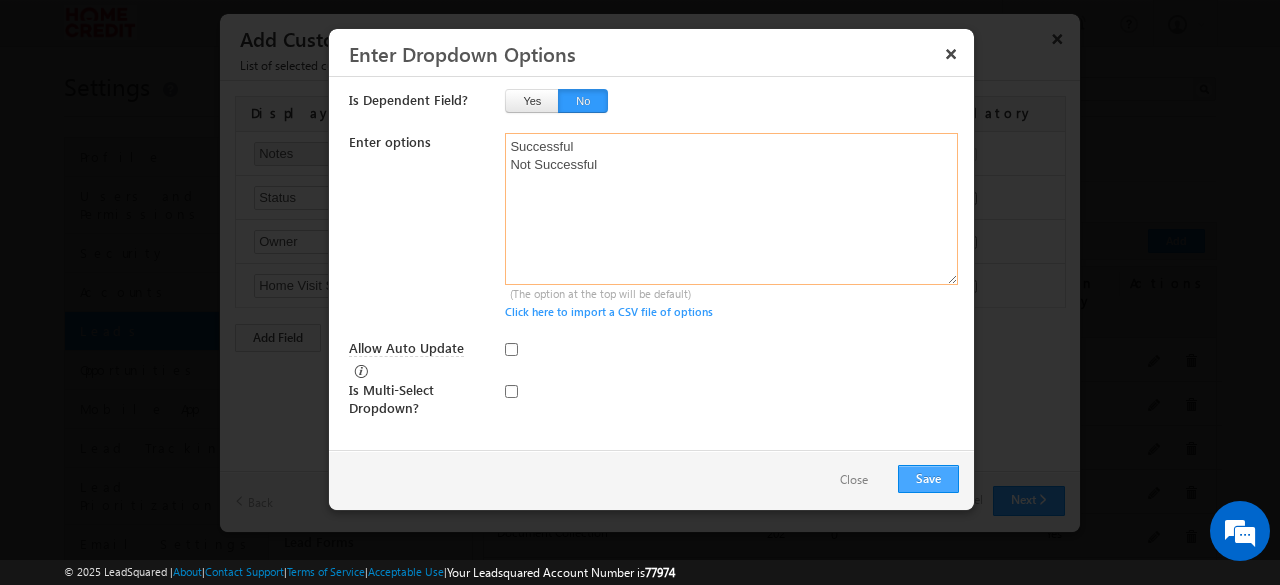 type on "Successful
Not Successful" 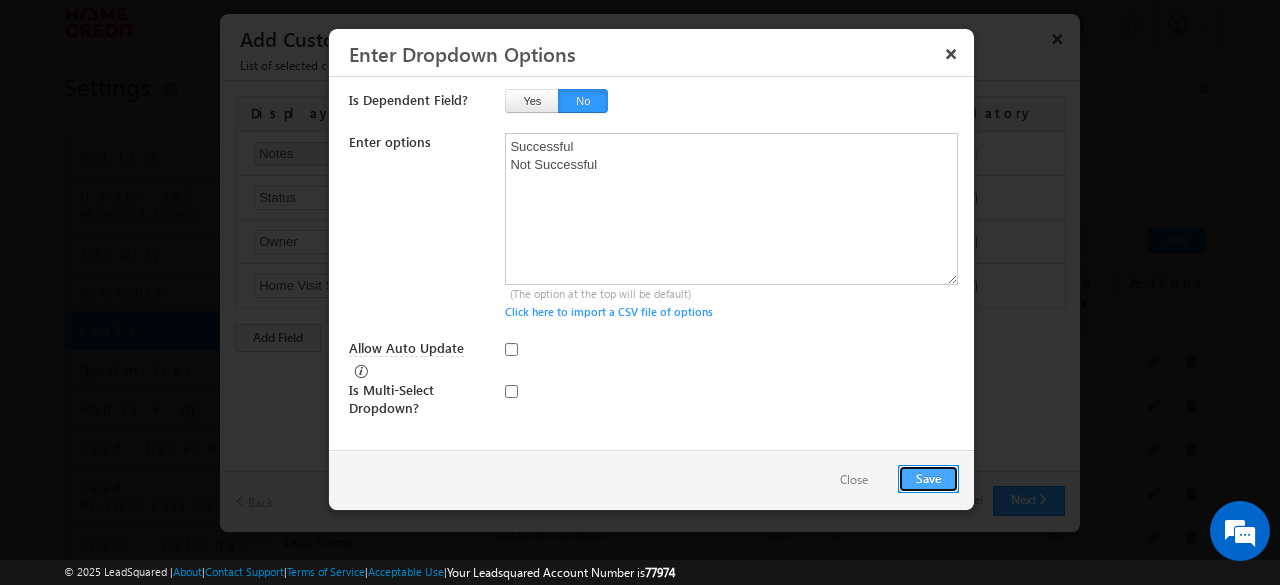 click on "Save" at bounding box center [928, 479] 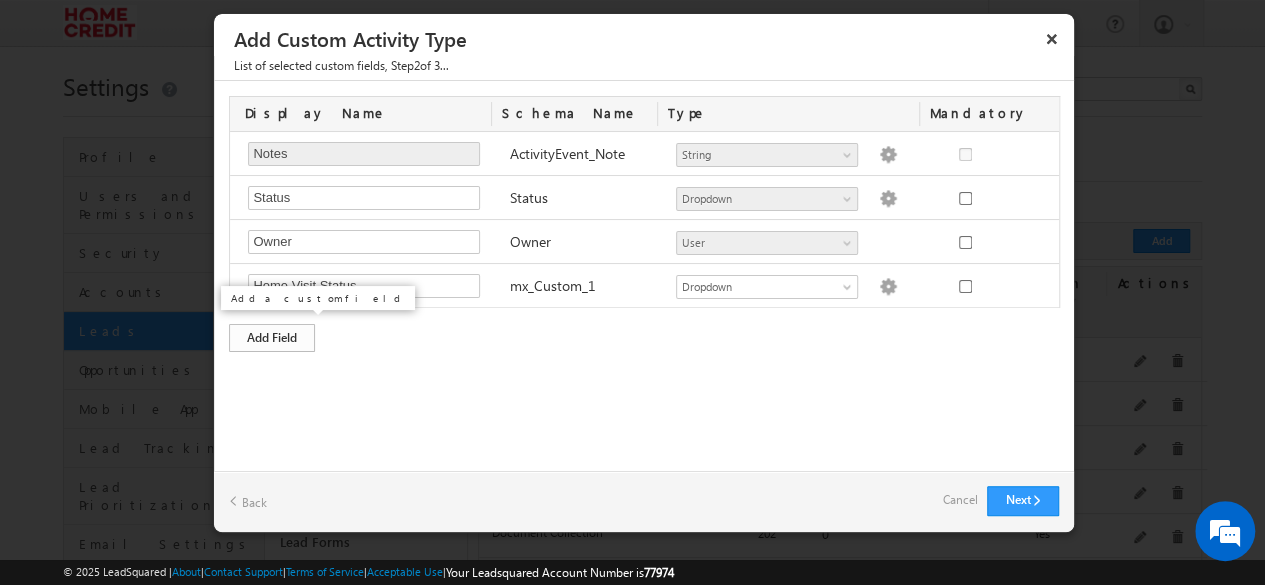 click on "Add Field" at bounding box center (272, 338) 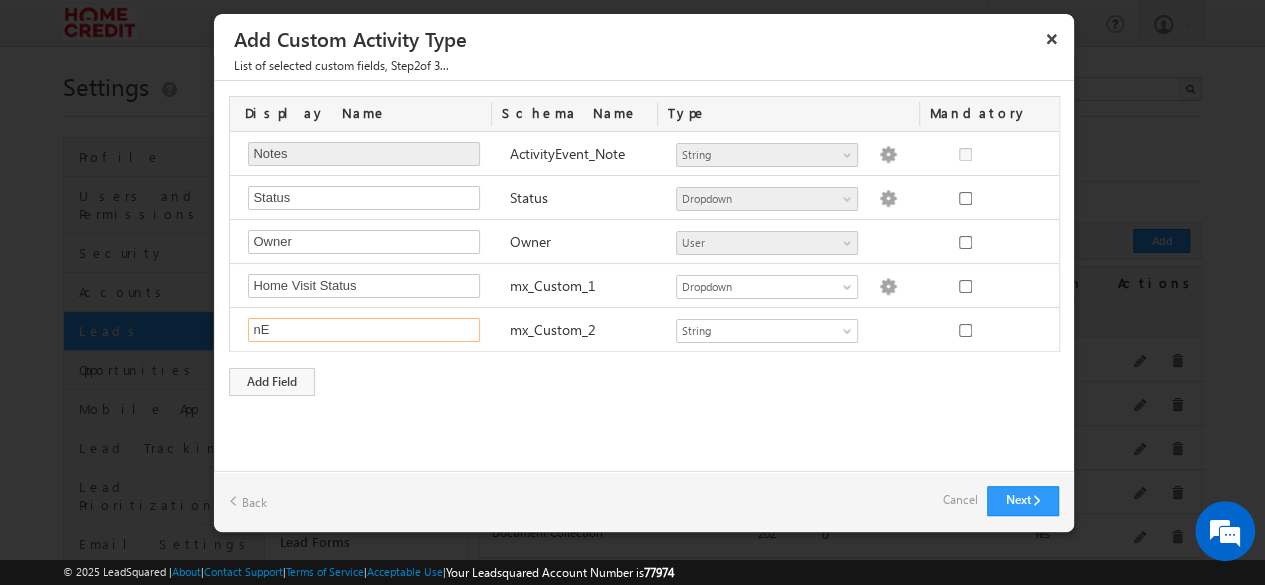 type on "n" 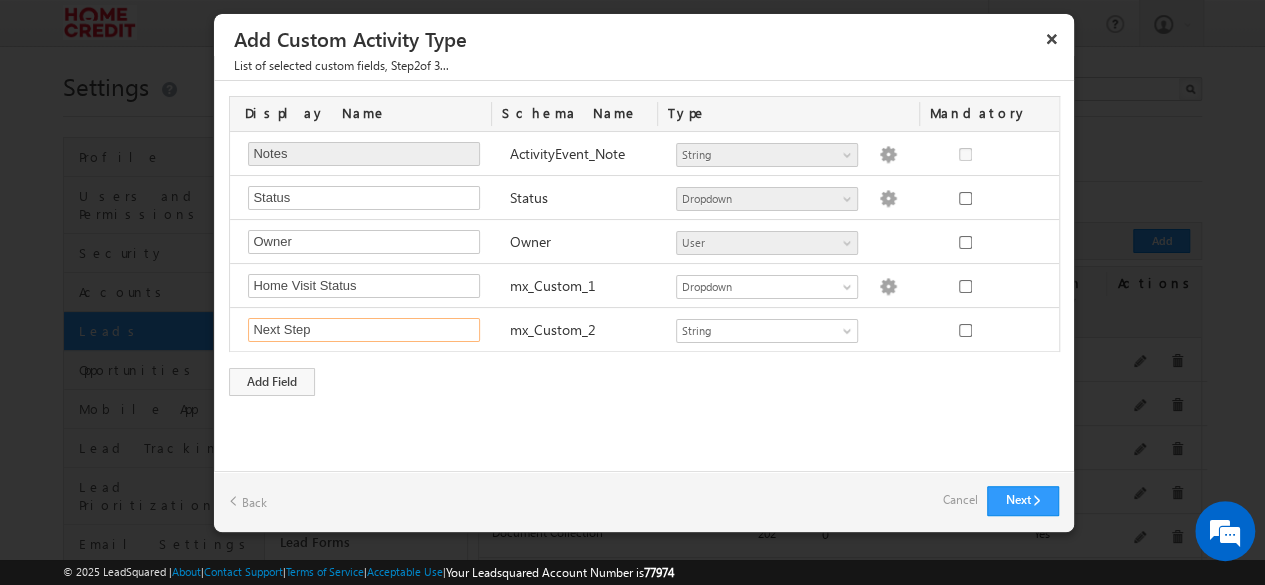 type on "Next Step" 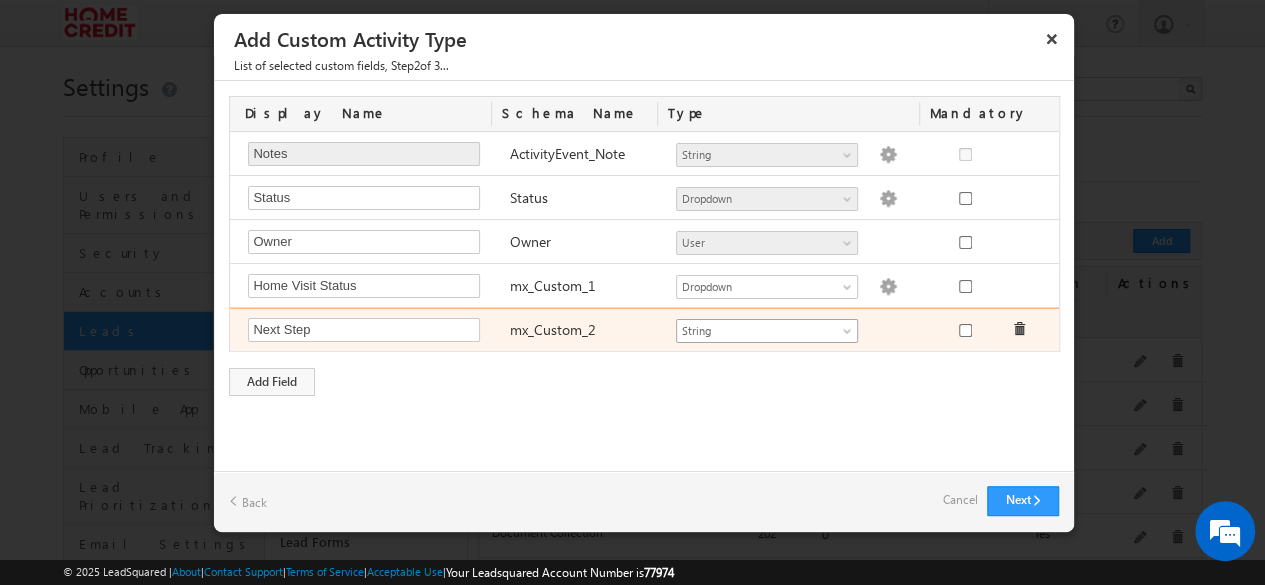 click on "String" at bounding box center [758, 331] 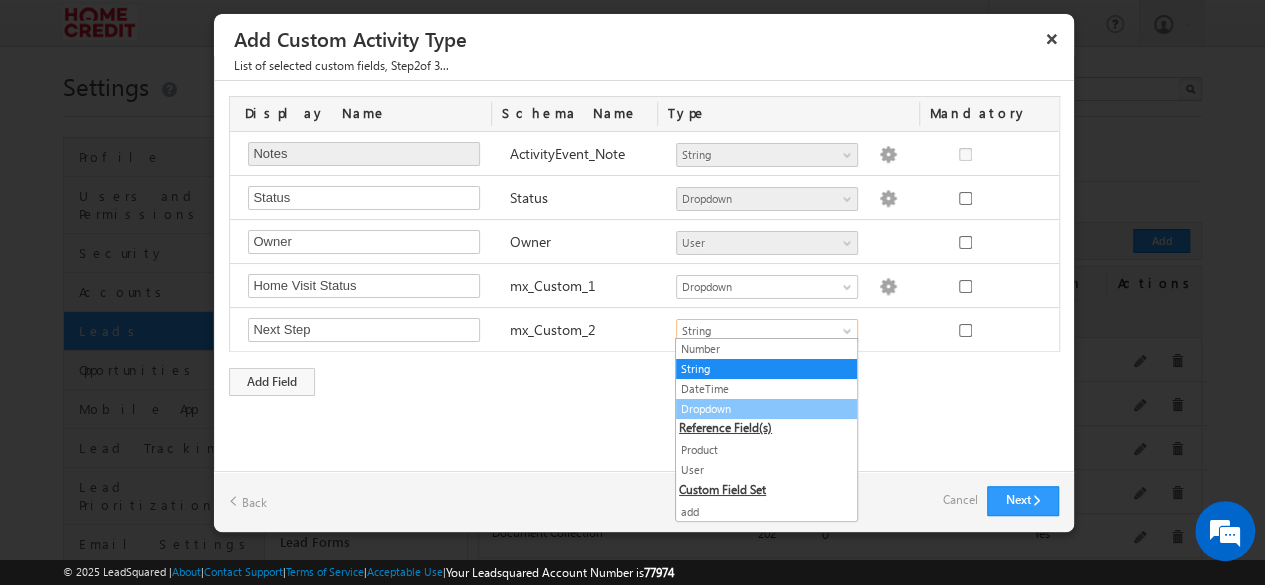 click on "Dropdown" at bounding box center [766, 409] 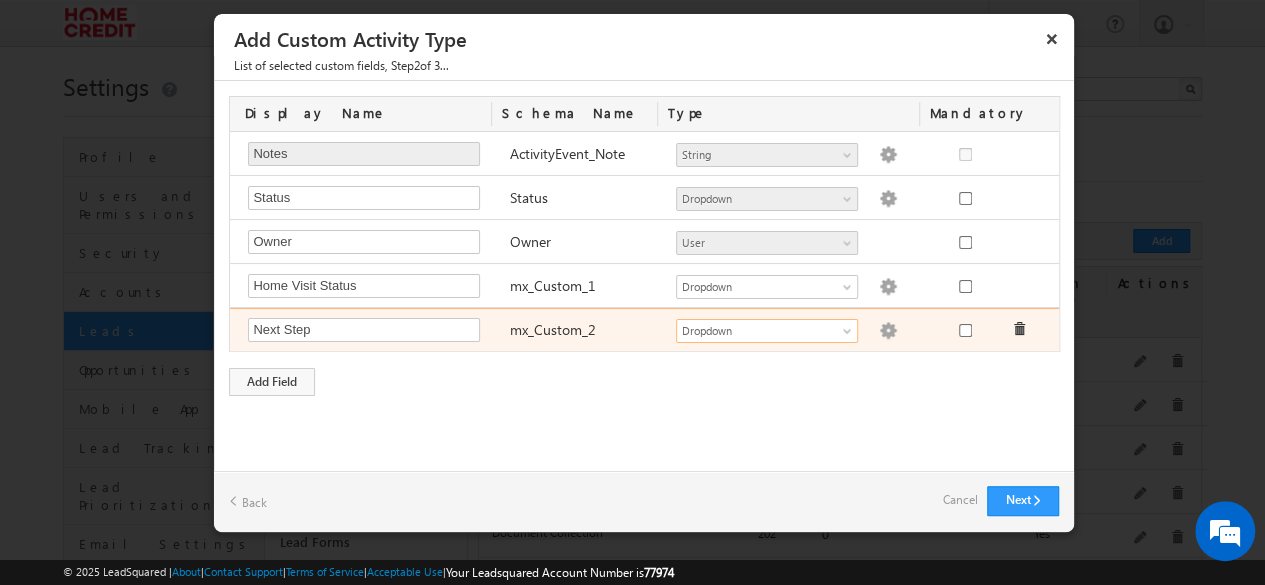 click at bounding box center (888, 331) 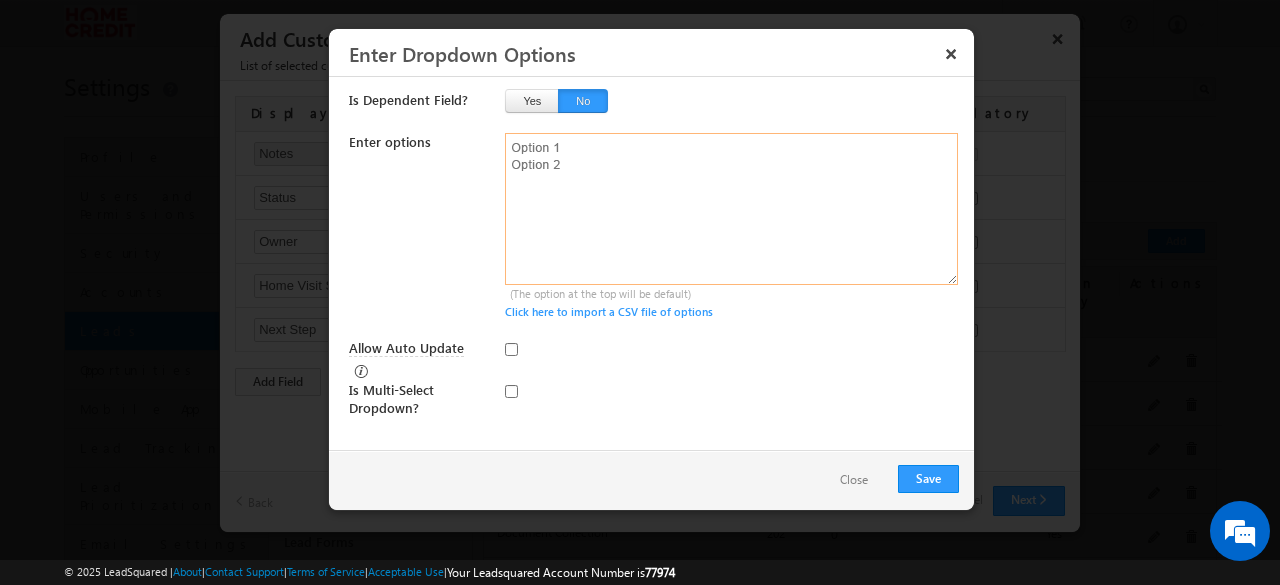 click at bounding box center (731, 209) 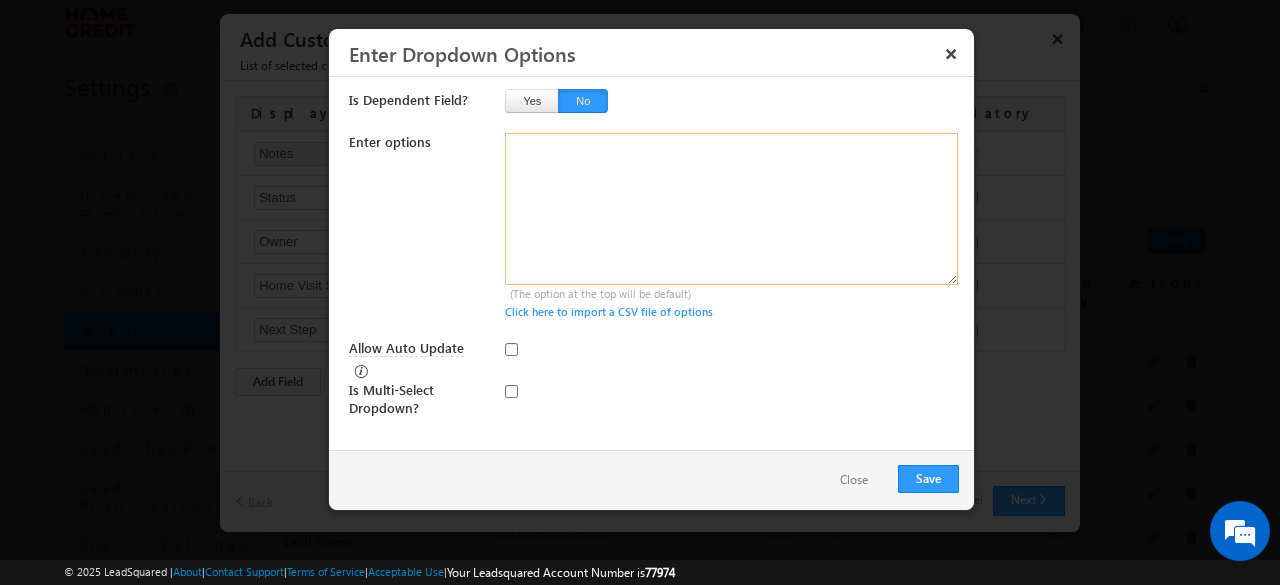 paste on "In follow-up – Contract Signed
DDM Set Up Completed
Customer not available
Appointment Reschedule
DDM bank details not available
Follow up call
Technical issue on KYC
Technical issue on signing
Technical issue on DDM" 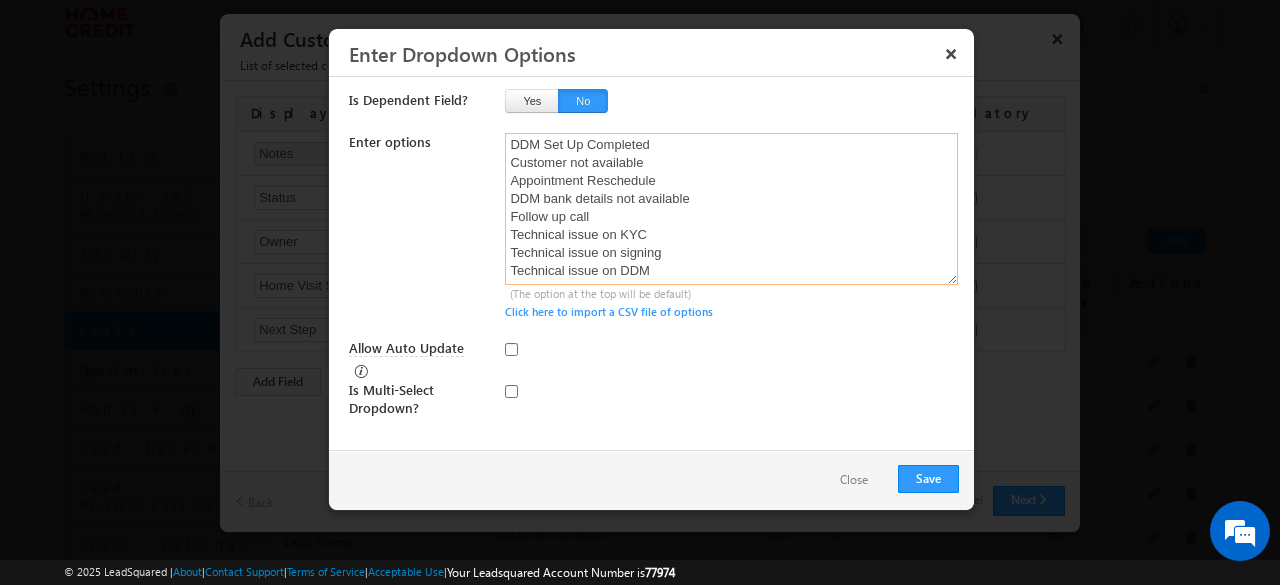 scroll, scrollTop: 0, scrollLeft: 0, axis: both 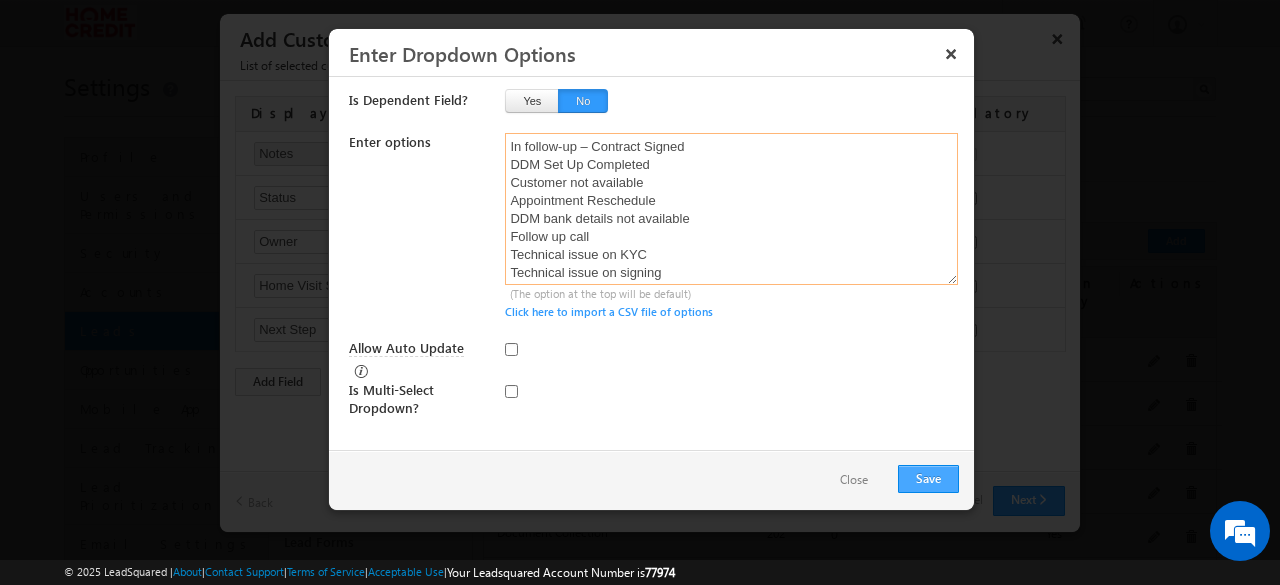 type on "In follow-up – Contract Signed
DDM Set Up Completed
Customer not available
Appointment Reschedule
DDM bank details not available
Follow up call
Technical issue on KYC
Technical issue on signing
Technical issue on DDM" 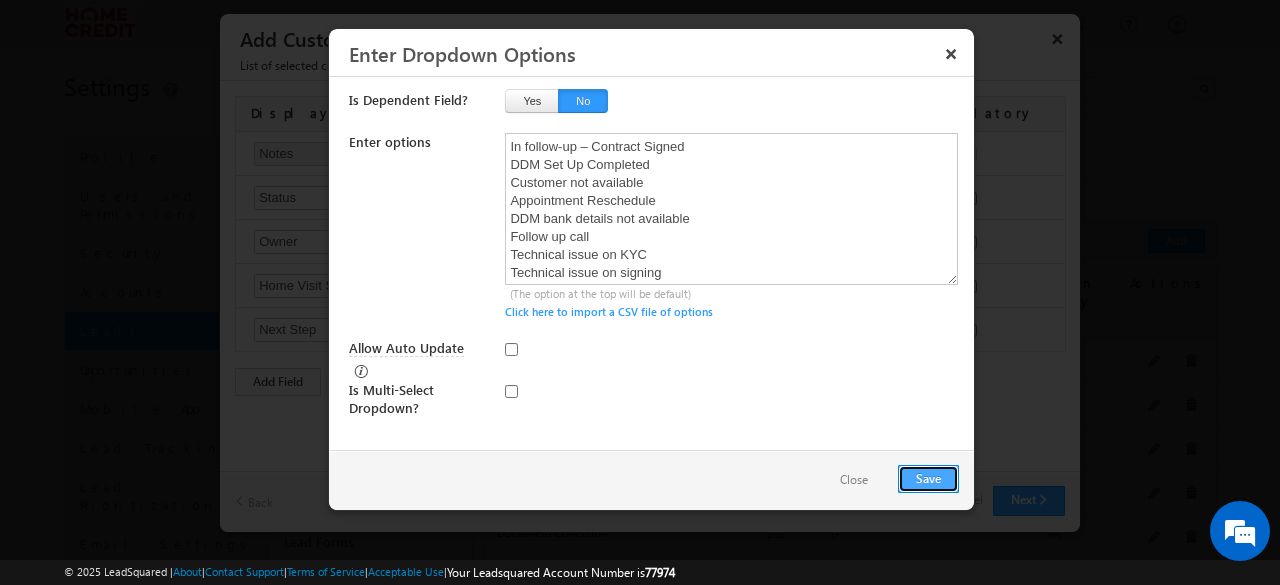 click on "Save" at bounding box center [928, 479] 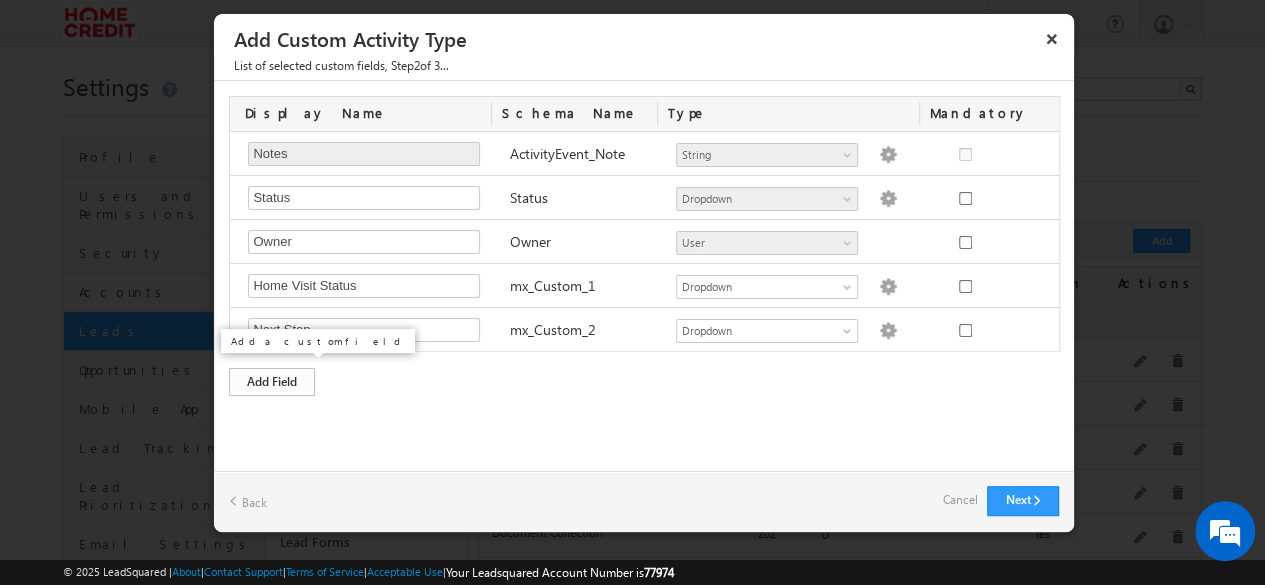 click on "Add Field" at bounding box center (272, 382) 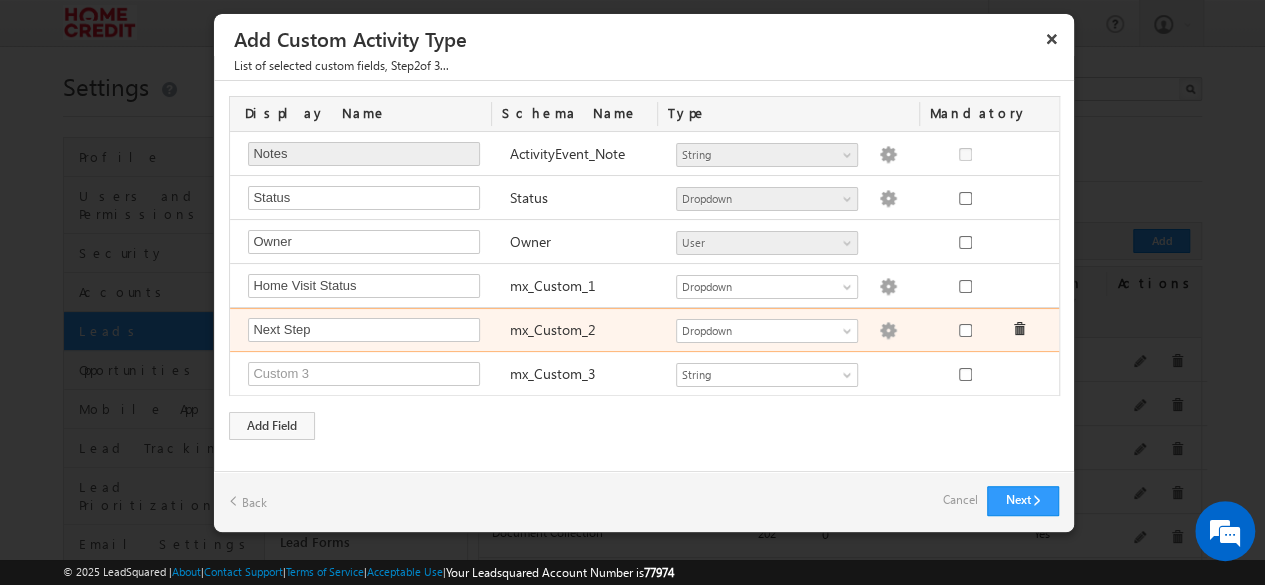 click at bounding box center [888, 331] 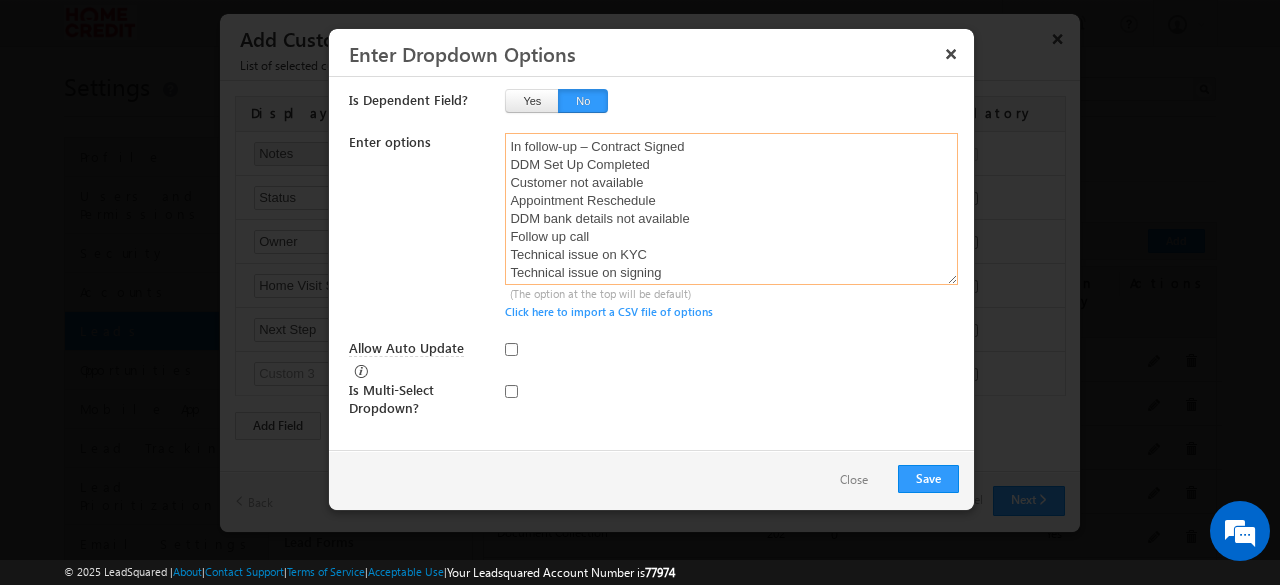 click on "In follow-up – Contract Signed
DDM Set Up Completed
Customer not available
Appointment Reschedule
DDM bank details not available
Follow up call
Technical issue on KYC
Technical issue on signing
Technical issue on DDM" at bounding box center (731, 209) 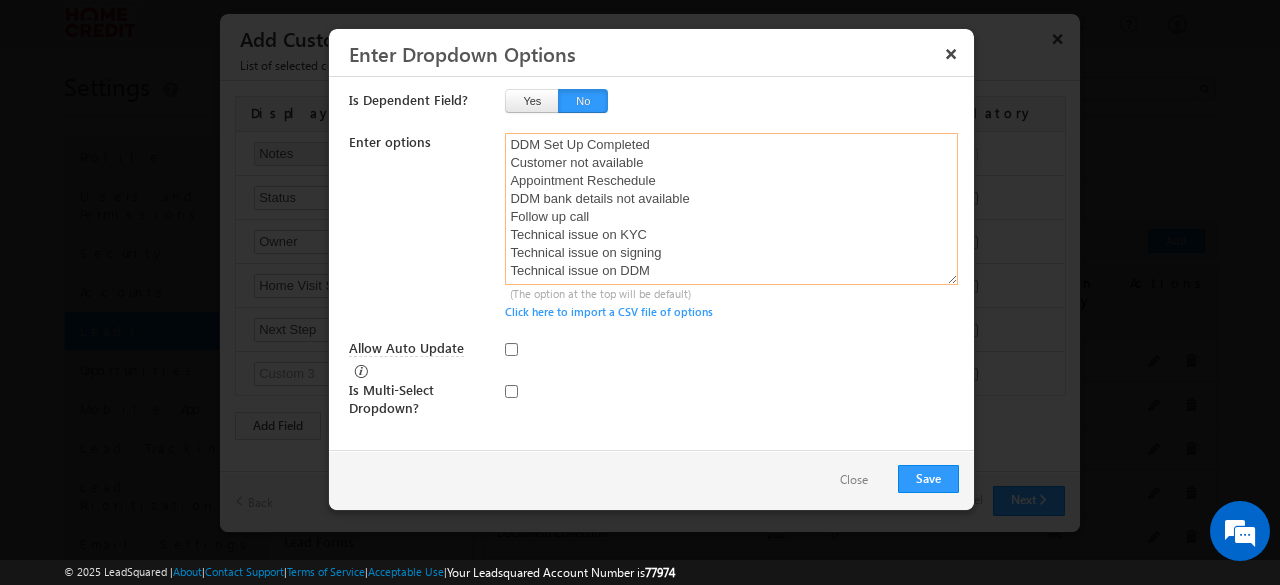 click on "In follow-up – Contract Signed
DDM Set Up Completed
Customer not available
Appointment Reschedule
DDM bank details not available
Follow up call
Technical issue on KYC
Technical issue on signing
Technical issue on DDM" at bounding box center [731, 209] 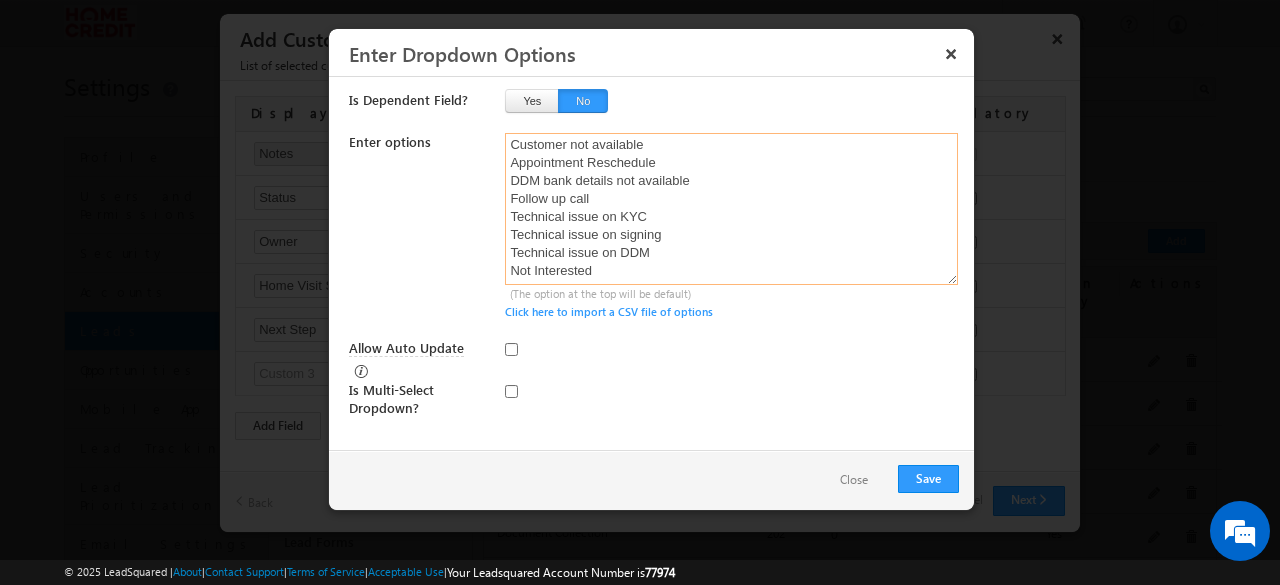 scroll, scrollTop: 0, scrollLeft: 0, axis: both 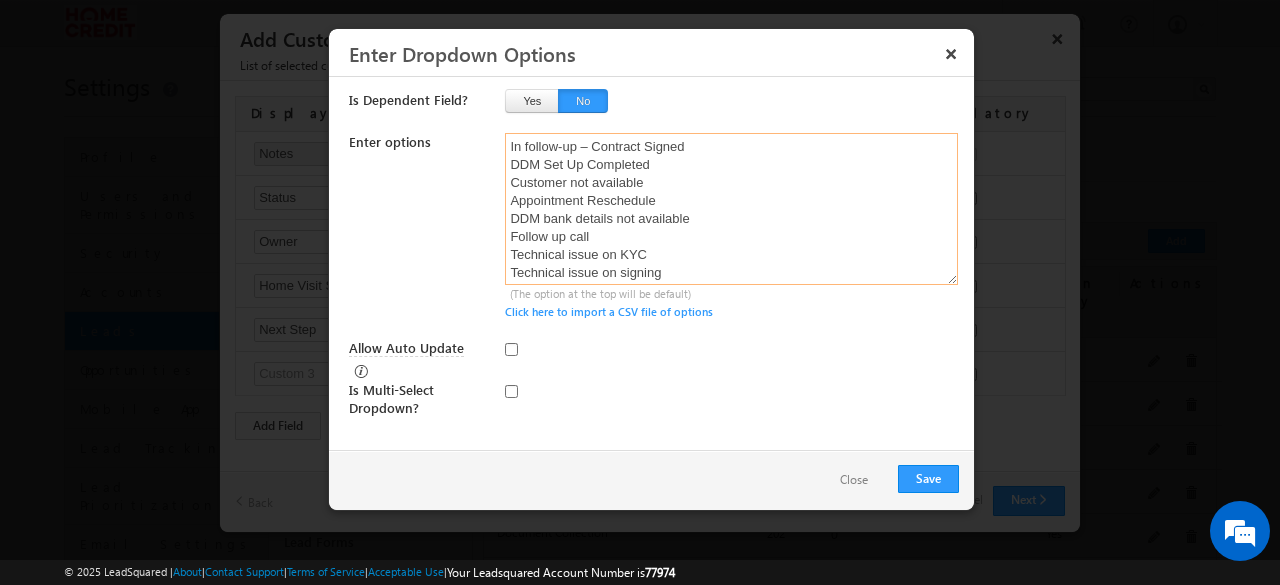click on "In follow-up – Contract Signed
DDM Set Up Completed
Customer not available
Appointment Reschedule
DDM bank details not available
Follow up call
Technical issue on KYC
Technical issue on signing
Technical issue on DDM
Not Interested" at bounding box center [731, 209] 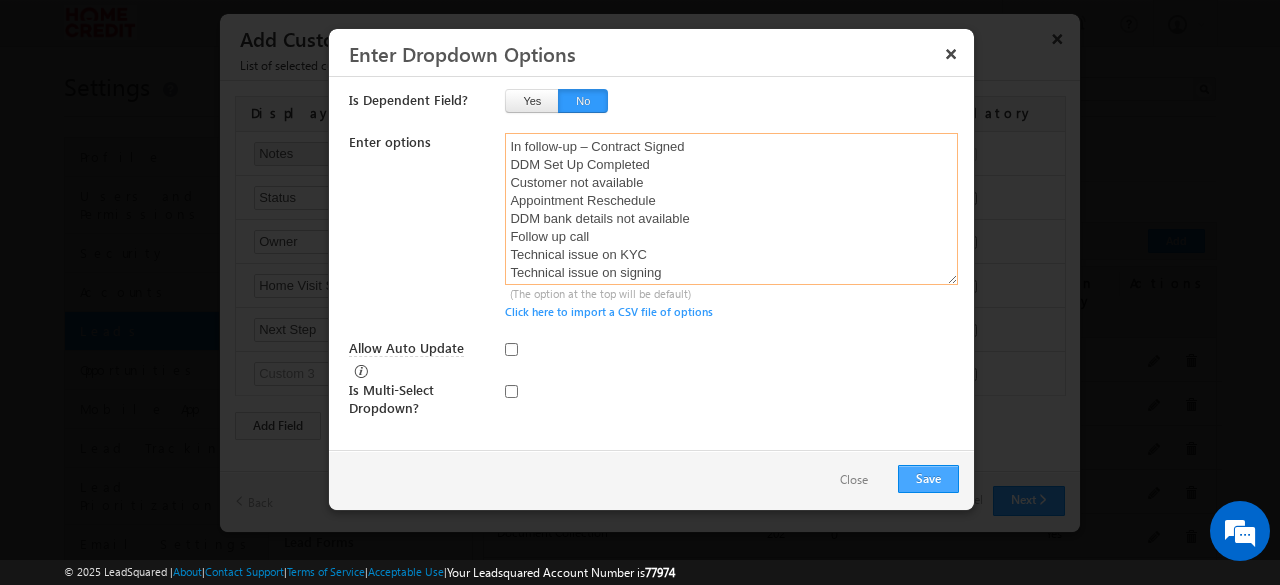 type on "In follow-up – Contract Signed
DDM Set Up Completed
Customer not available
Appointment Reschedule
DDM bank details not available
Follow up call
Technical issue on KYC
Technical issue on signing
Technical issue on DDM
Not Interested" 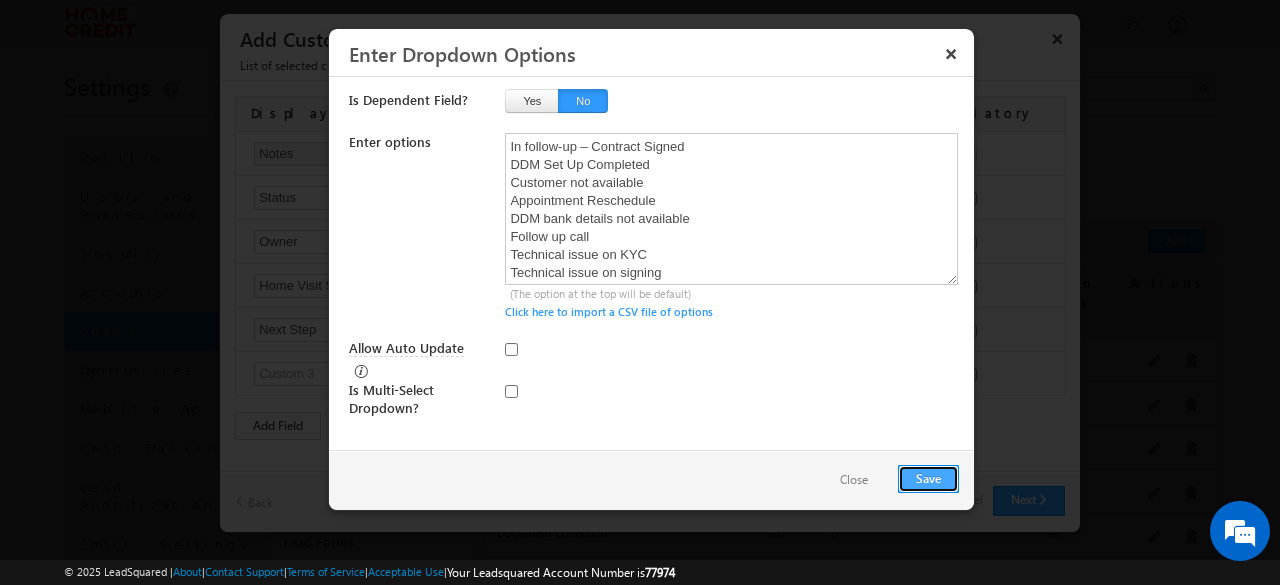 click on "Save" at bounding box center [928, 479] 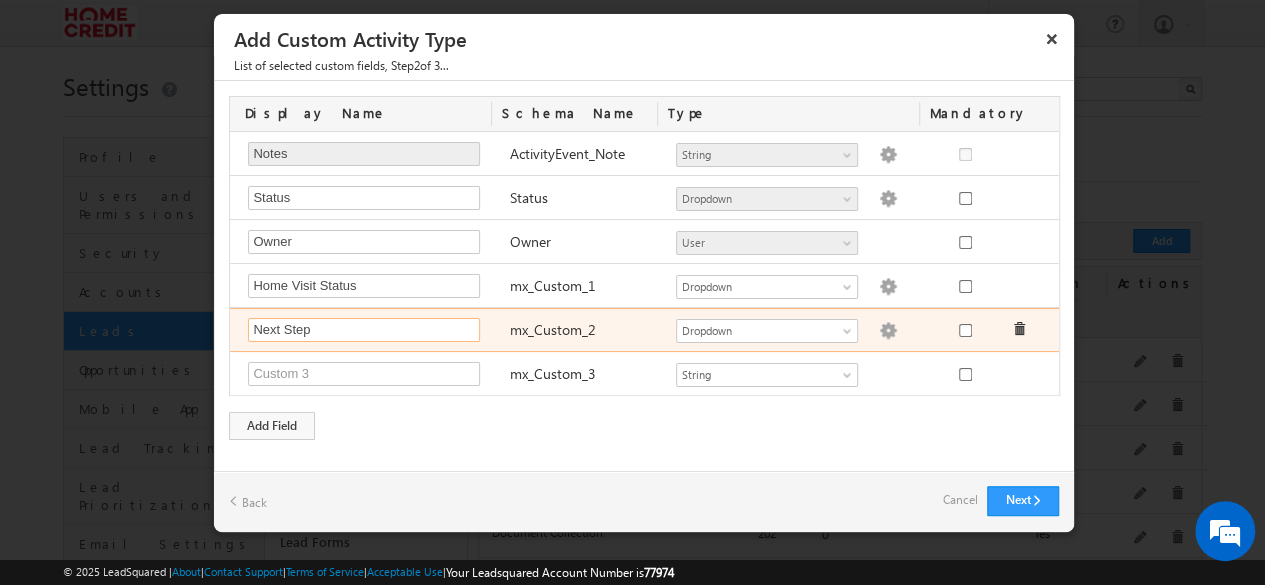 click on "Next Step" at bounding box center [364, 330] 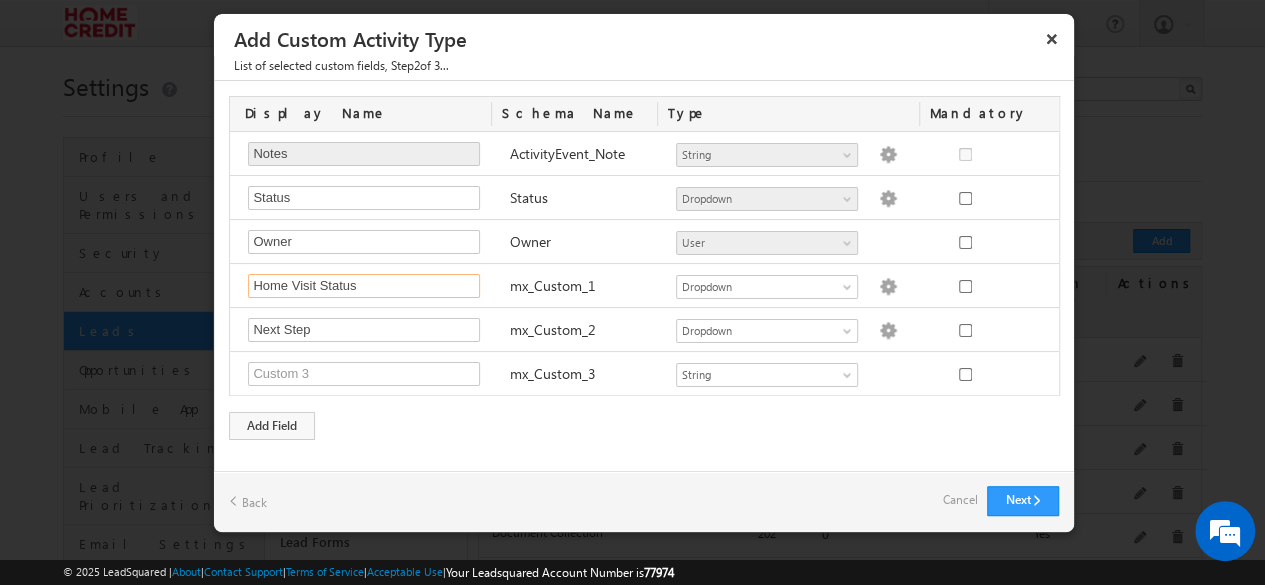 drag, startPoint x: 292, startPoint y: 284, endPoint x: 220, endPoint y: 292, distance: 72.443085 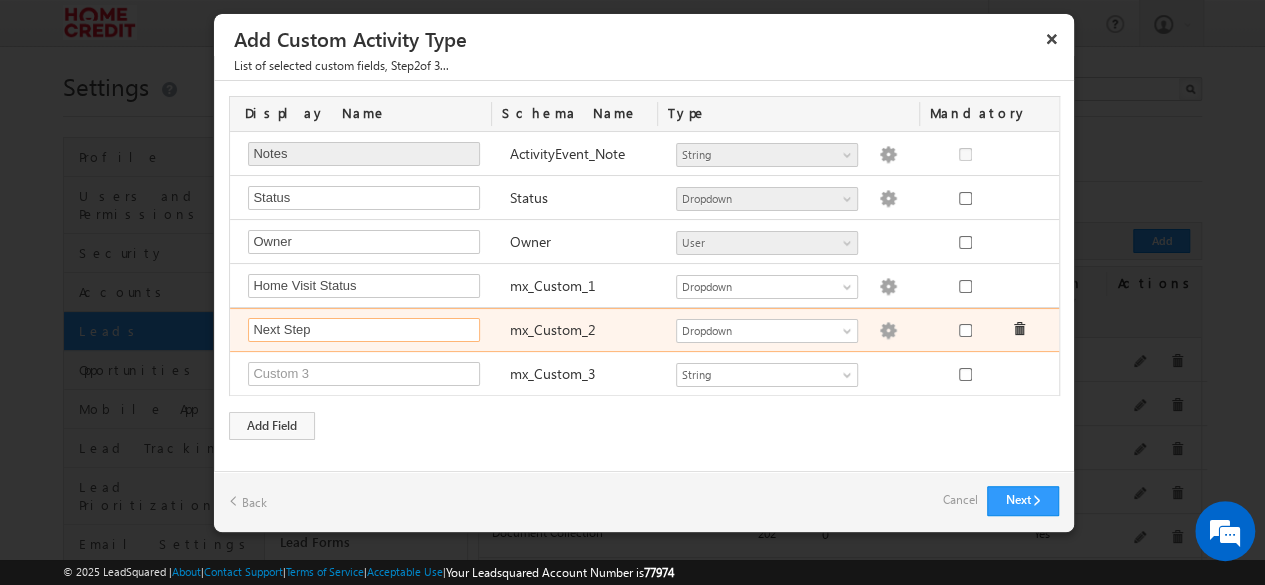 click on "Next Step" at bounding box center [364, 330] 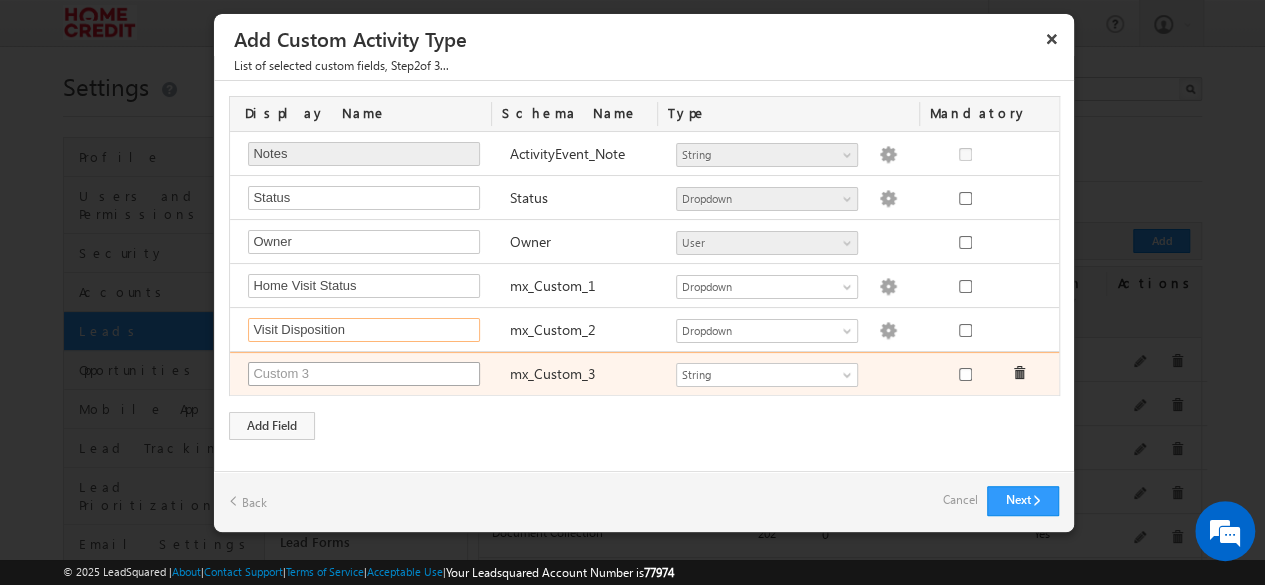 type on "Visit Disposition" 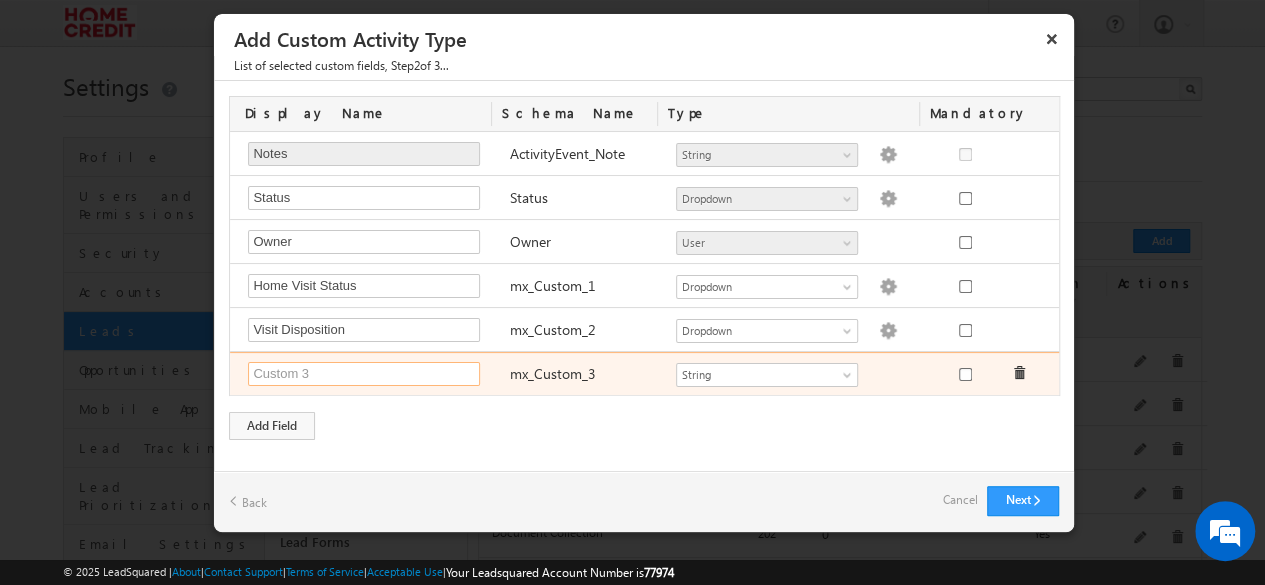 click at bounding box center (364, 374) 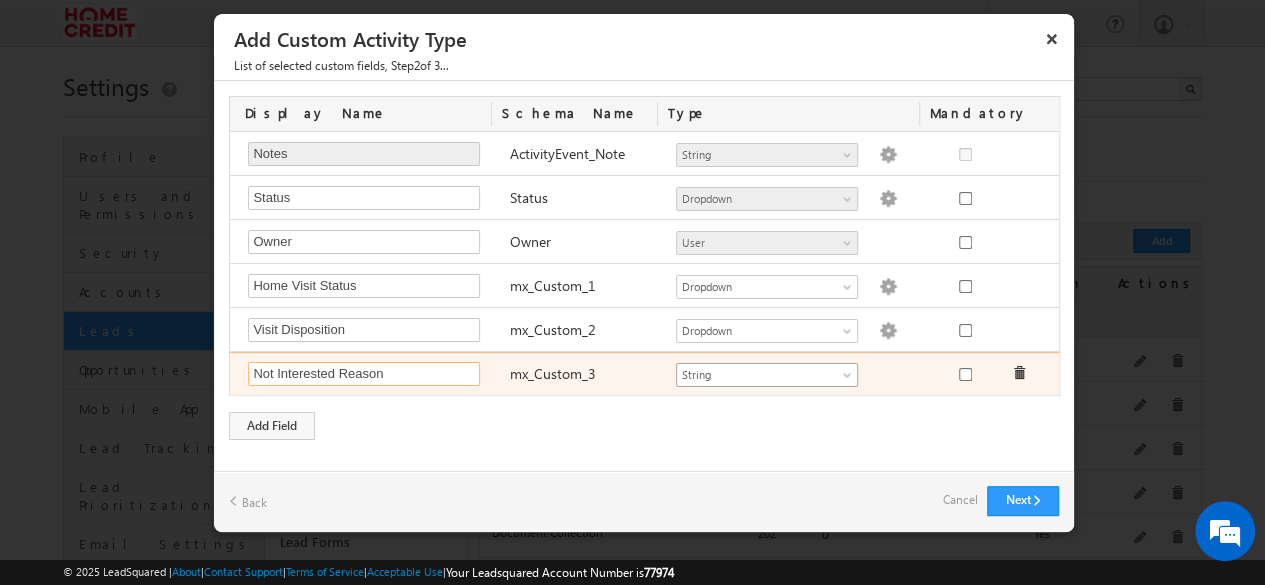 type on "Not Interested Reason" 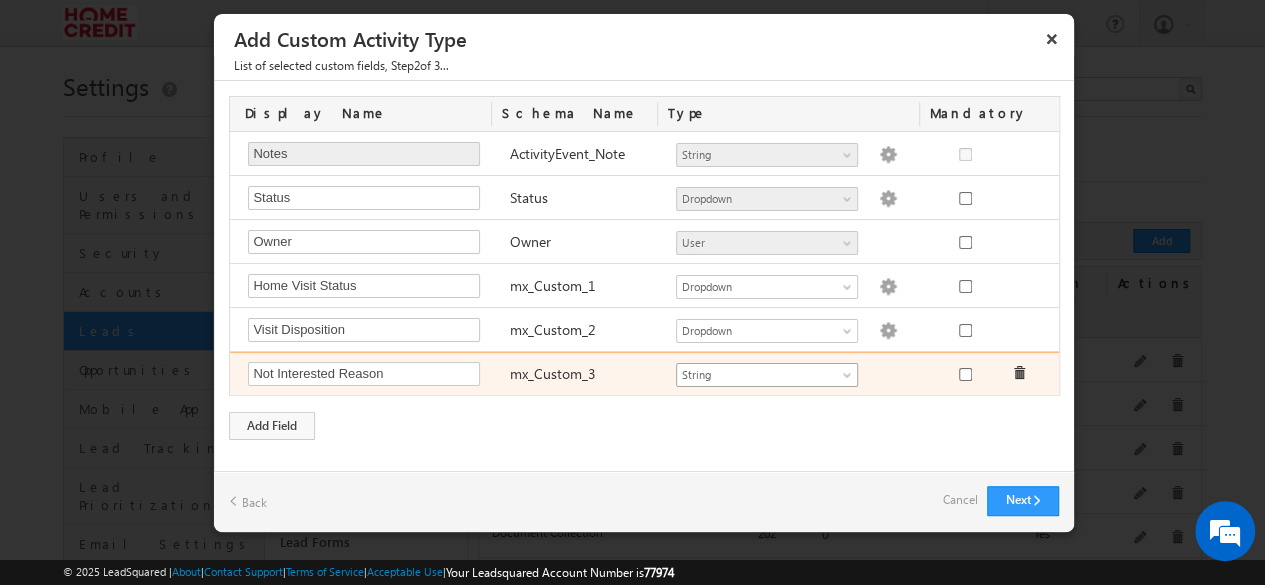 click on "String" at bounding box center (758, 375) 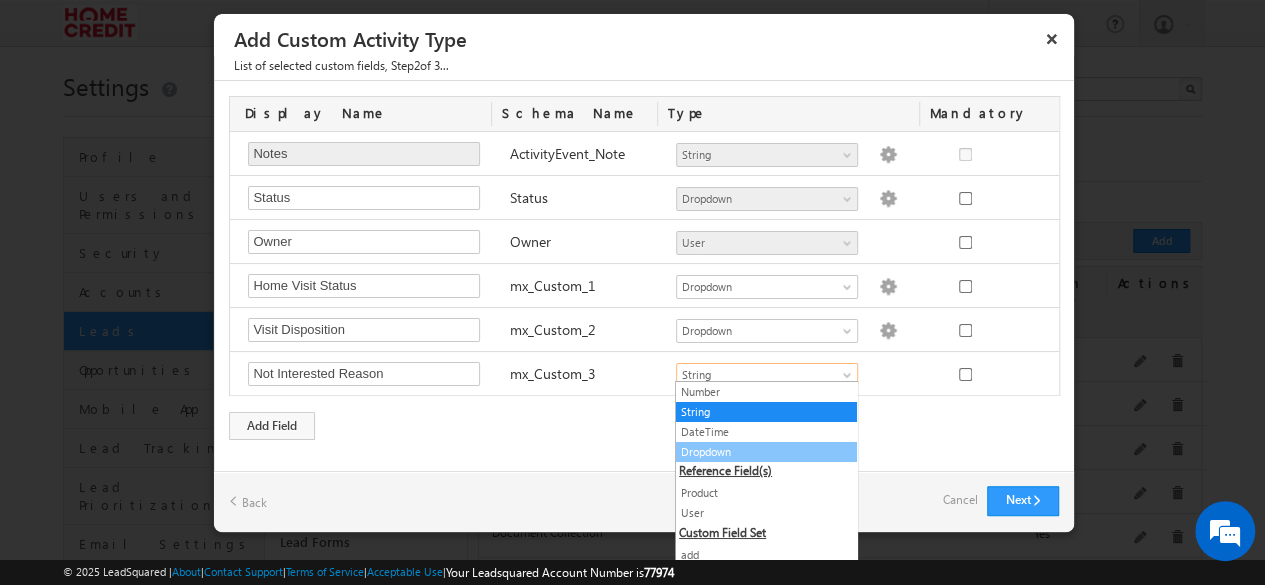 click on "Dropdown" at bounding box center [766, 452] 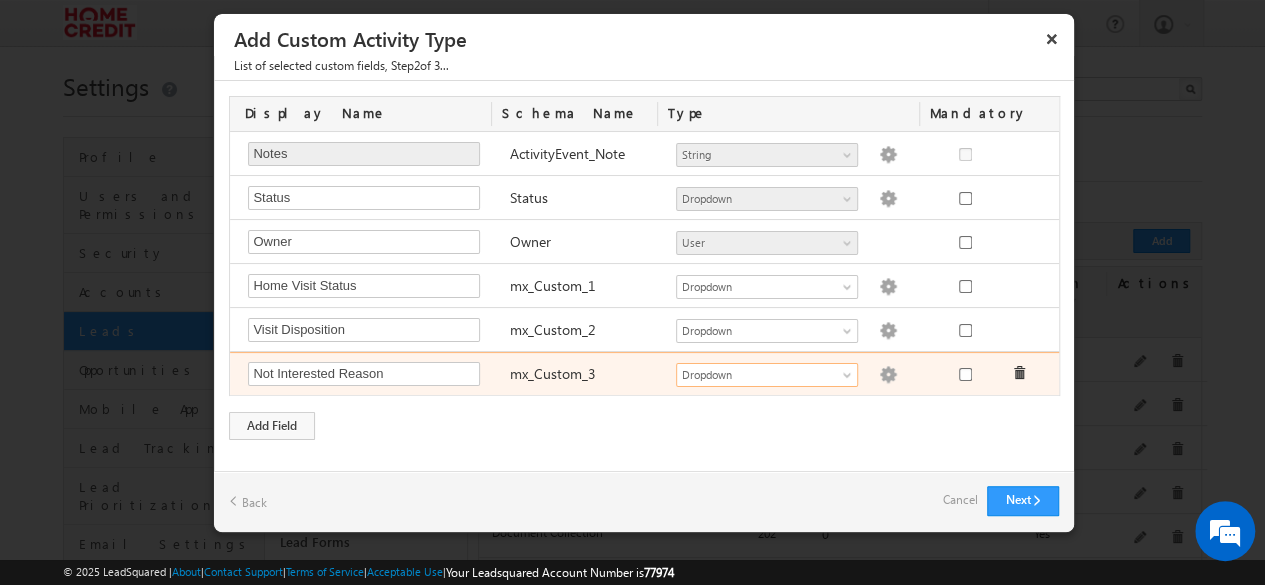 click at bounding box center (888, 375) 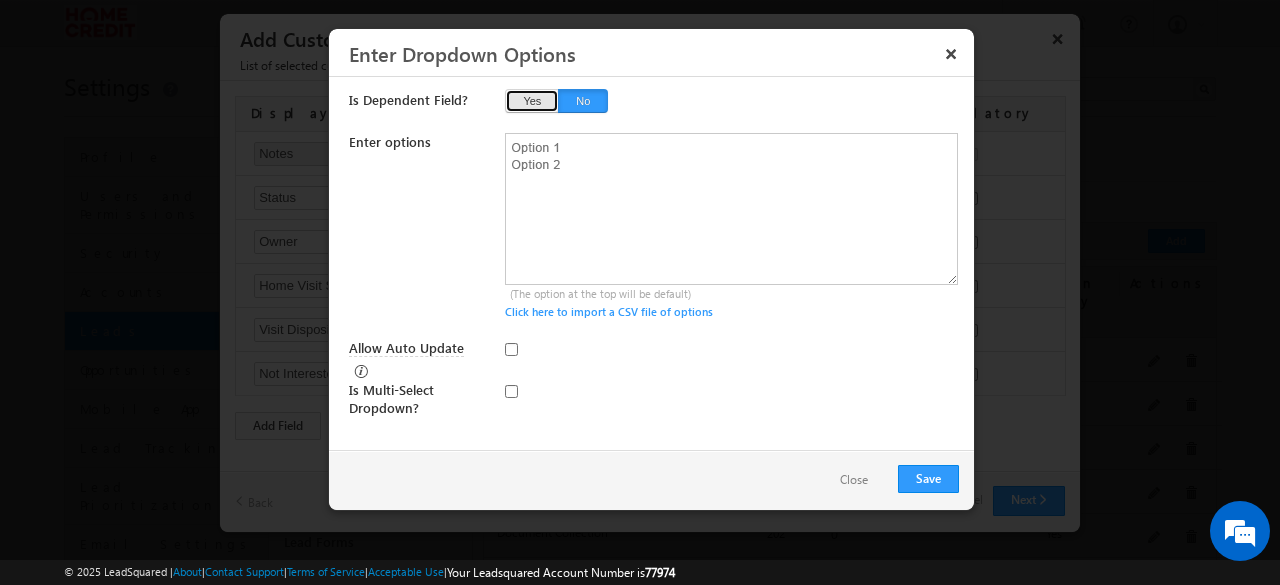 click on "Yes" at bounding box center (532, 101) 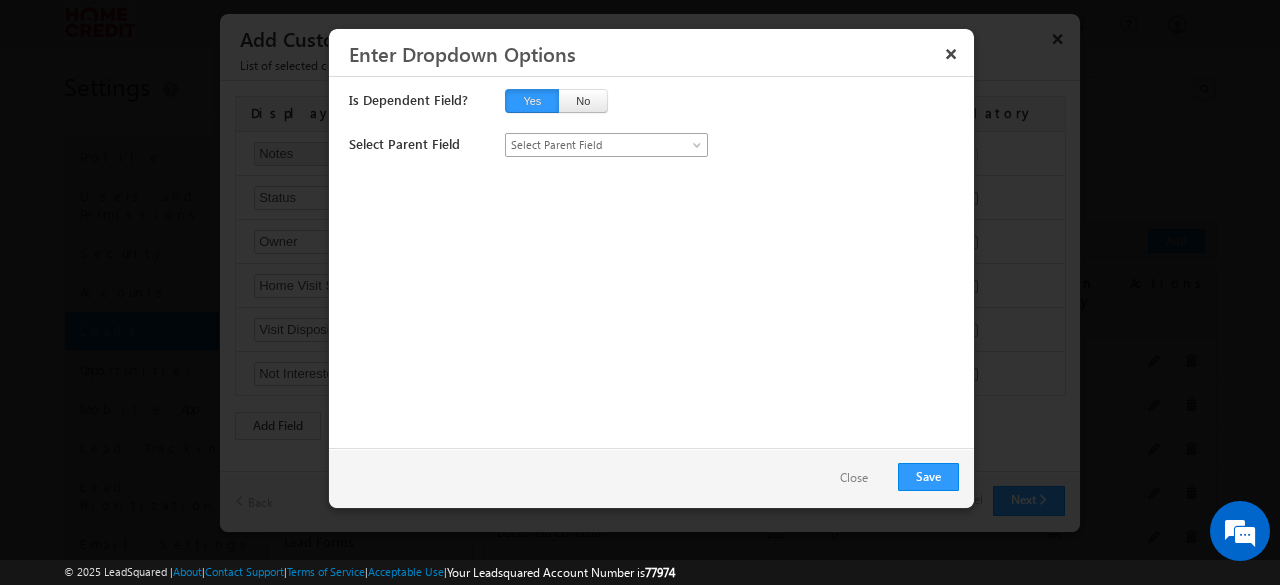 click on "Select Parent Field" at bounding box center (596, 145) 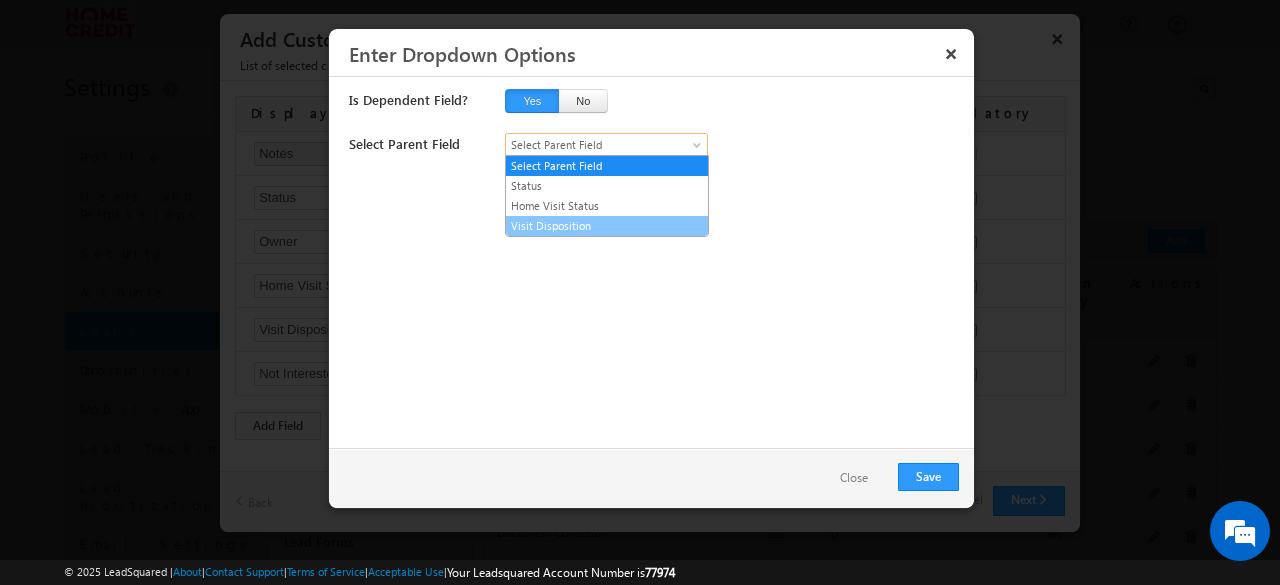 click on "Visit Disposition" at bounding box center (607, 226) 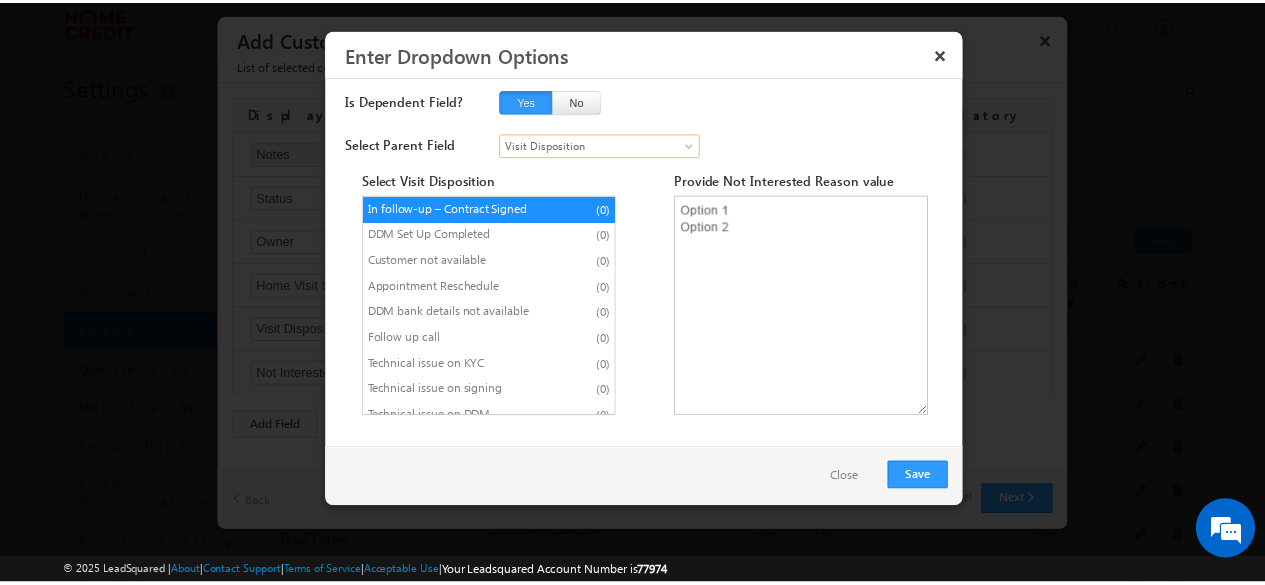 scroll, scrollTop: 36, scrollLeft: 0, axis: vertical 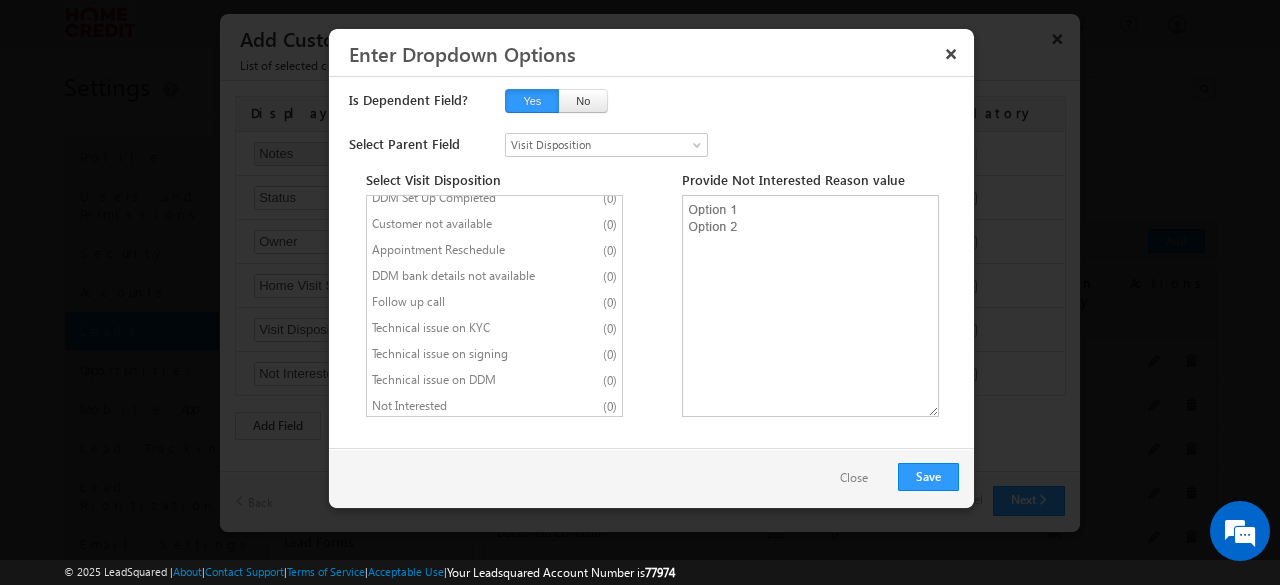 click on "Technical issue on DDM (0)" at bounding box center [494, 381] 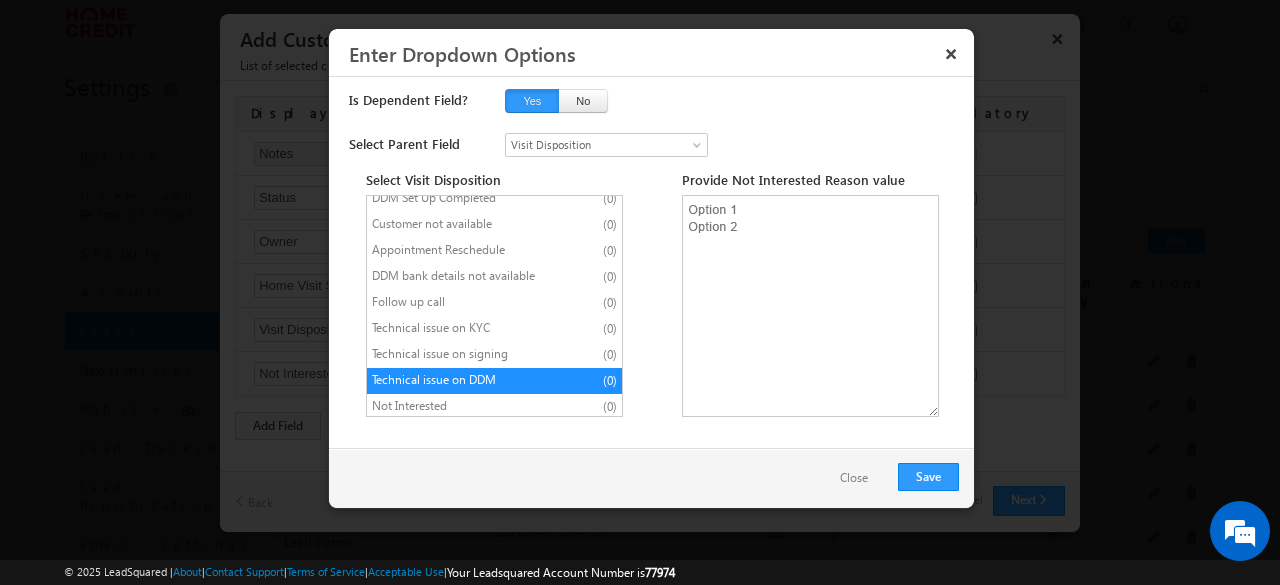click on "Not Interested" at bounding box center [455, 406] 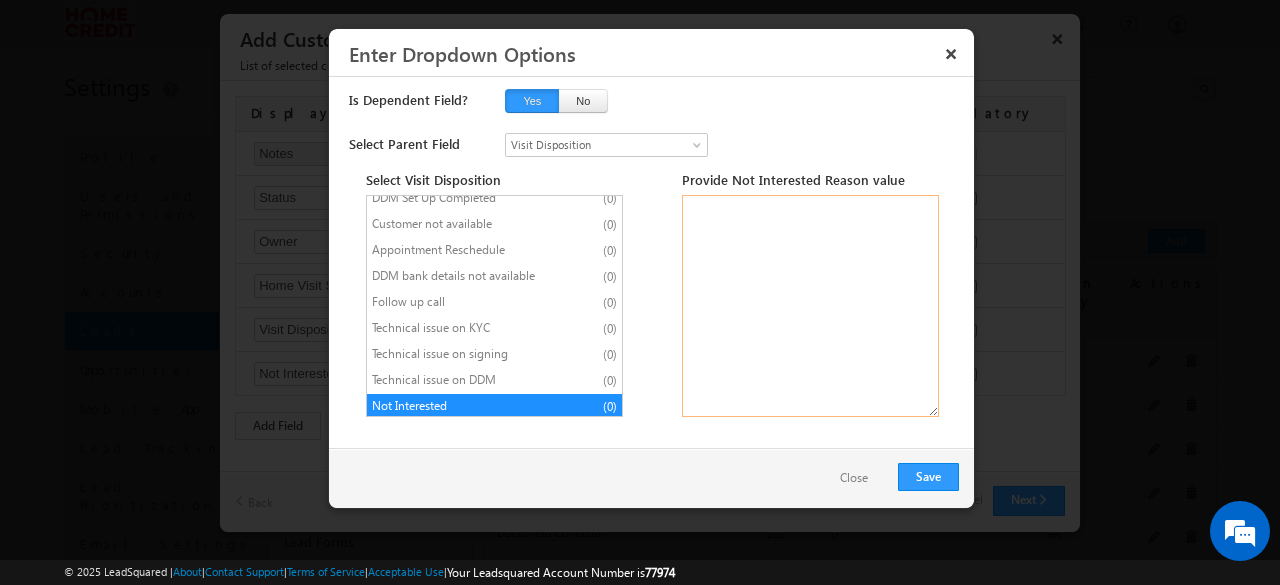 click at bounding box center [810, 306] 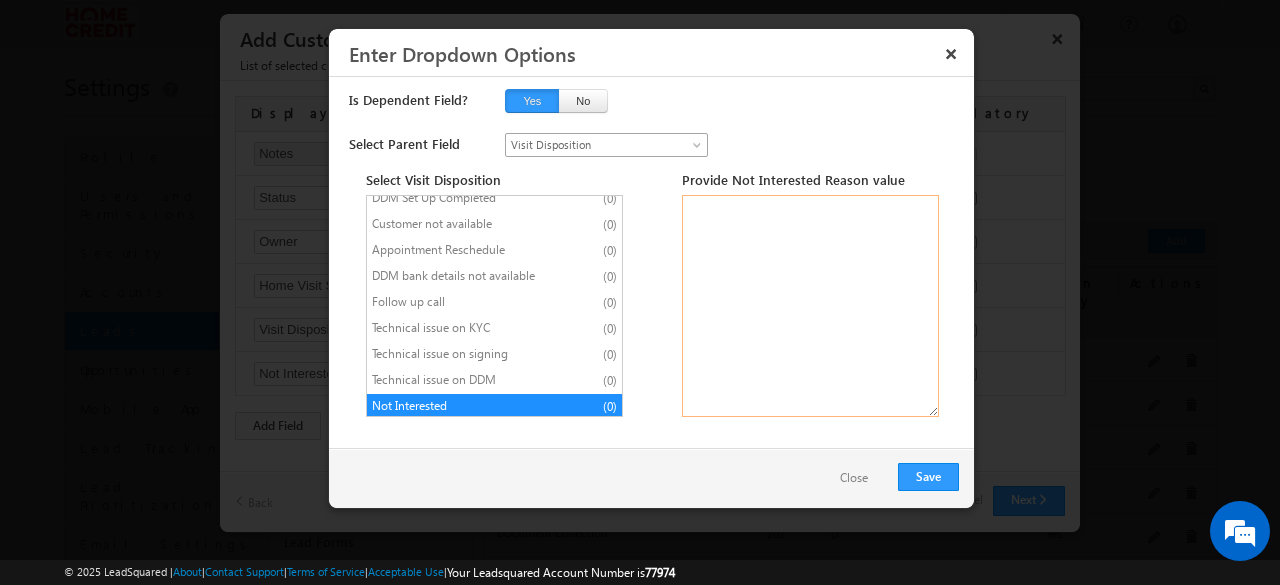 paste on "No requirement
Loan amount too small
High rate of interest
Requirement fulfilled somewhere else
Family does not agree
Need higher tenure
Need lower tenure" 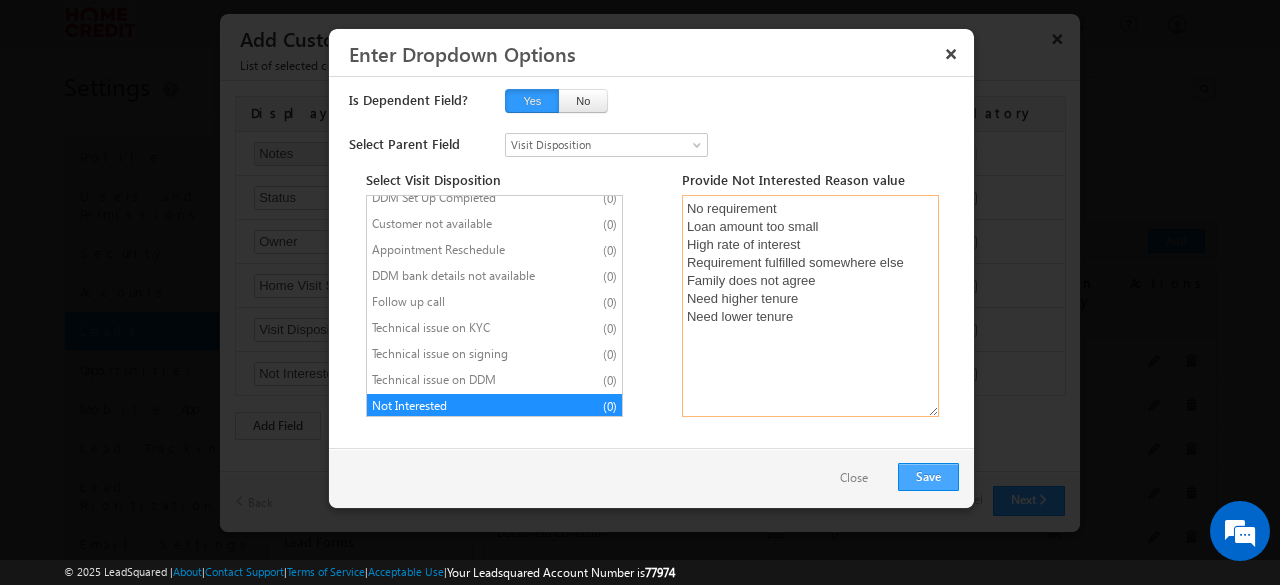 type on "No requirement
Loan amount too small
High rate of interest
Requirement fulfilled somewhere else
Family does not agree
Need higher tenure
Need lower tenure" 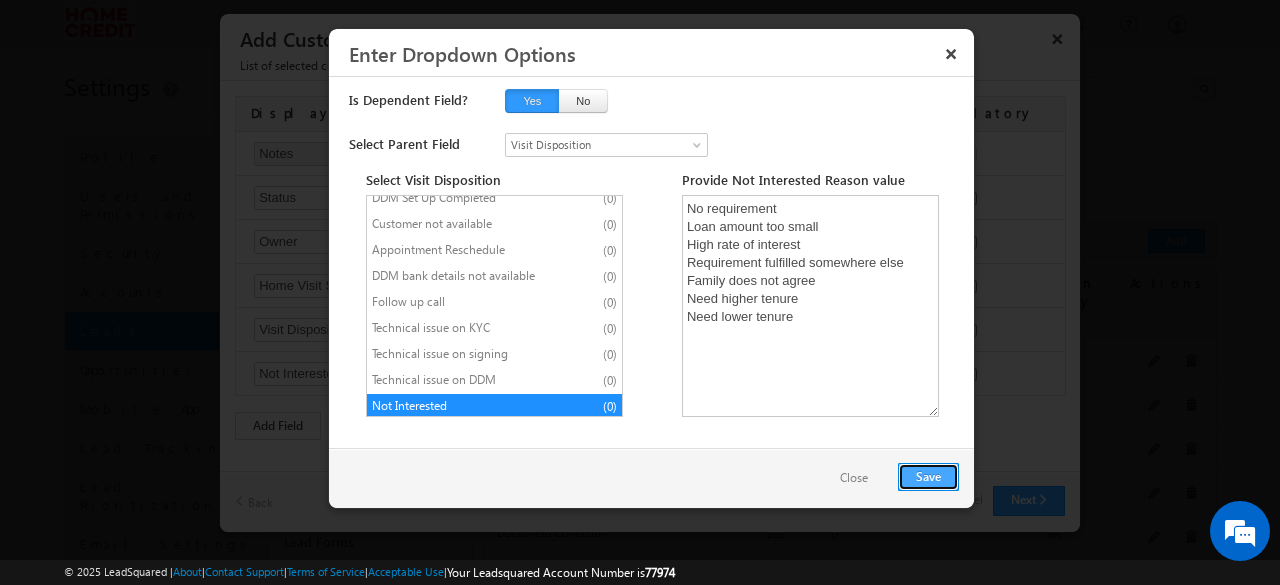 click on "Save" at bounding box center (928, 477) 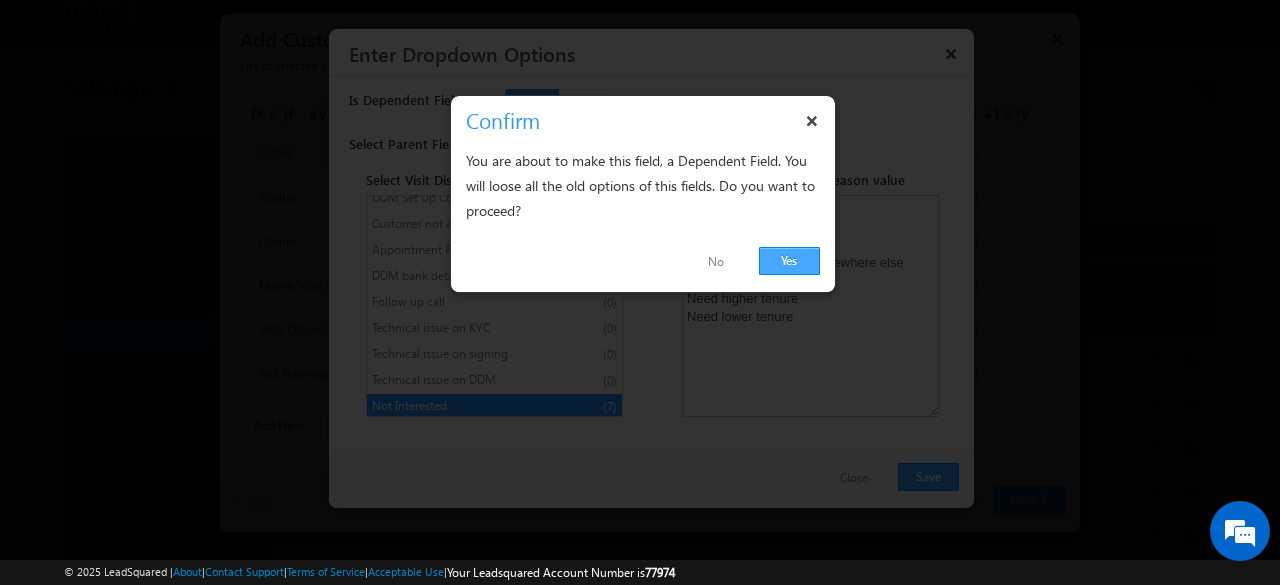 click on "Yes" at bounding box center (789, 261) 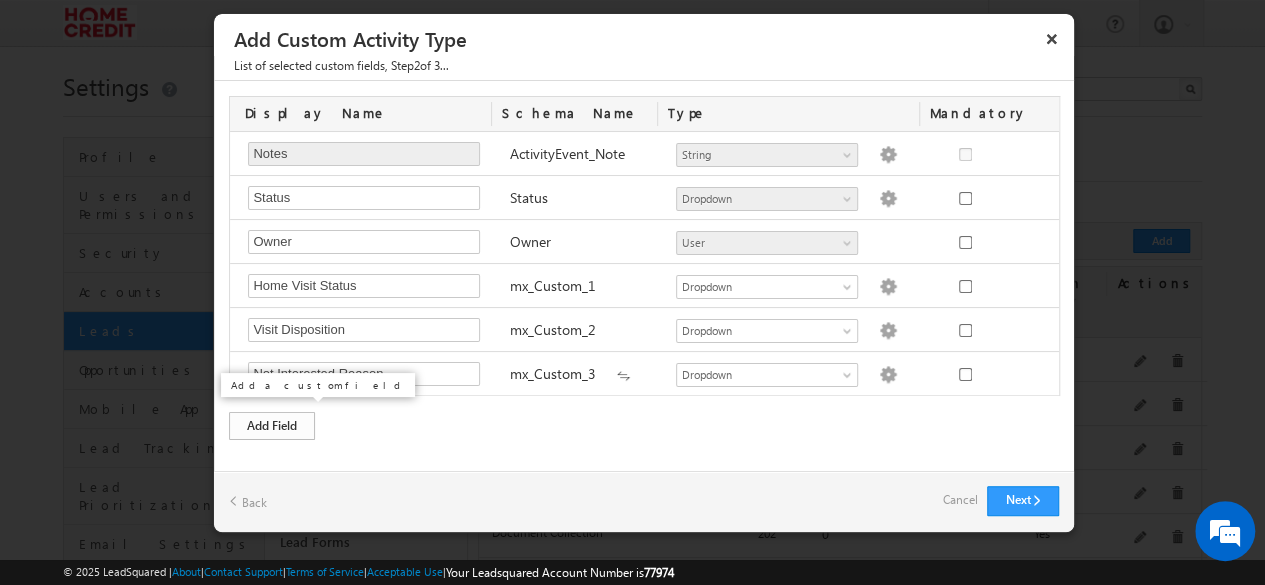 click on "Add Field" at bounding box center [272, 426] 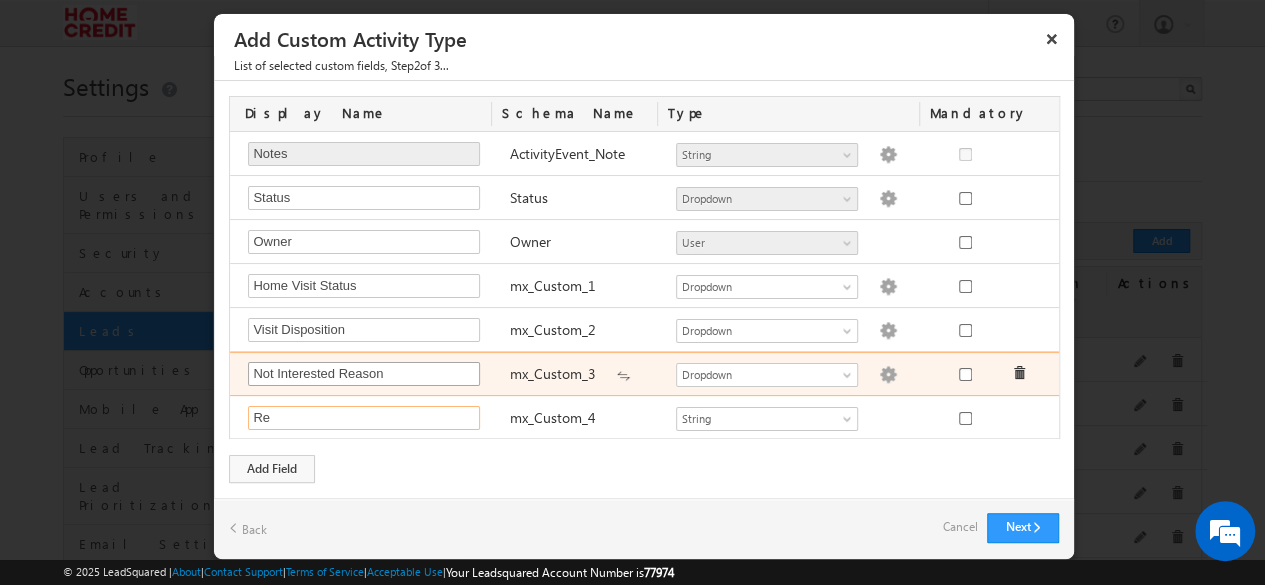 paste on "Appointment Reschedule" 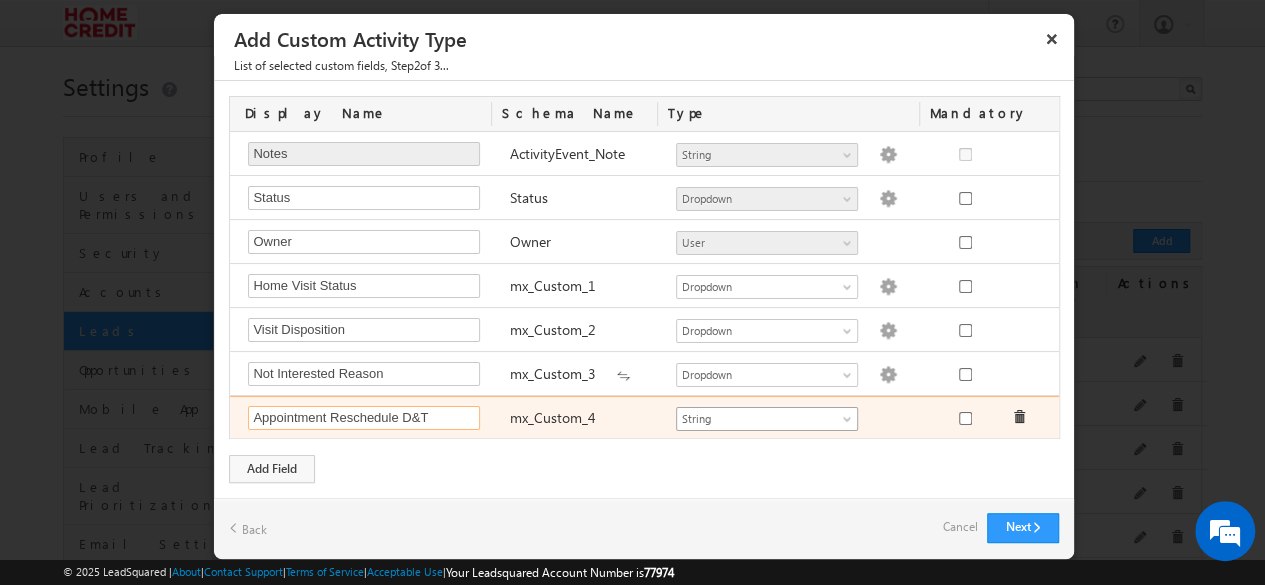 type on "Appointment Reschedule D&T" 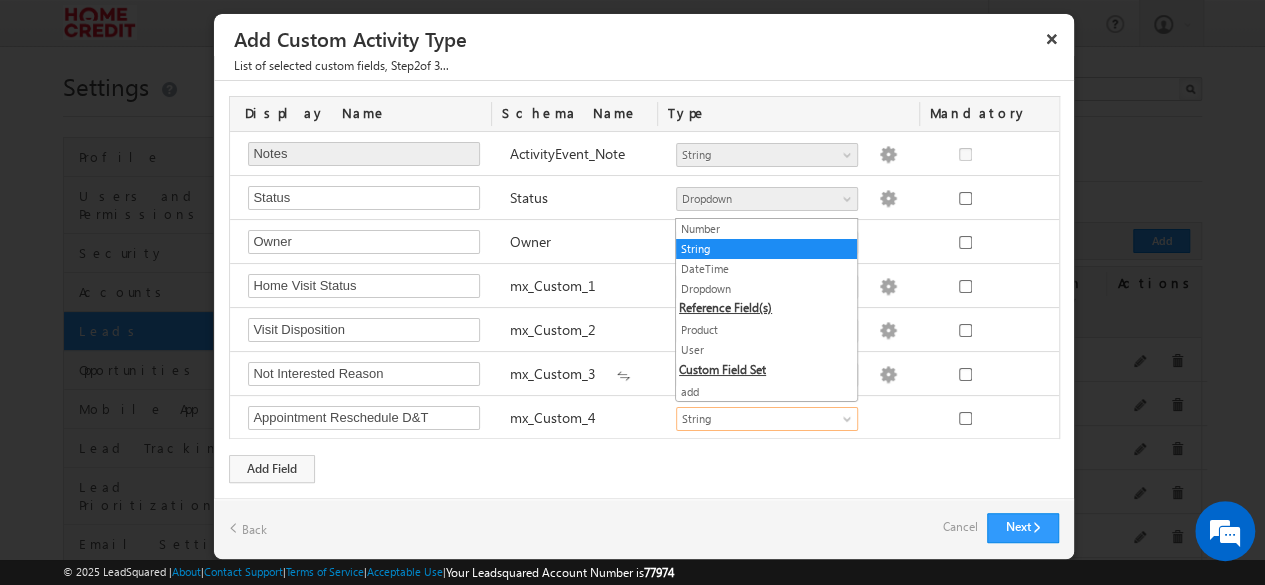 click on "Menu
Devendra Maurya
deven dra.m aurya @home credi t.co. t lead manag" at bounding box center [632, 733] 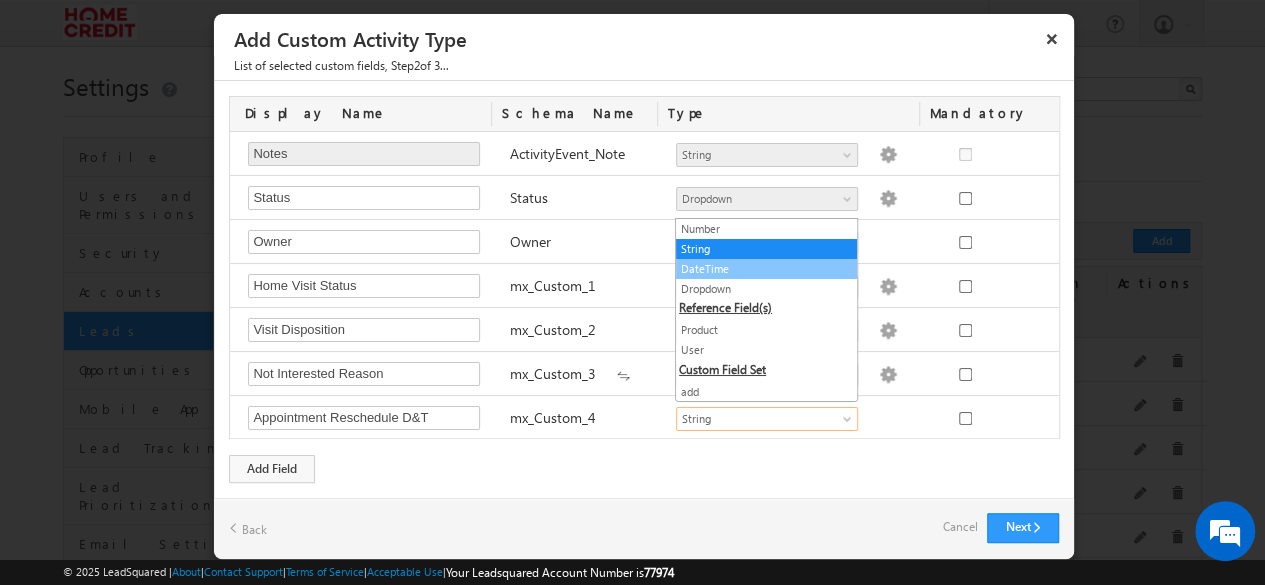click on "DateTime" at bounding box center [766, 269] 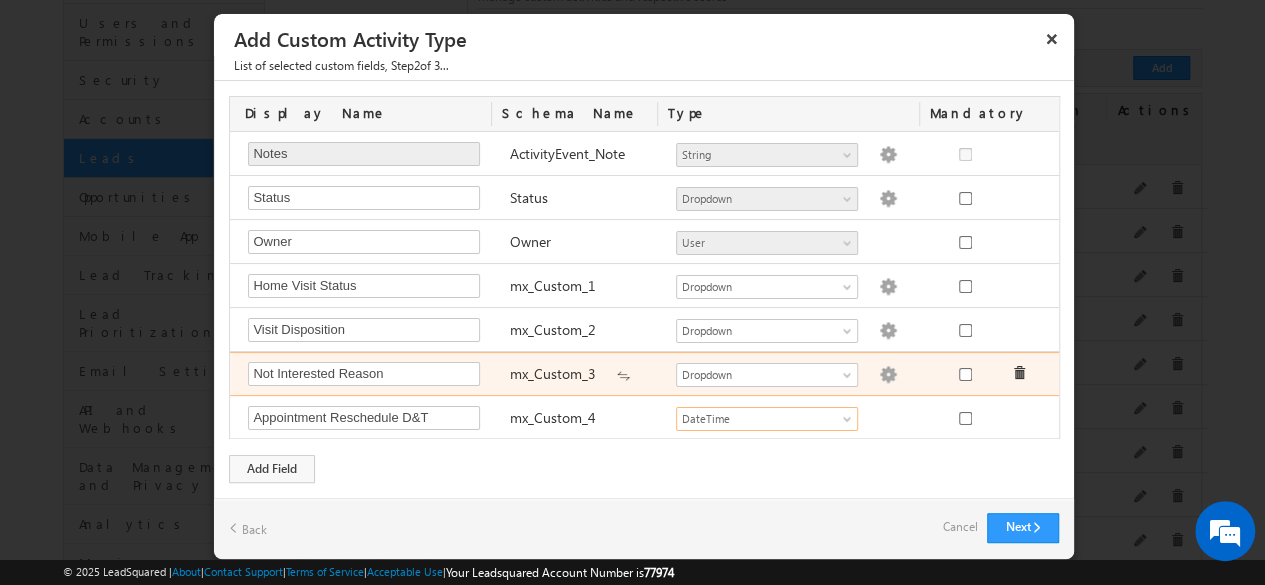 scroll, scrollTop: 175, scrollLeft: 0, axis: vertical 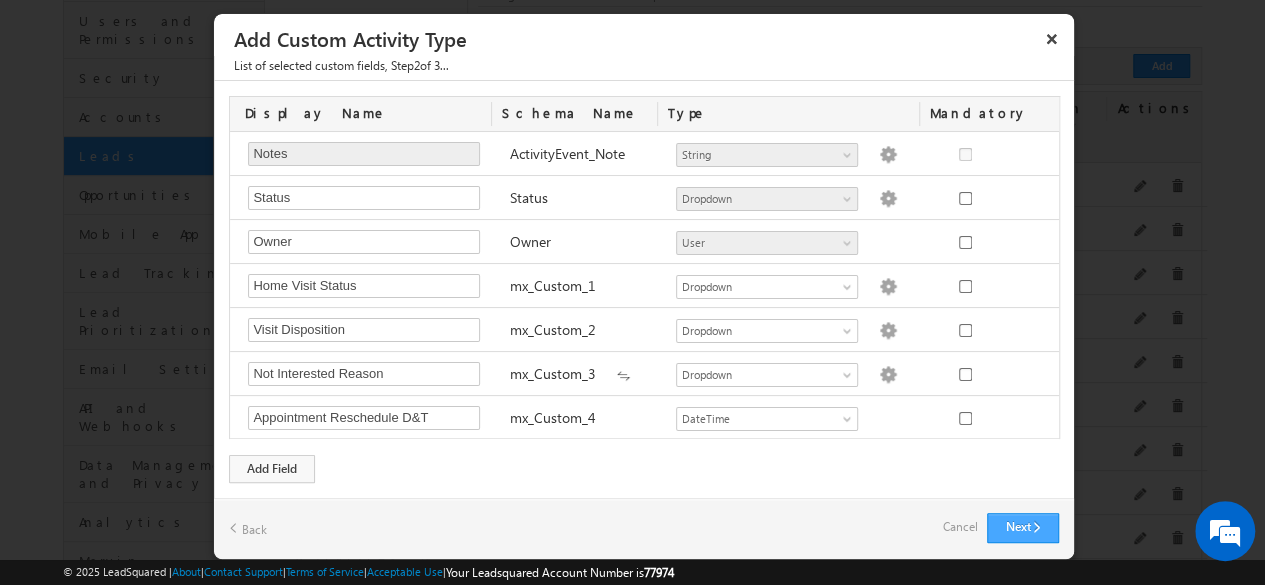 click on "Next" at bounding box center (1023, 528) 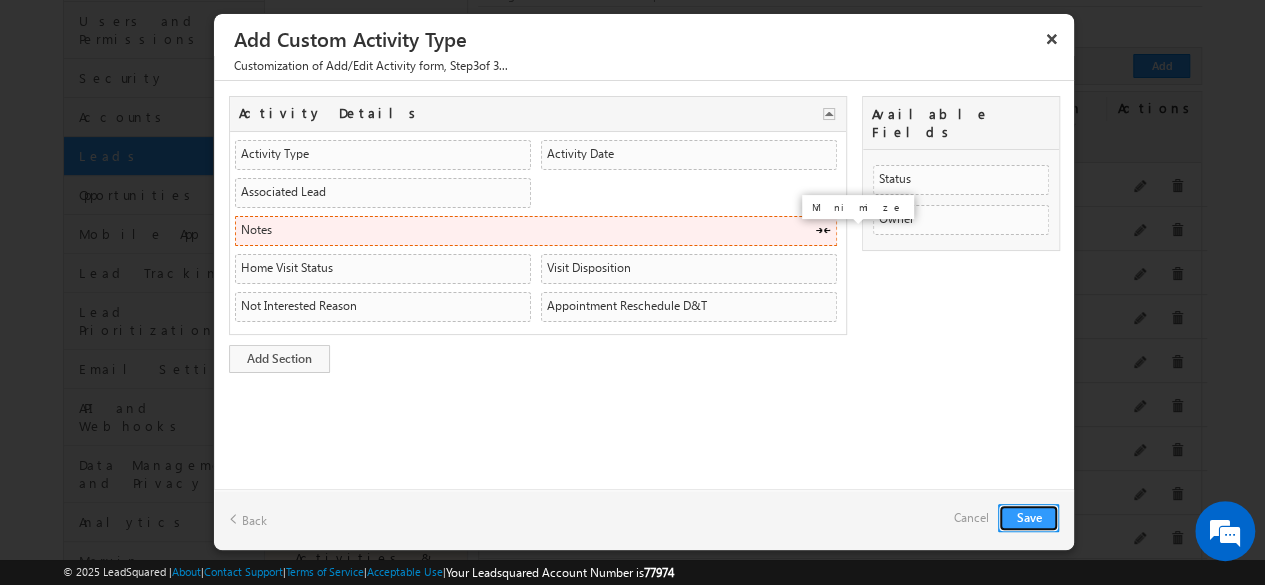 click at bounding box center [823, 230] 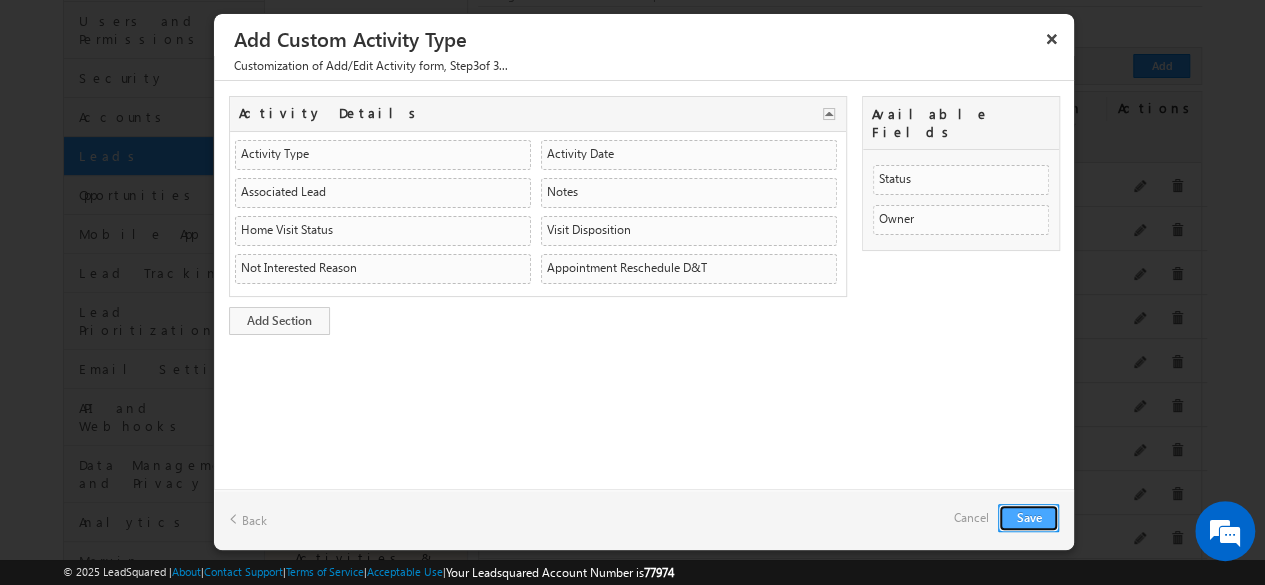 click on "Save" at bounding box center (1028, 518) 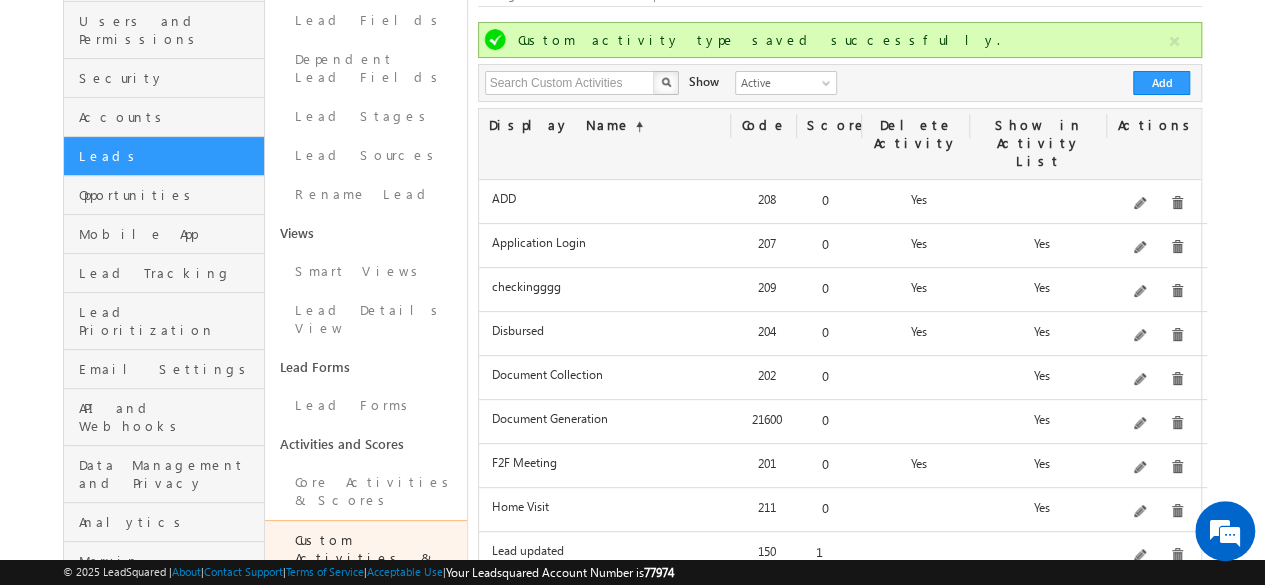 scroll, scrollTop: 0, scrollLeft: 0, axis: both 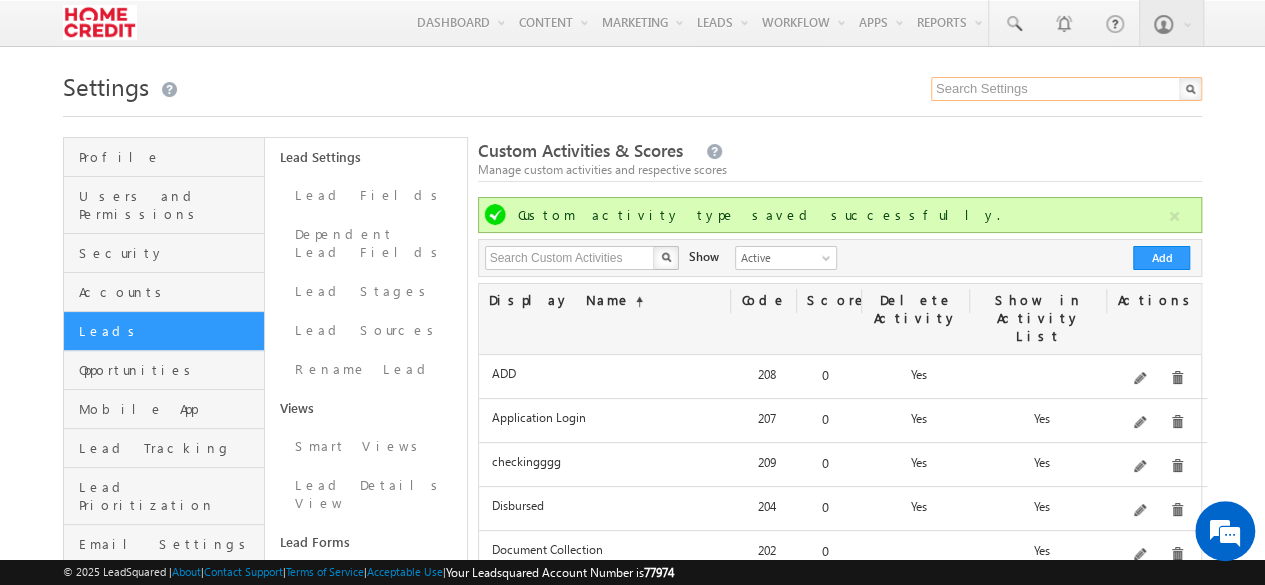 click at bounding box center (1066, 89) 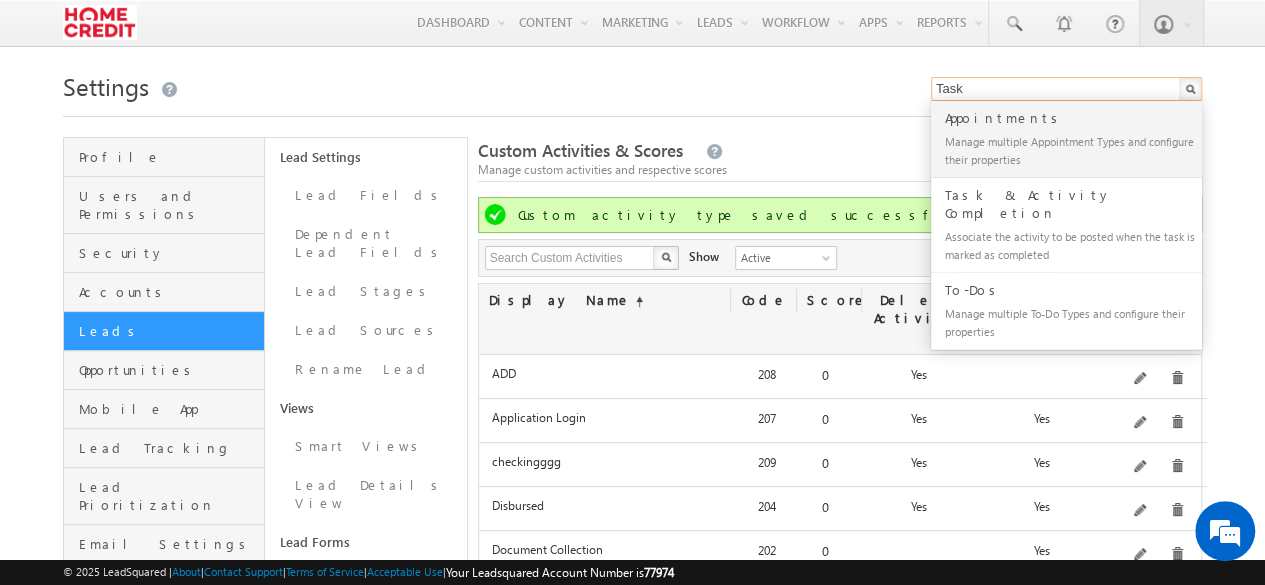 type on "Task" 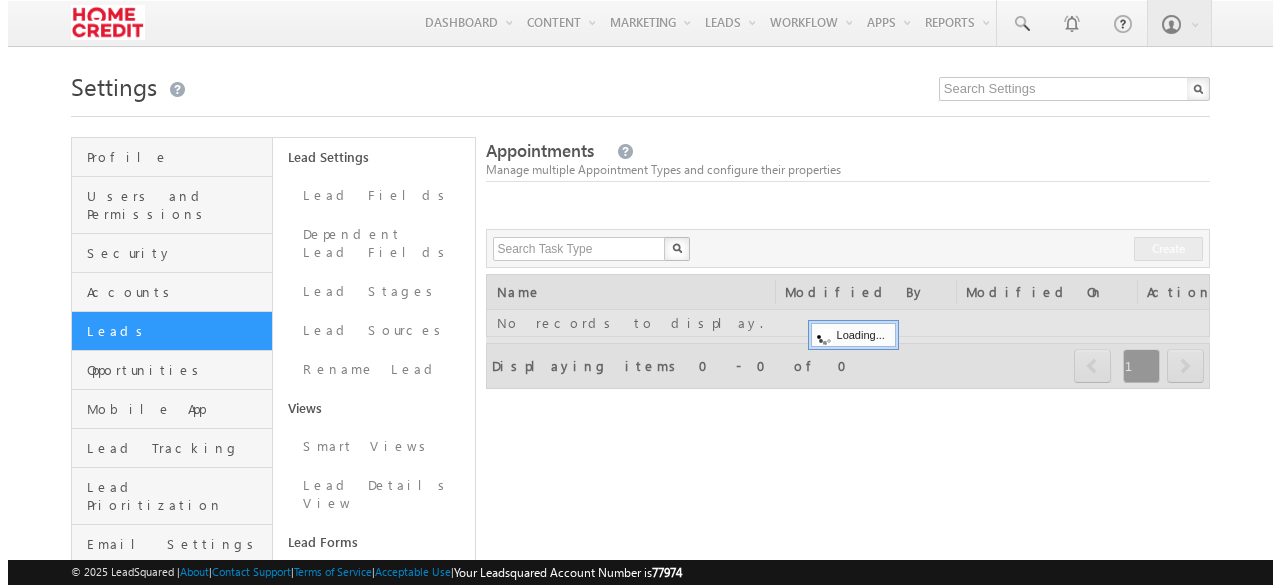 scroll, scrollTop: 0, scrollLeft: 0, axis: both 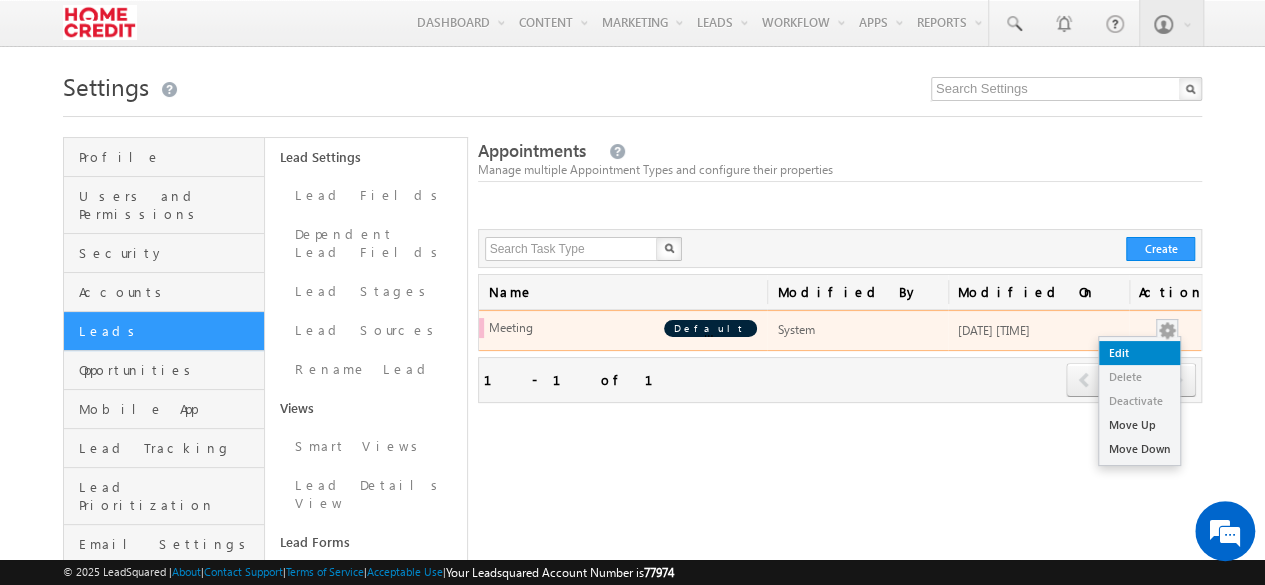 click on "Edit" at bounding box center [1139, 353] 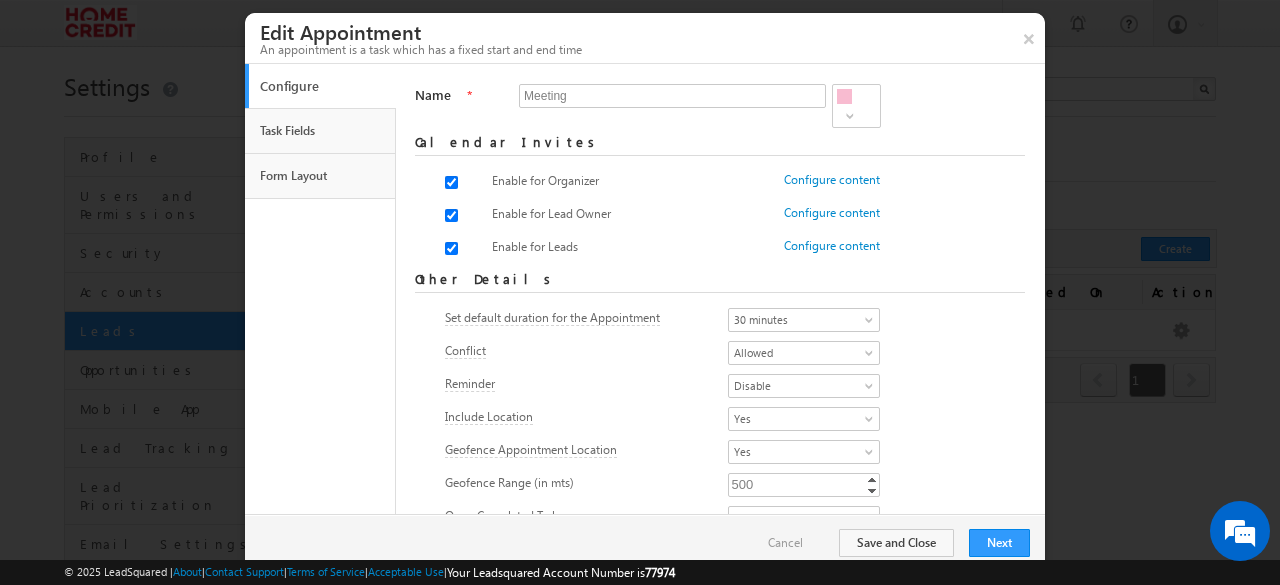 scroll, scrollTop: 0, scrollLeft: 0, axis: both 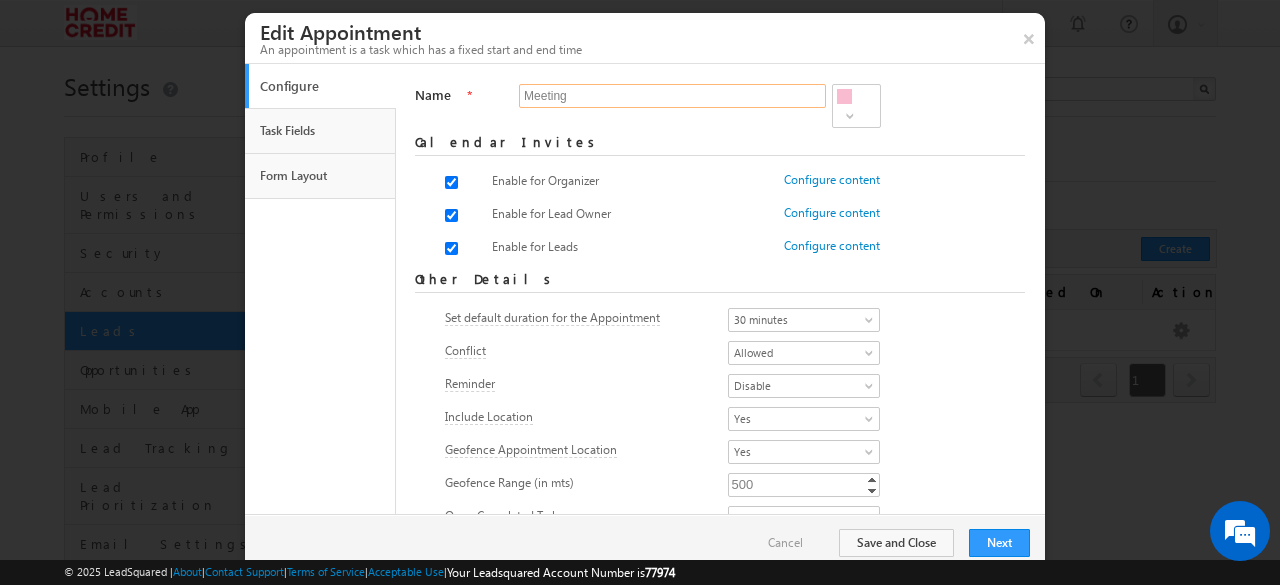 click on "Meeting" at bounding box center [672, 96] 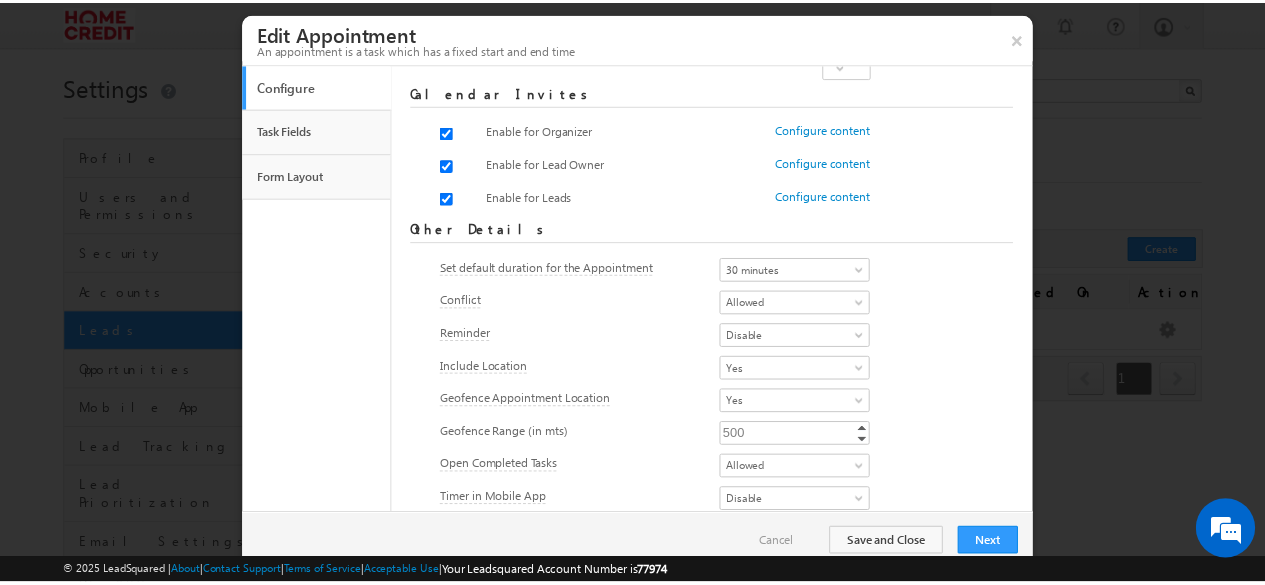 scroll, scrollTop: 49, scrollLeft: 0, axis: vertical 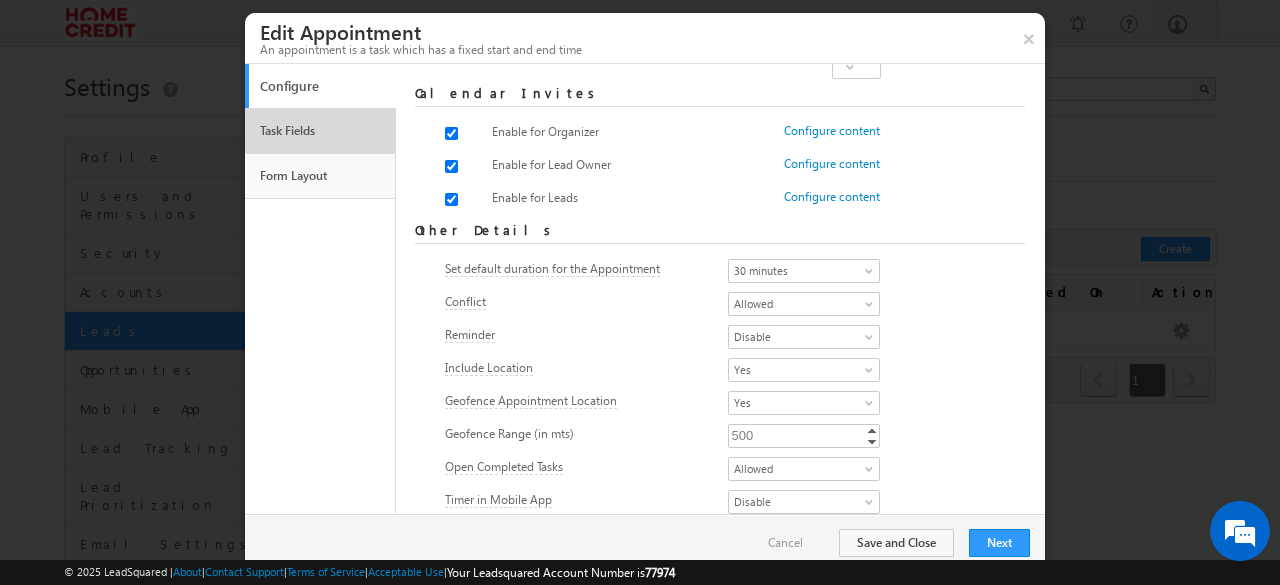 type on "Field Appointment" 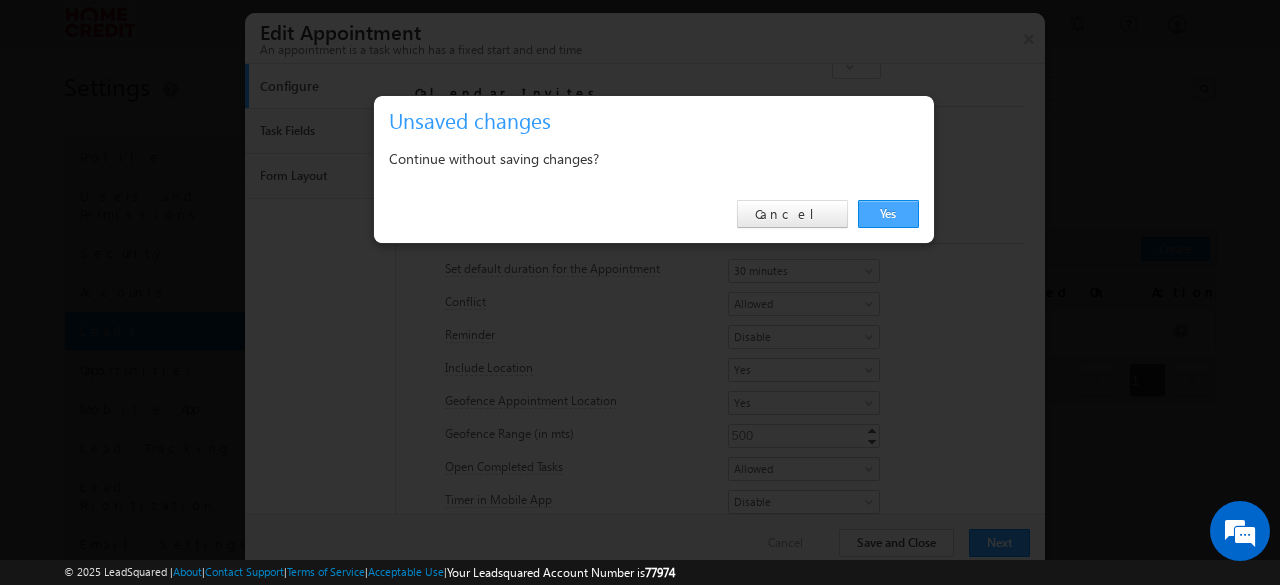 click on "Yes" at bounding box center [888, 214] 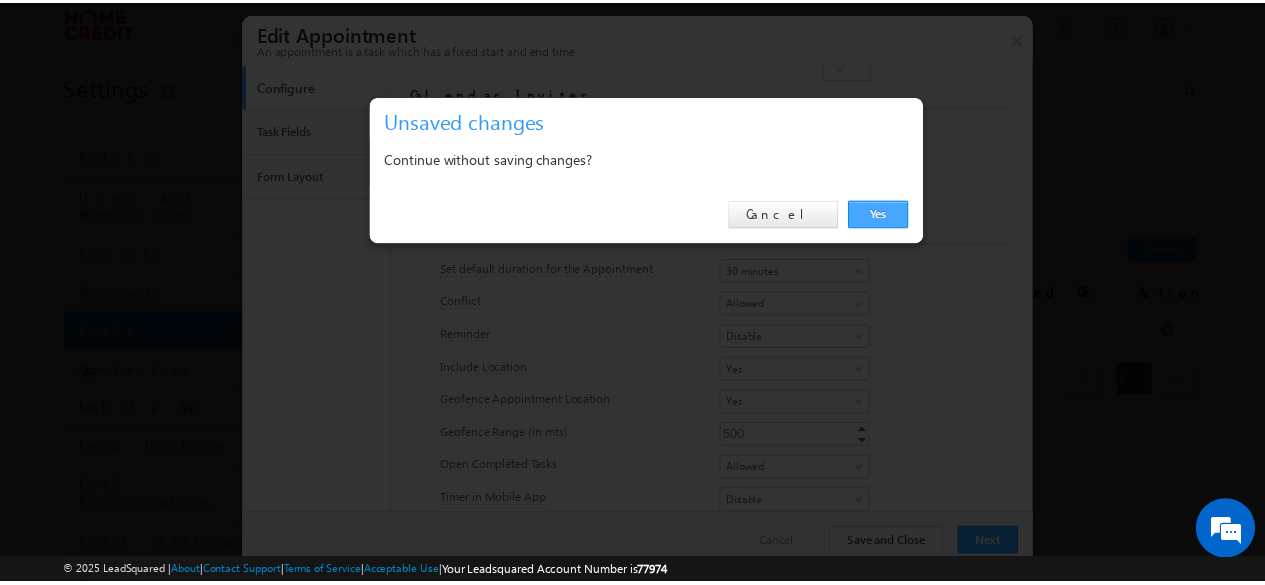 scroll, scrollTop: 0, scrollLeft: 0, axis: both 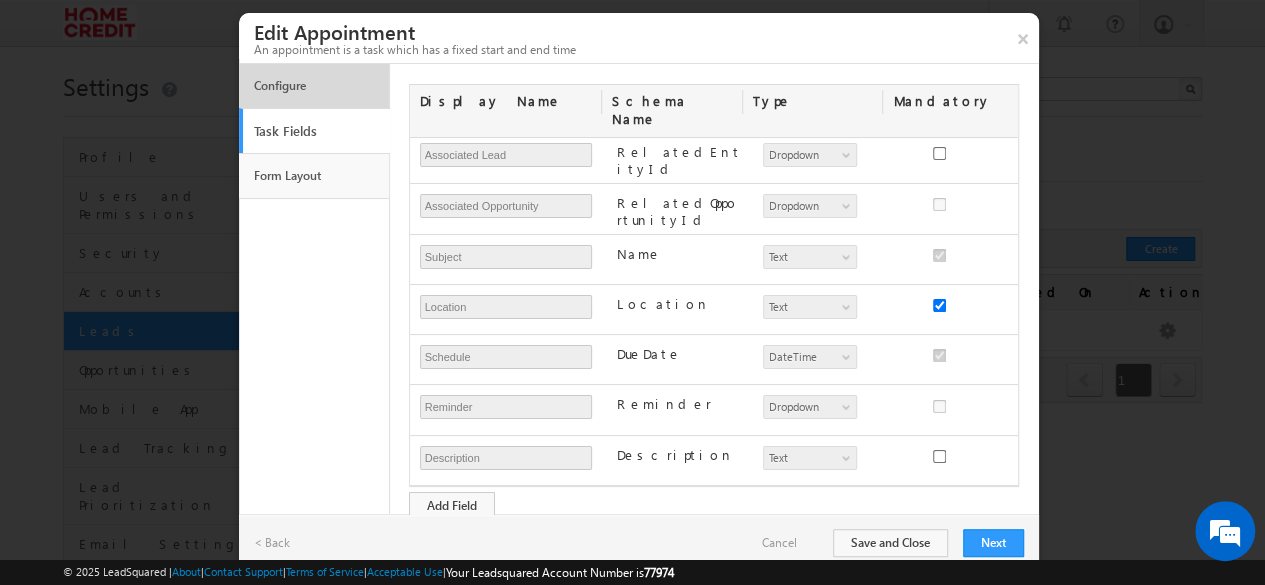 click on "Configure" at bounding box center [314, 86] 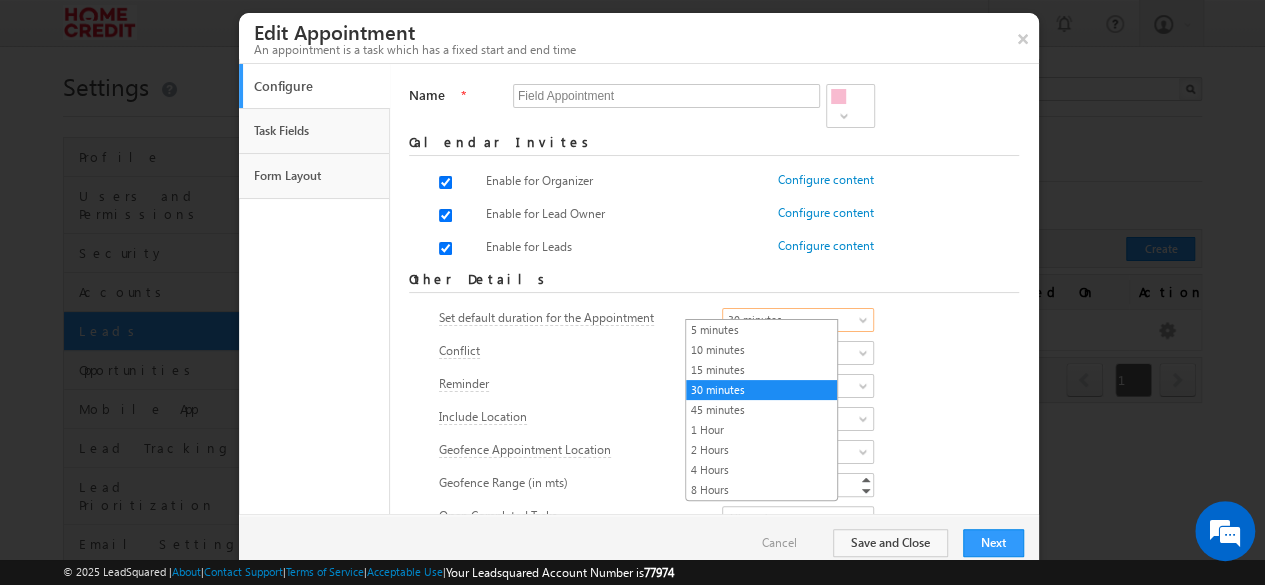 click on "30 minutes" at bounding box center [798, 320] 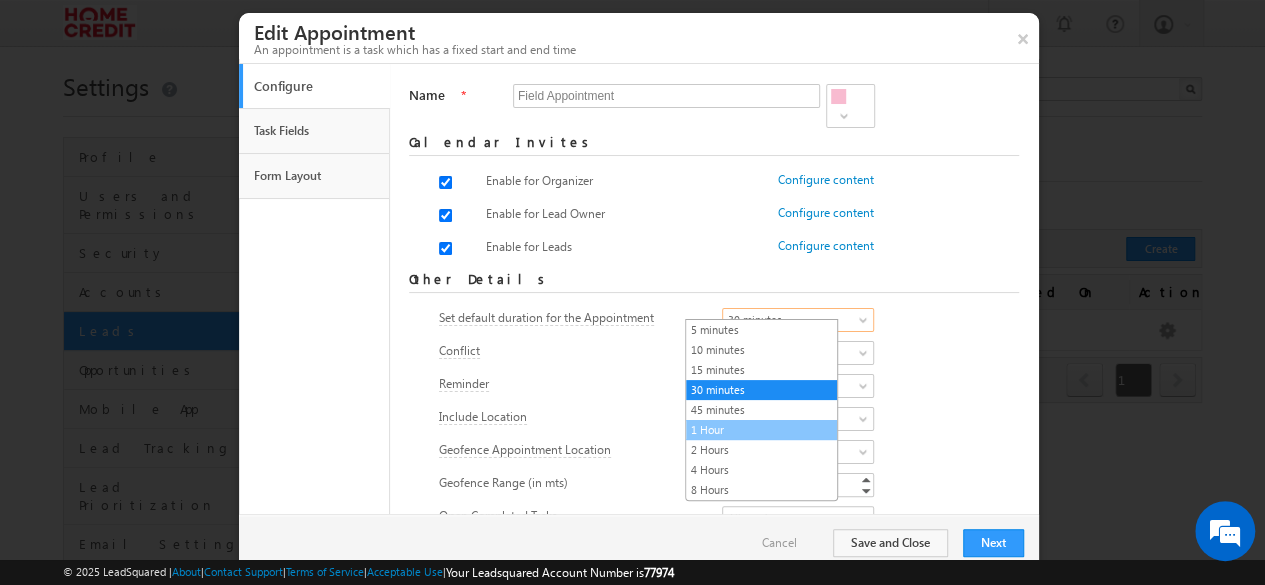 click on "1 Hour" at bounding box center [761, 430] 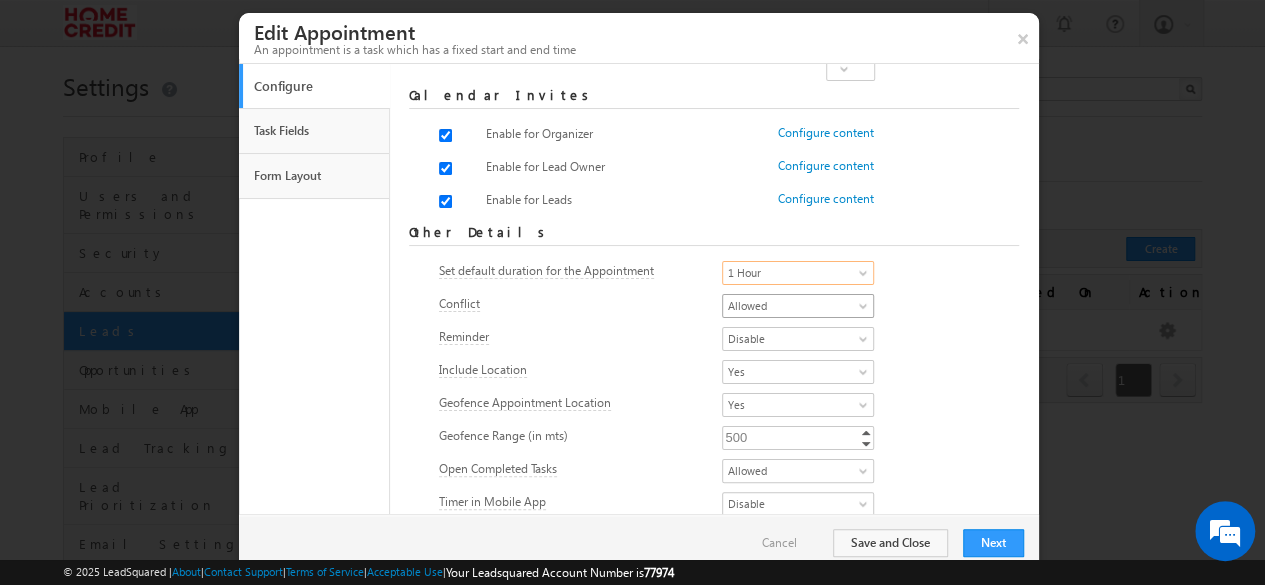 scroll, scrollTop: 50, scrollLeft: 0, axis: vertical 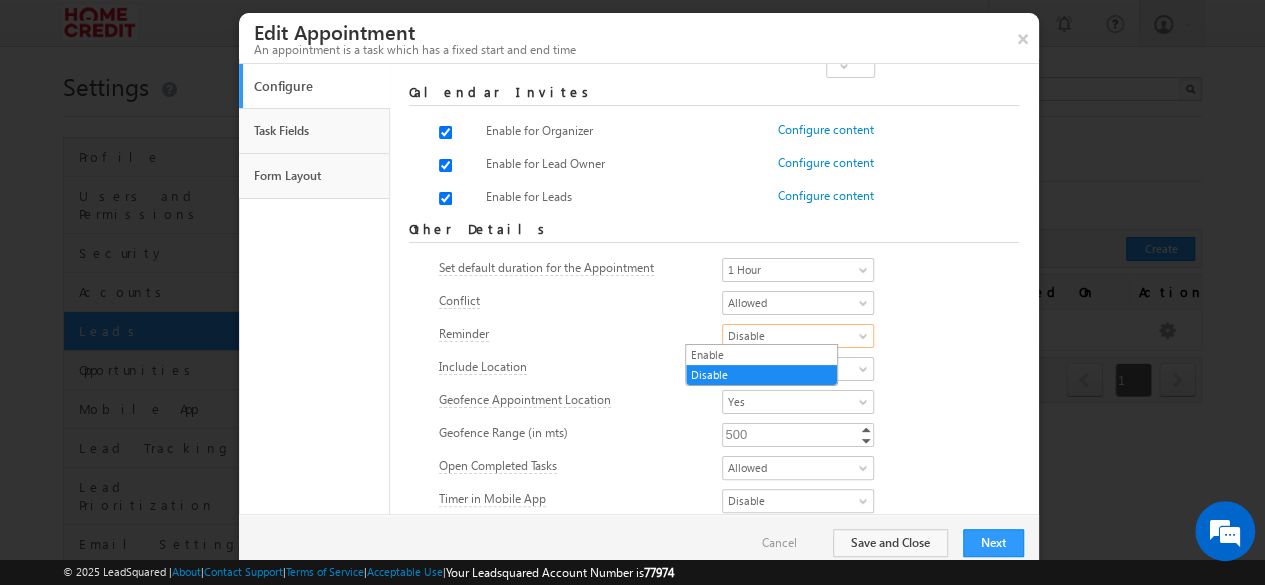 click on "Disable" at bounding box center [792, 336] 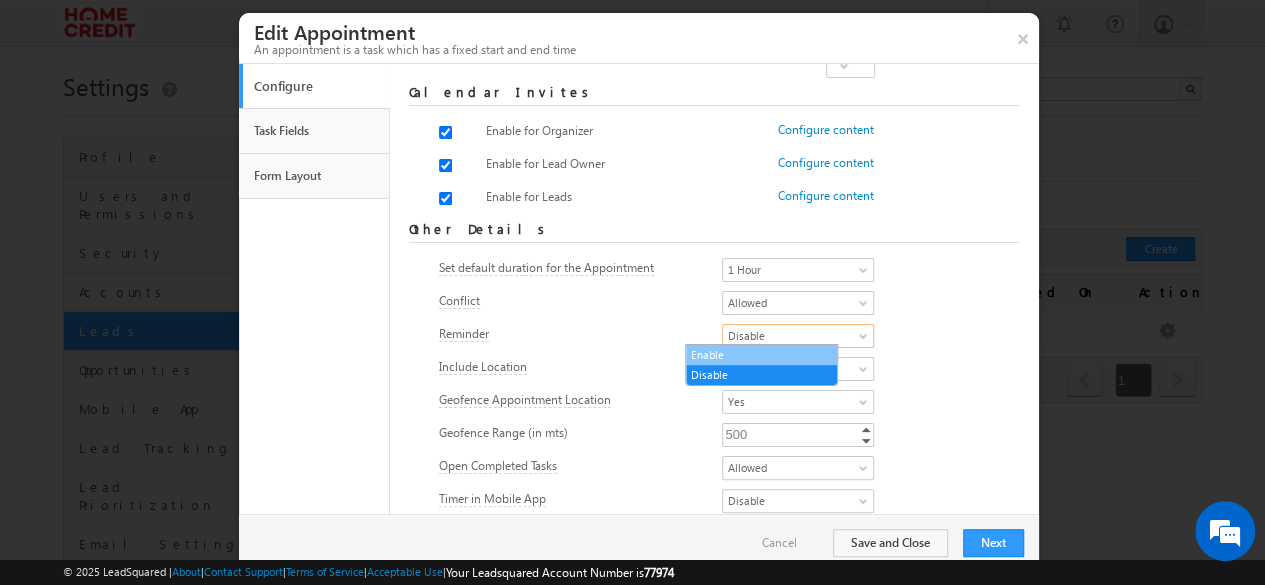 click on "Enable" at bounding box center [761, 355] 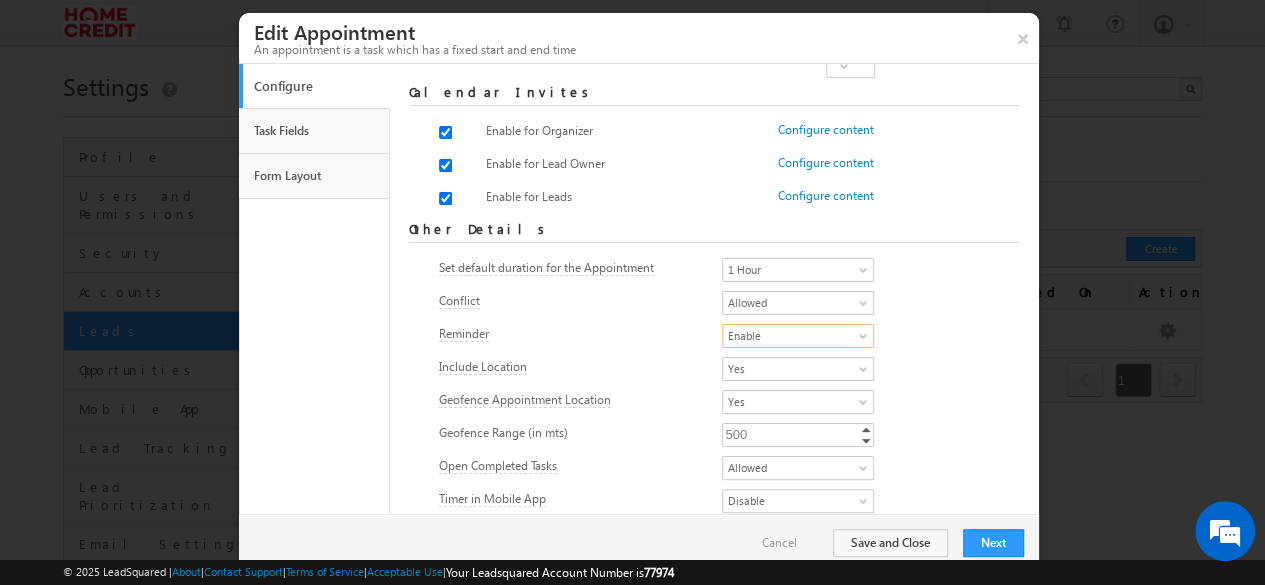 click on "Geofence Appointment Location" at bounding box center (525, 400) 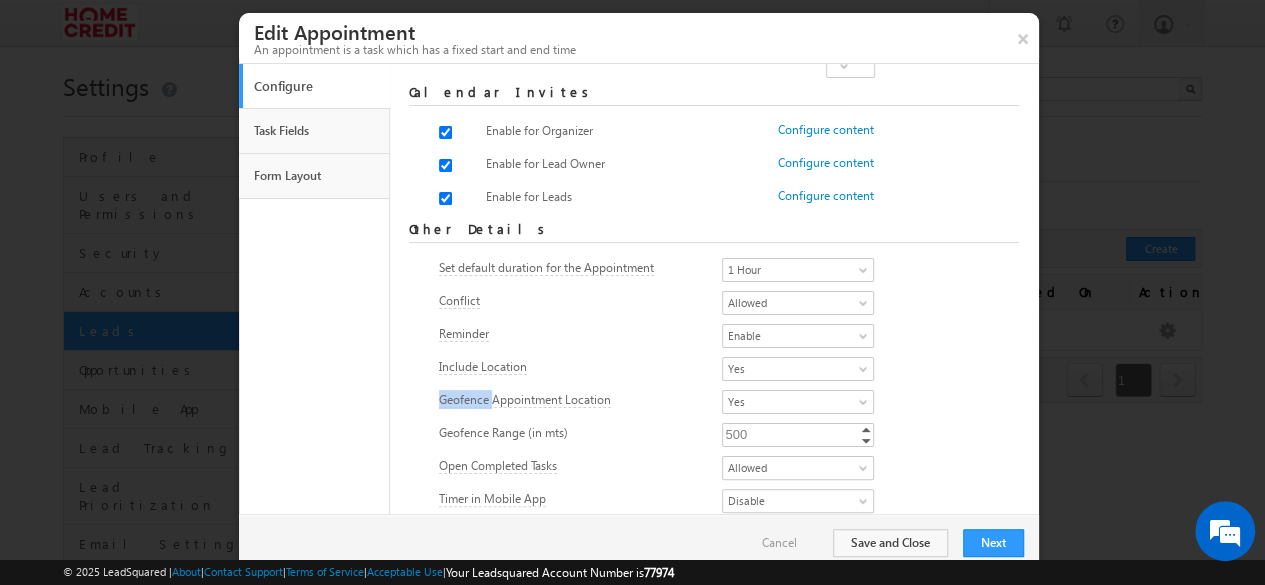 click on "Geofence Appointment Location" at bounding box center [525, 400] 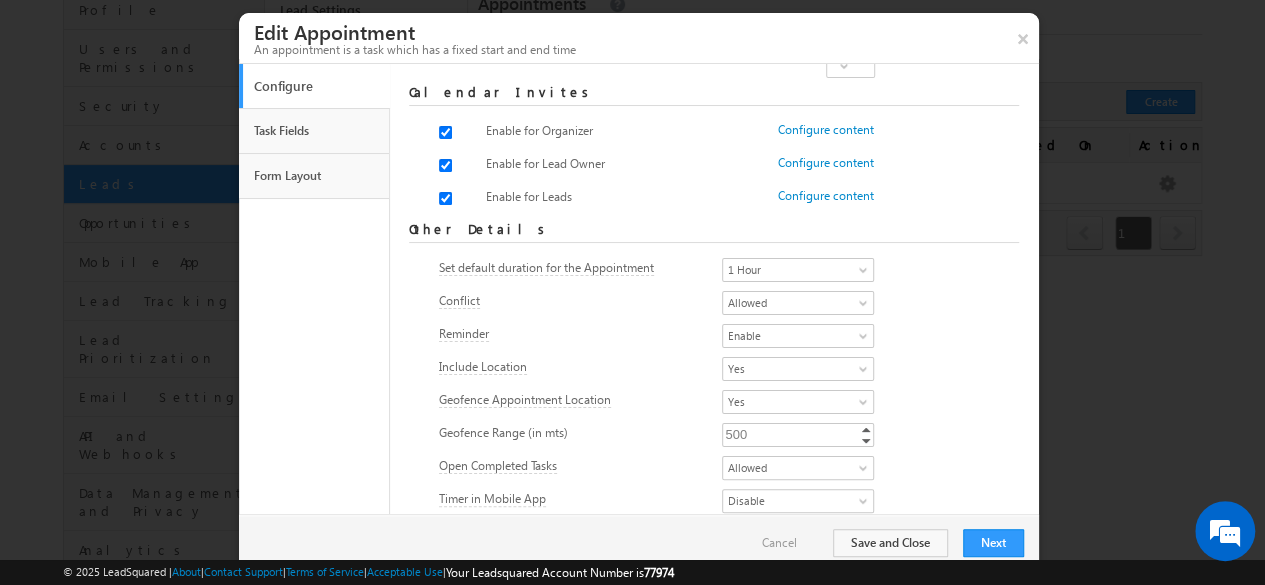 scroll, scrollTop: 0, scrollLeft: 0, axis: both 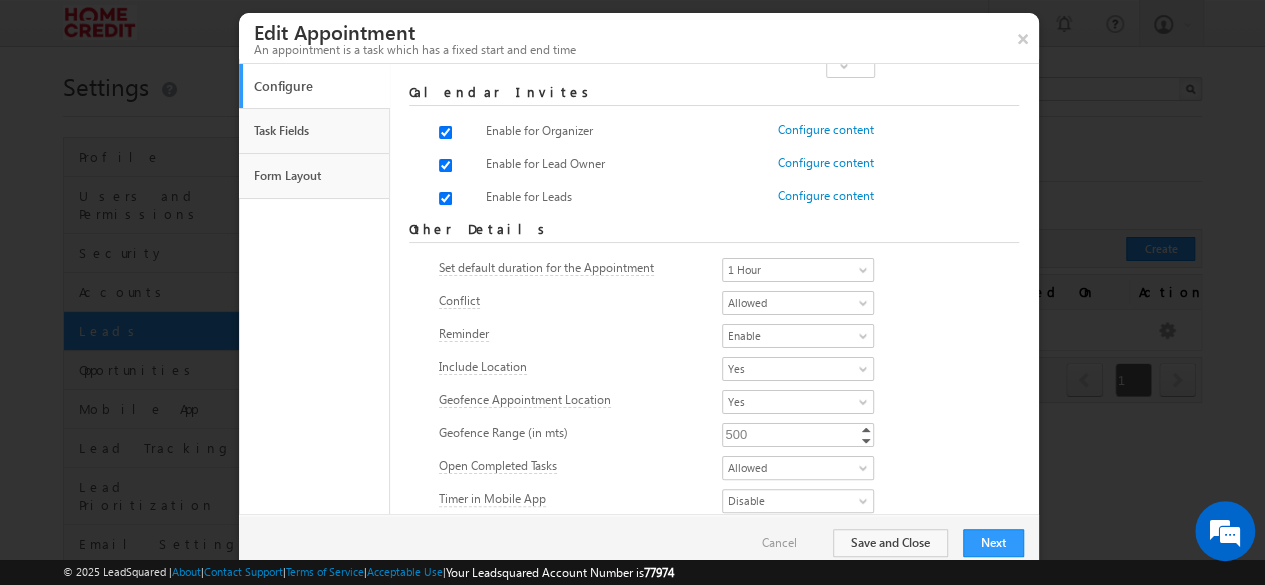 click on "500" at bounding box center [736, 434] 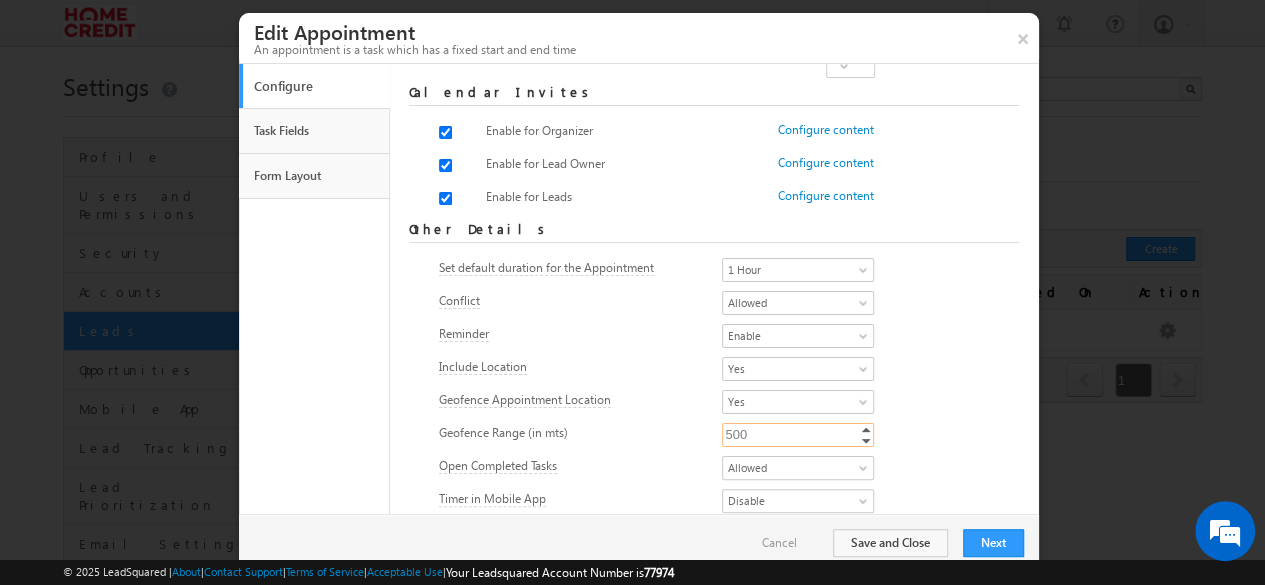 click on "500" at bounding box center (798, 435) 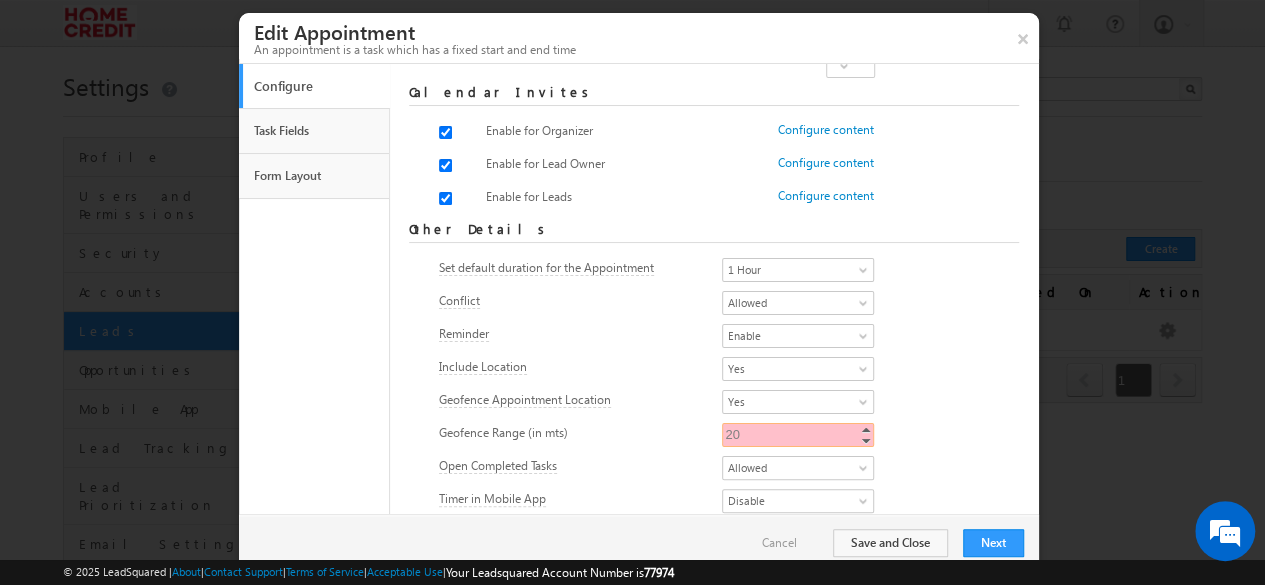 type on "2" 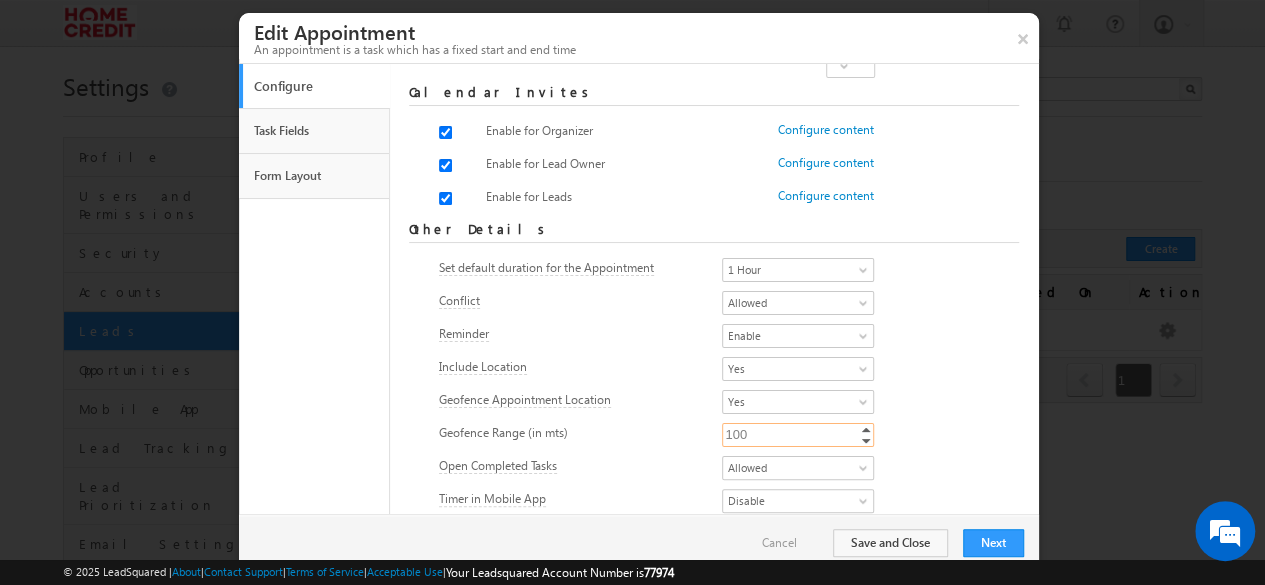 scroll, scrollTop: 77, scrollLeft: 0, axis: vertical 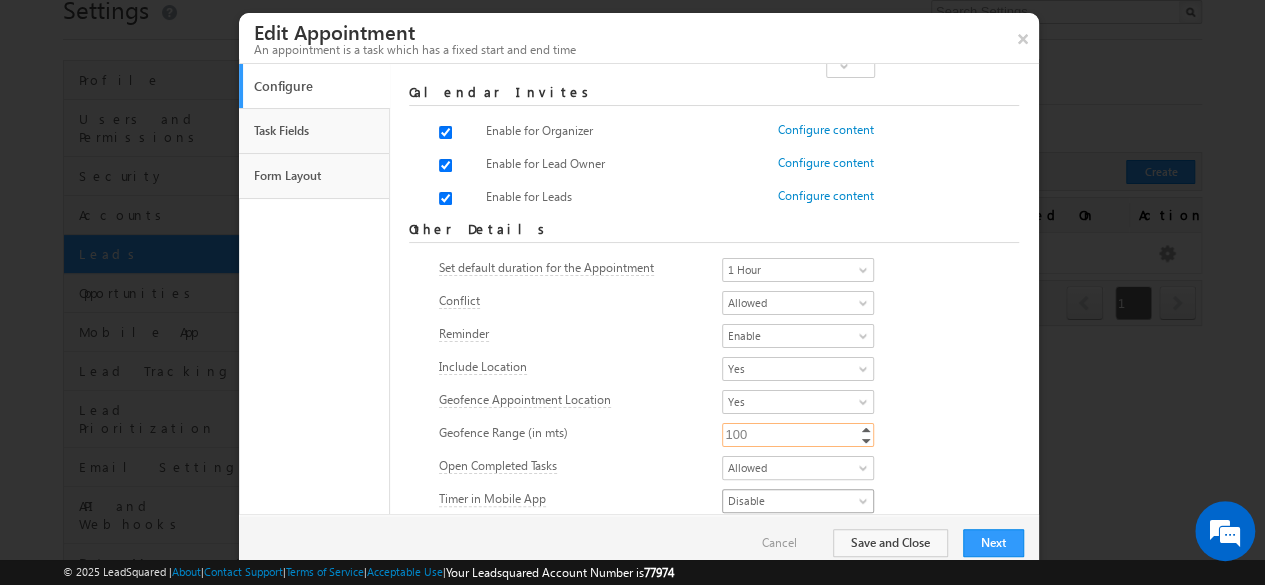 type on "100" 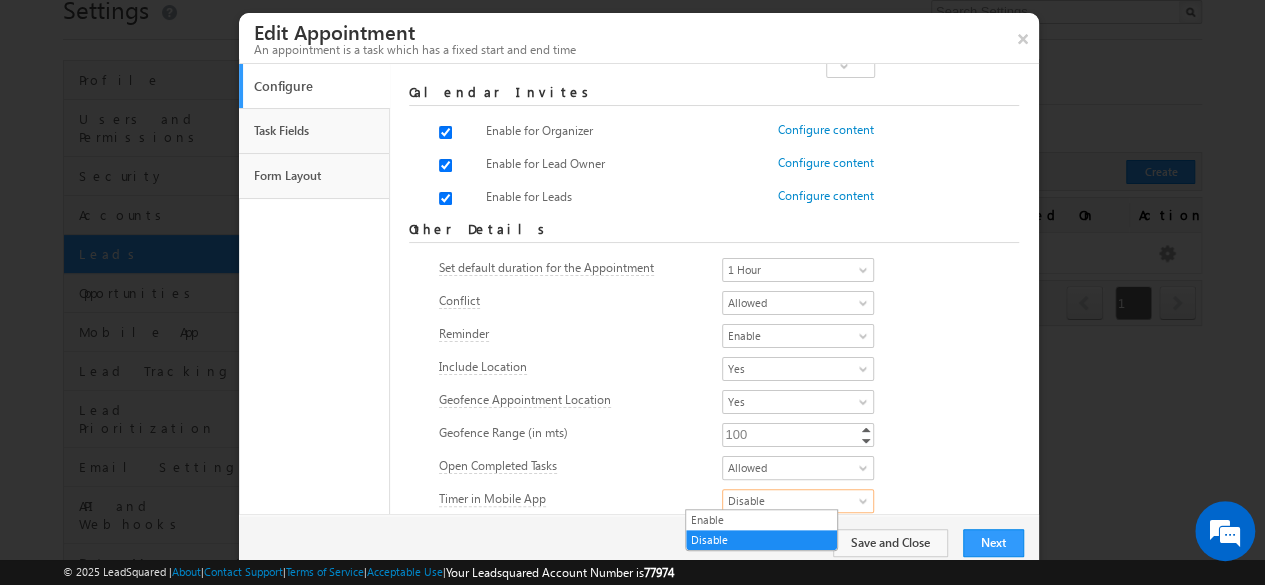 click on "Disable" at bounding box center (792, 501) 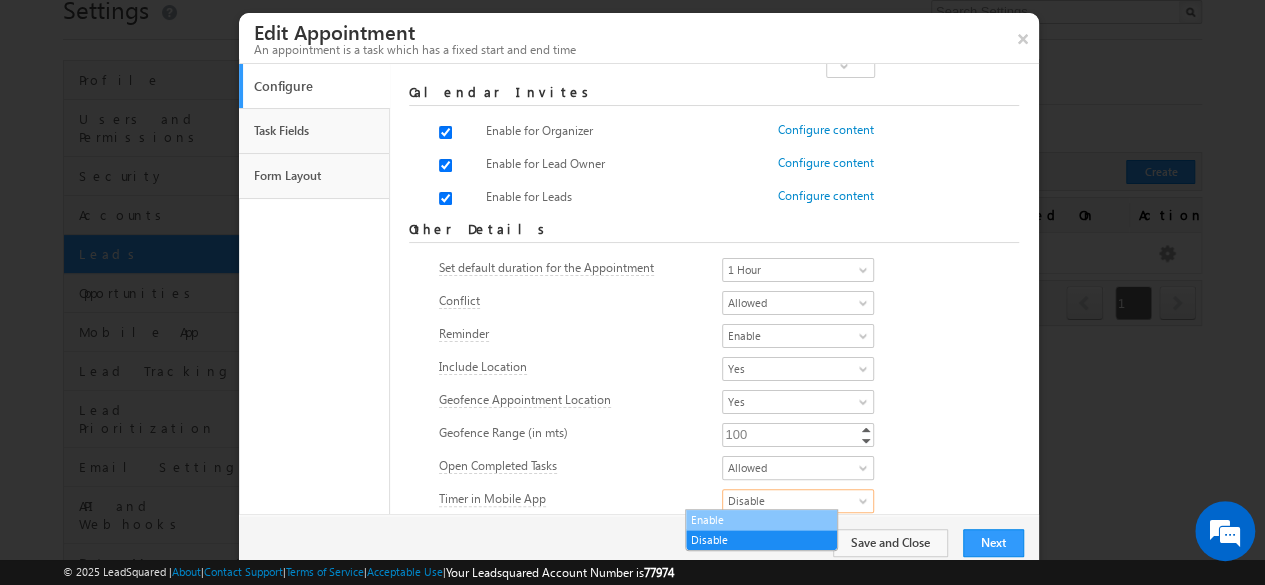 click on "Enable" at bounding box center (761, 520) 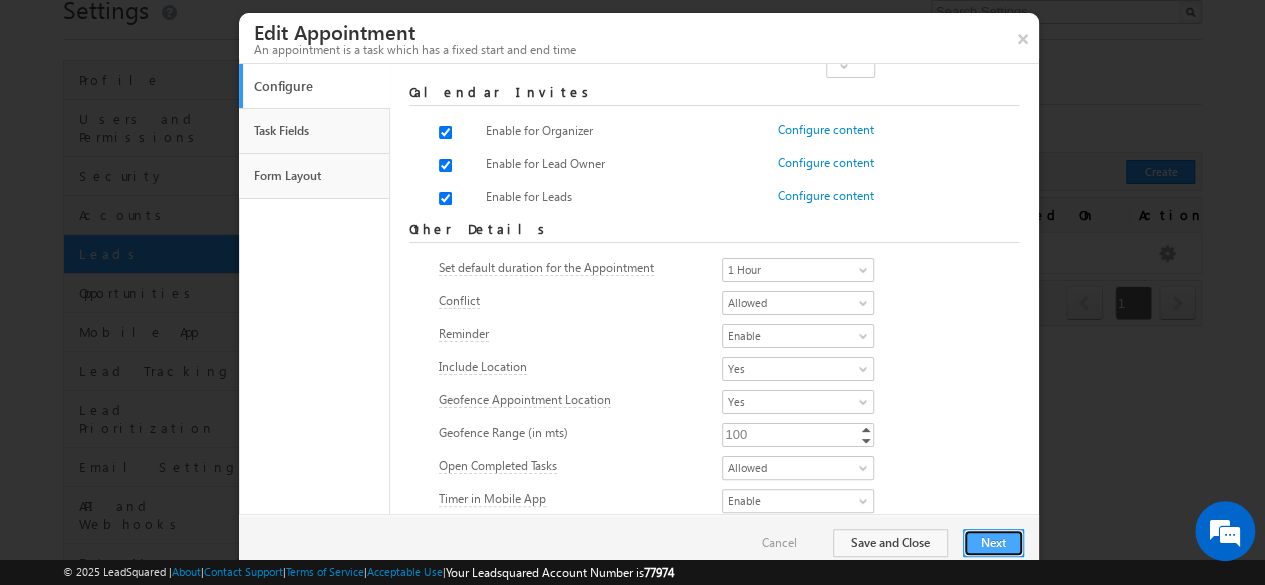 click on "Next" at bounding box center [993, 543] 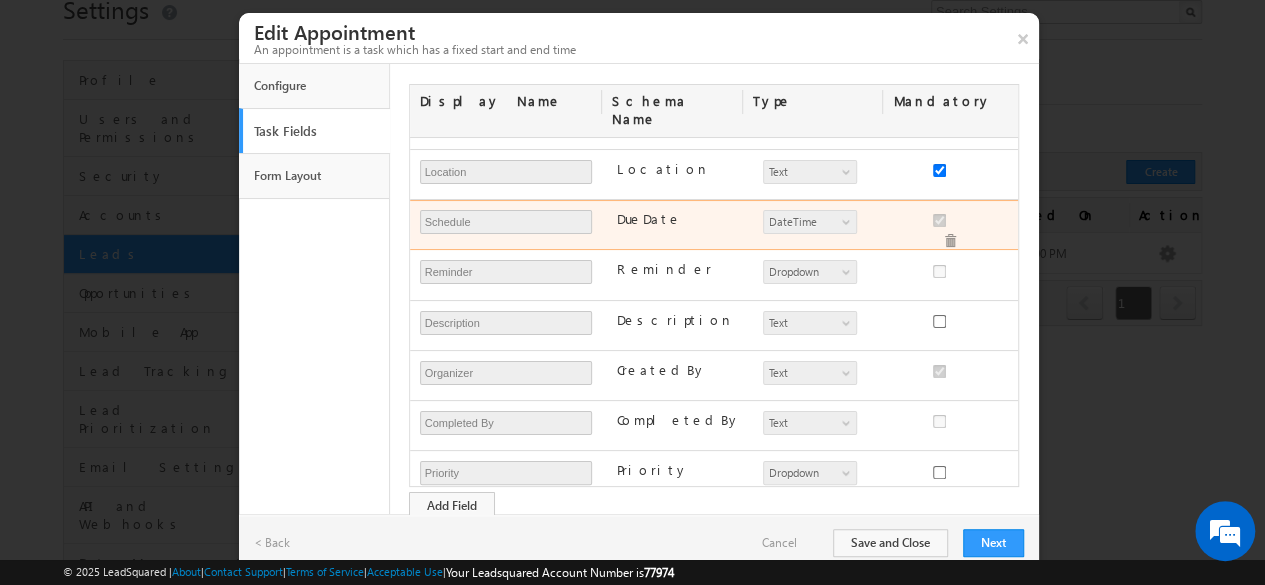 scroll, scrollTop: 204, scrollLeft: 0, axis: vertical 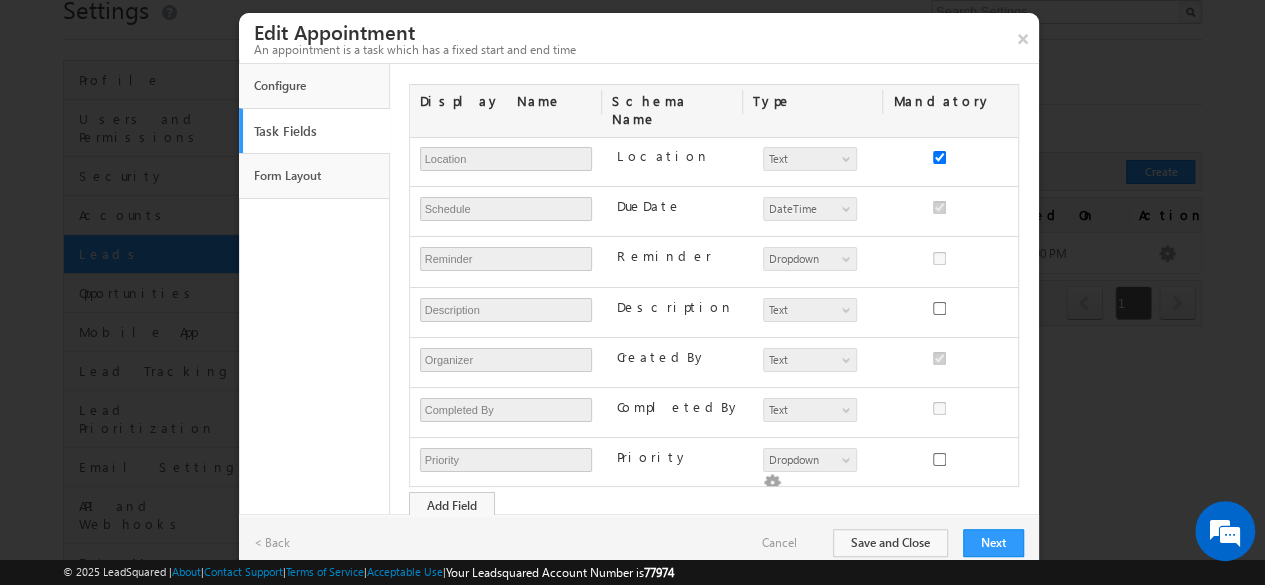 click at bounding box center (772, 539) 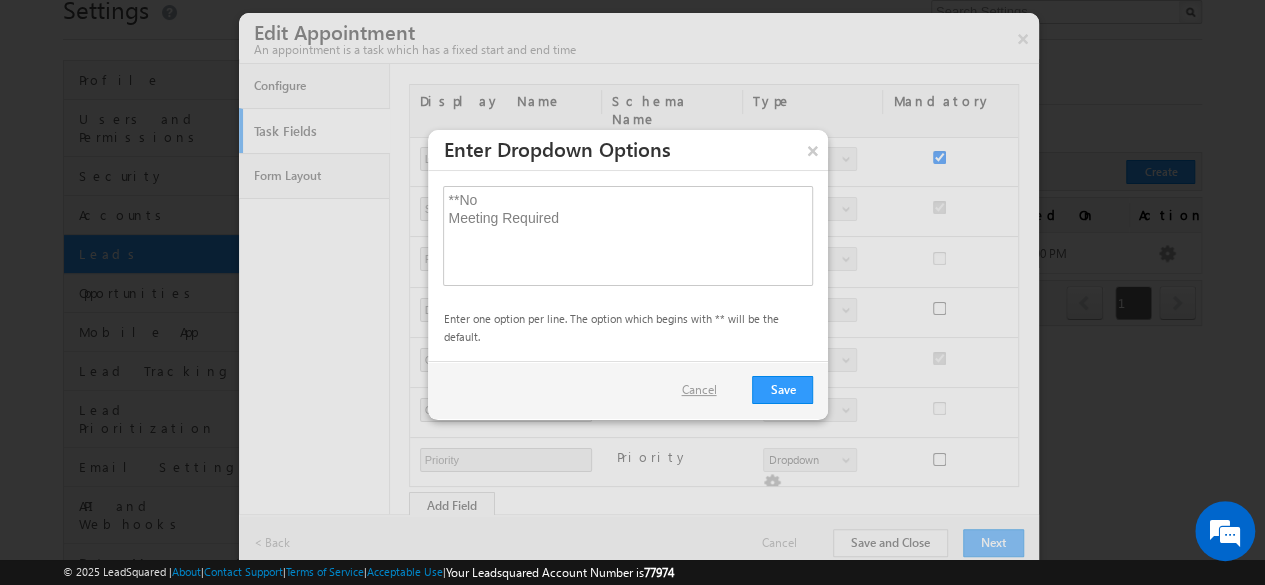 click on "Cancel" at bounding box center [708, 390] 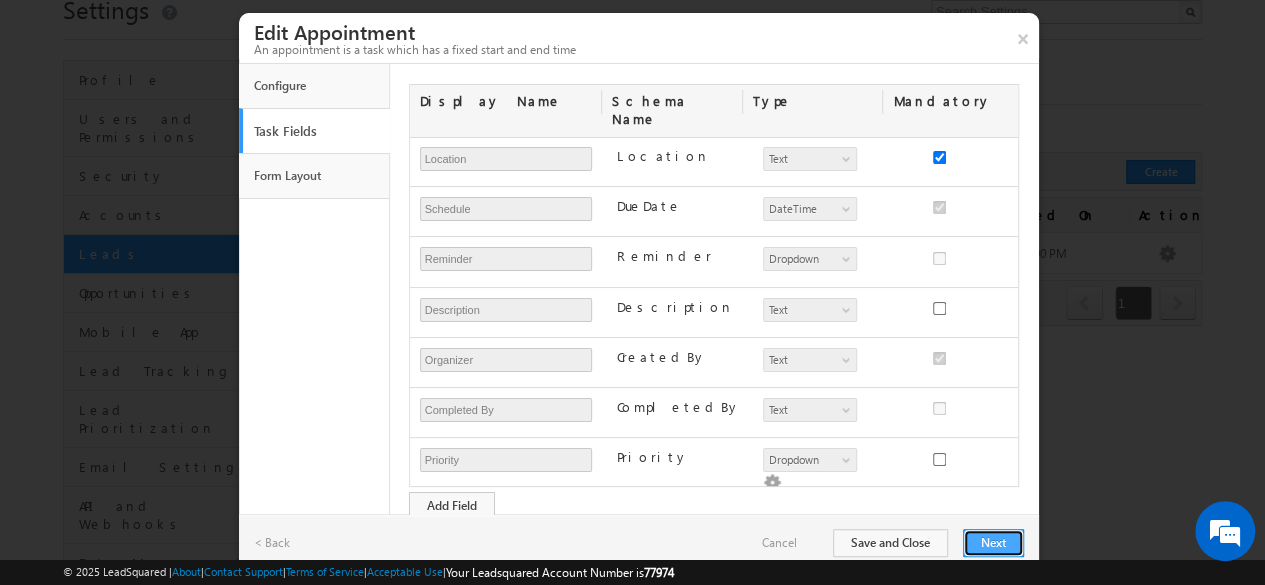 click on "Next" at bounding box center (993, 543) 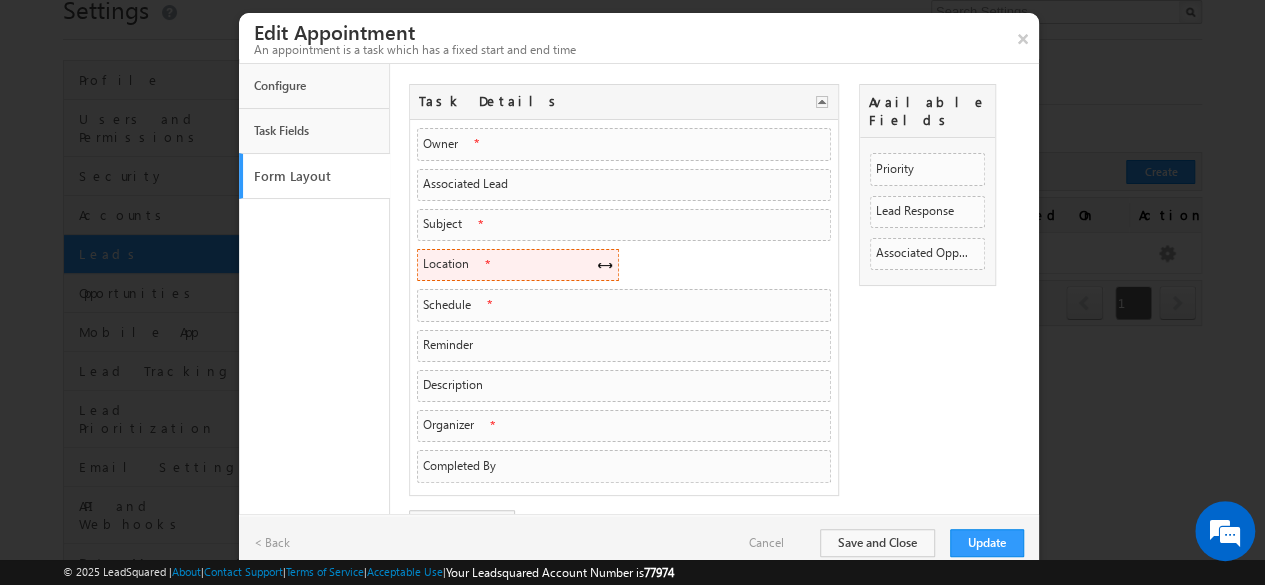 click at bounding box center (605, 263) 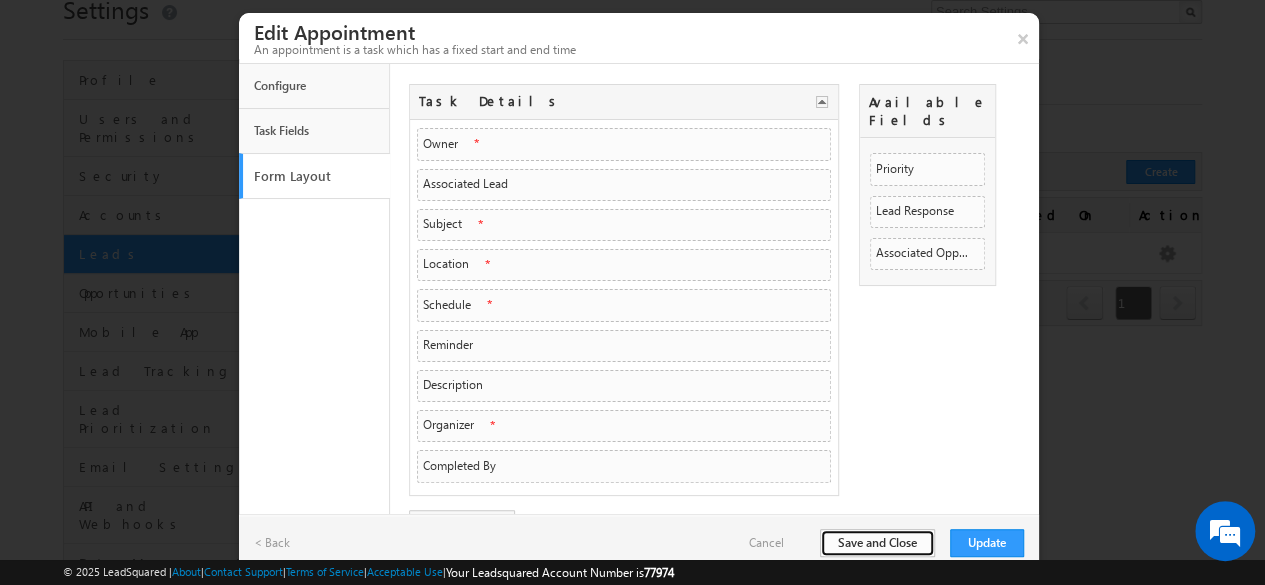 click on "Save and Close" at bounding box center (877, 543) 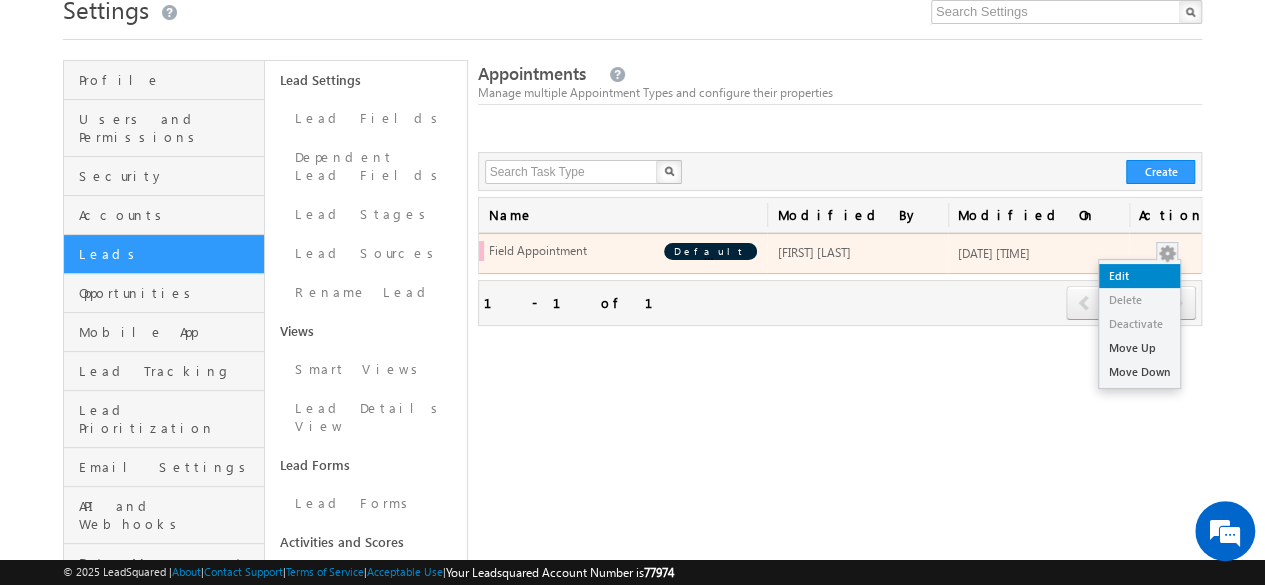 click on "Edit" at bounding box center (1139, 276) 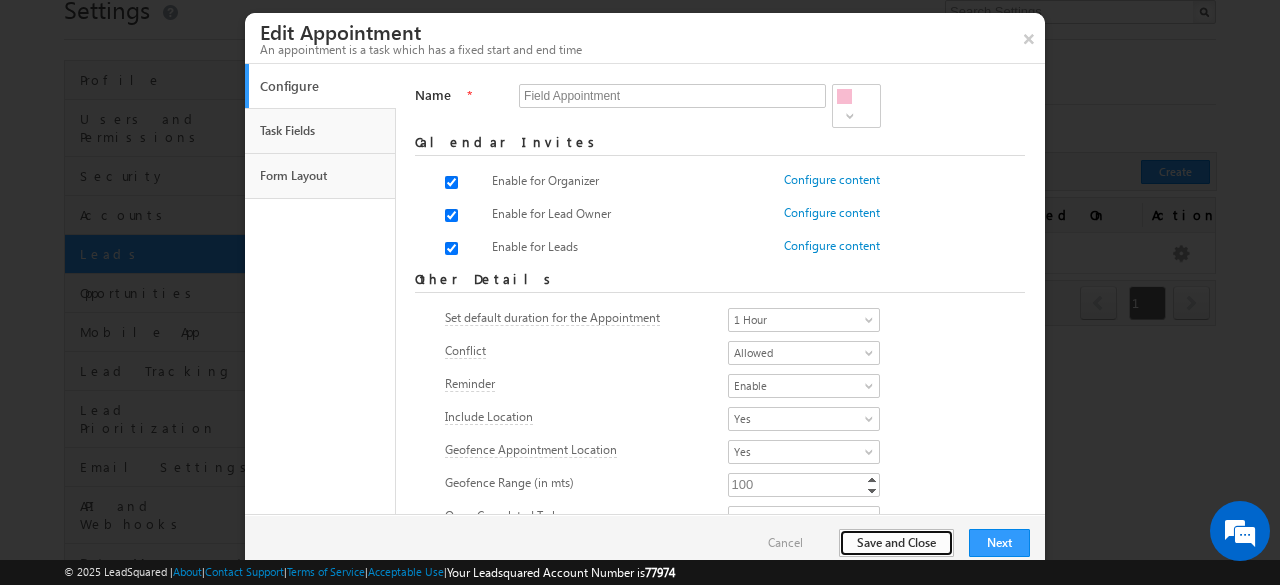 click on "Save and Close" at bounding box center (896, 543) 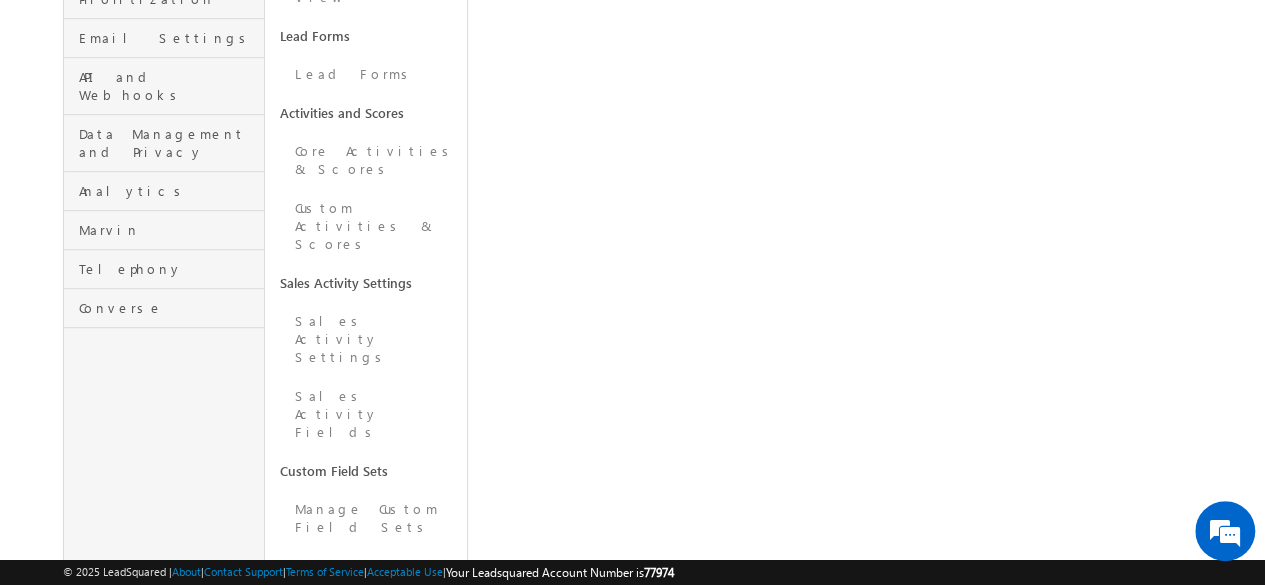 scroll, scrollTop: 0, scrollLeft: 0, axis: both 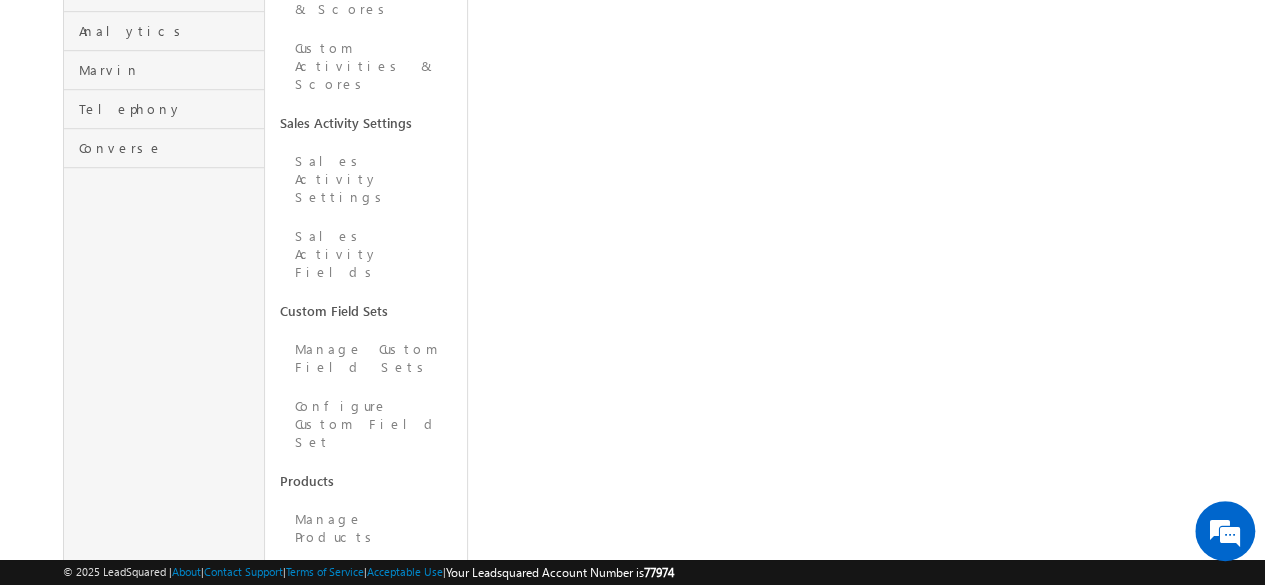 click on "To-Dos" at bounding box center (365, 654) 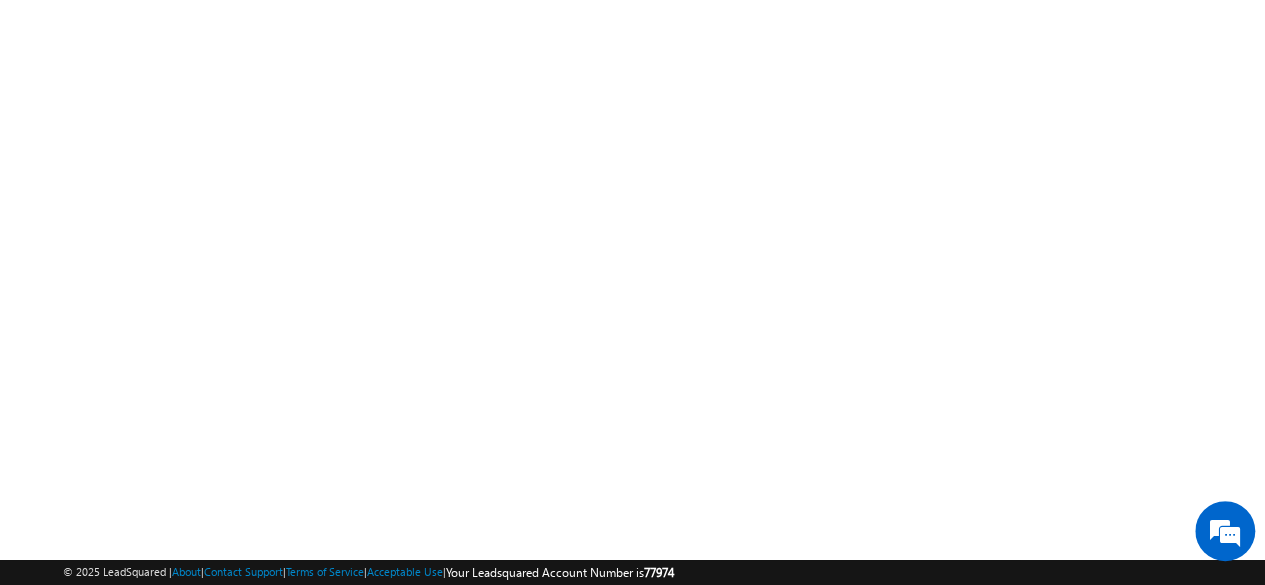 scroll, scrollTop: 411, scrollLeft: 0, axis: vertical 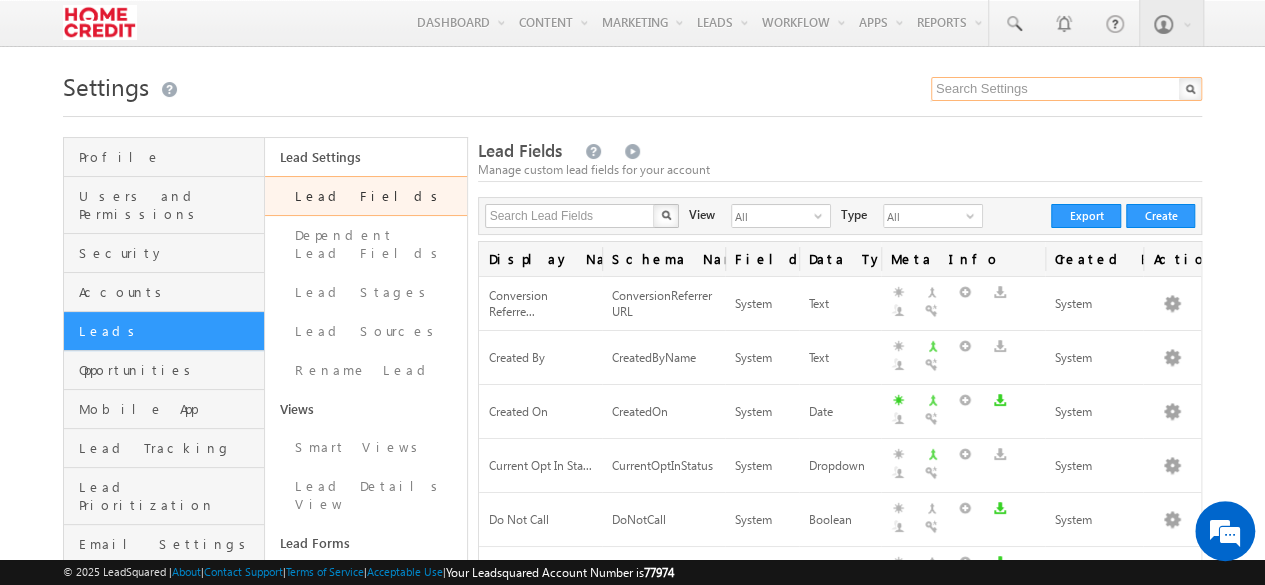 click at bounding box center (1066, 89) 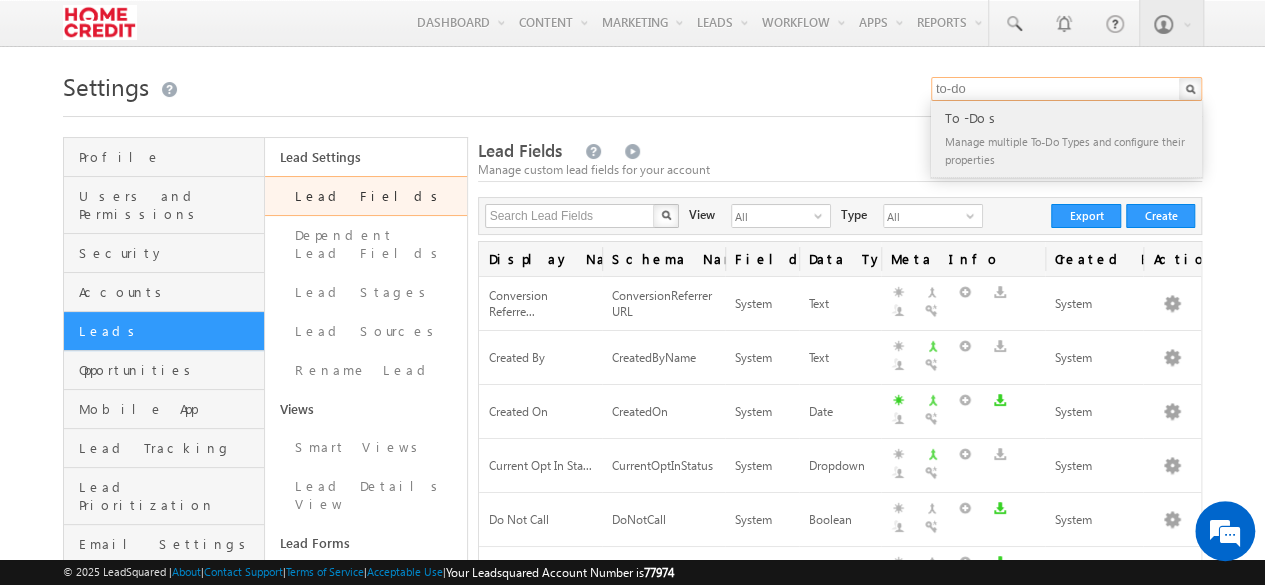 type on "to-do" 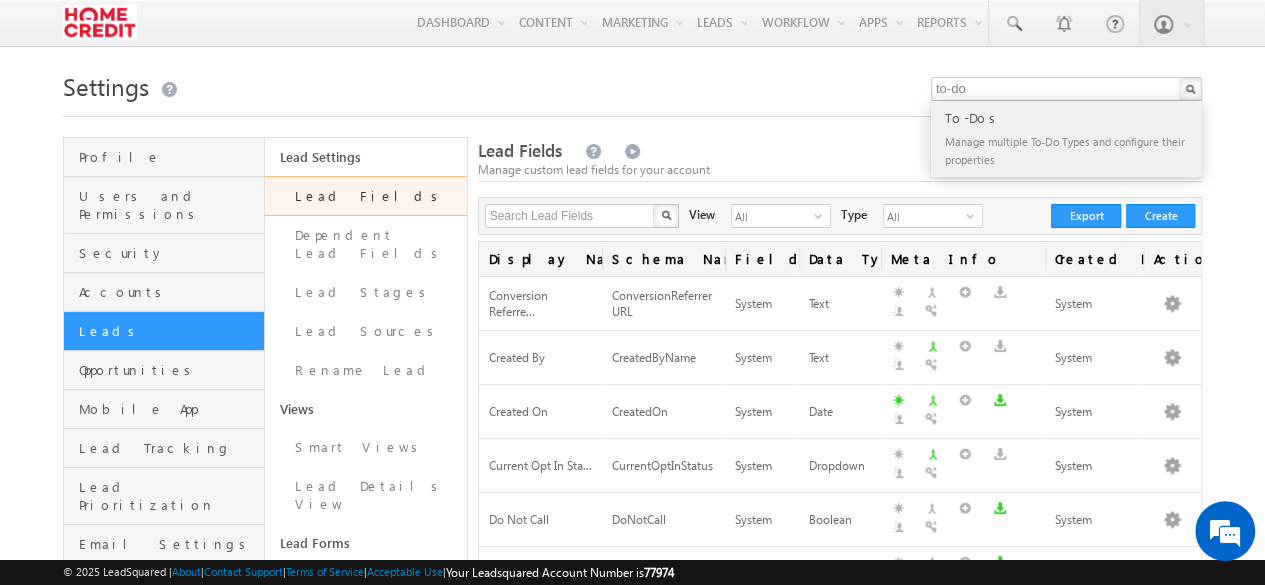 click on "Manage multiple To-Do Types and configure their properties" at bounding box center [1075, 150] 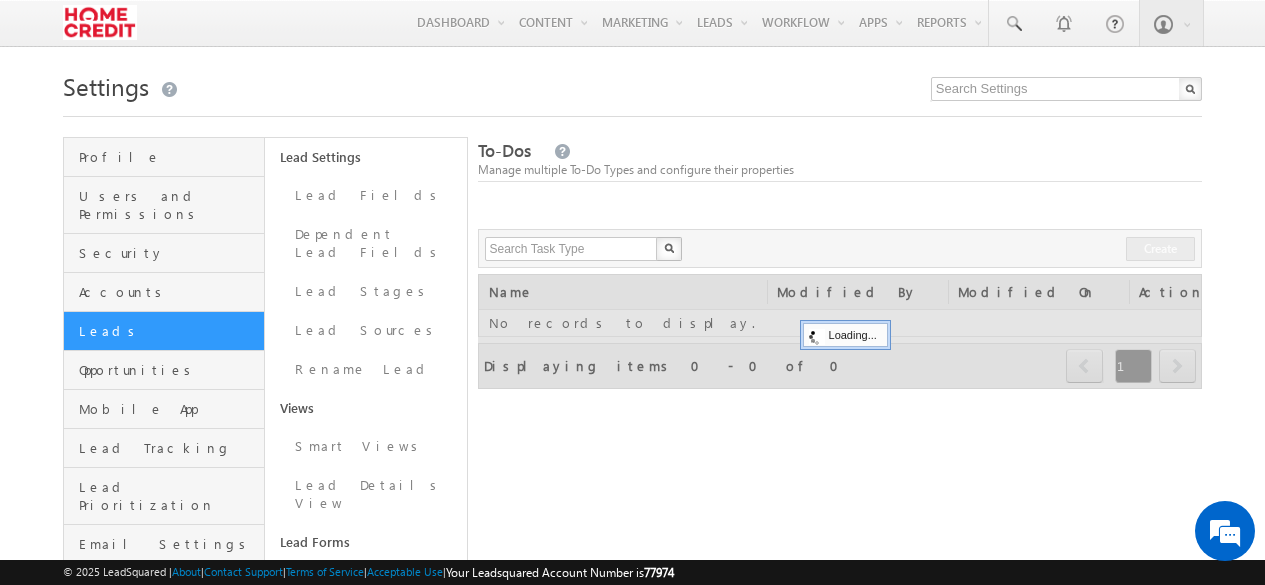 scroll, scrollTop: 0, scrollLeft: 0, axis: both 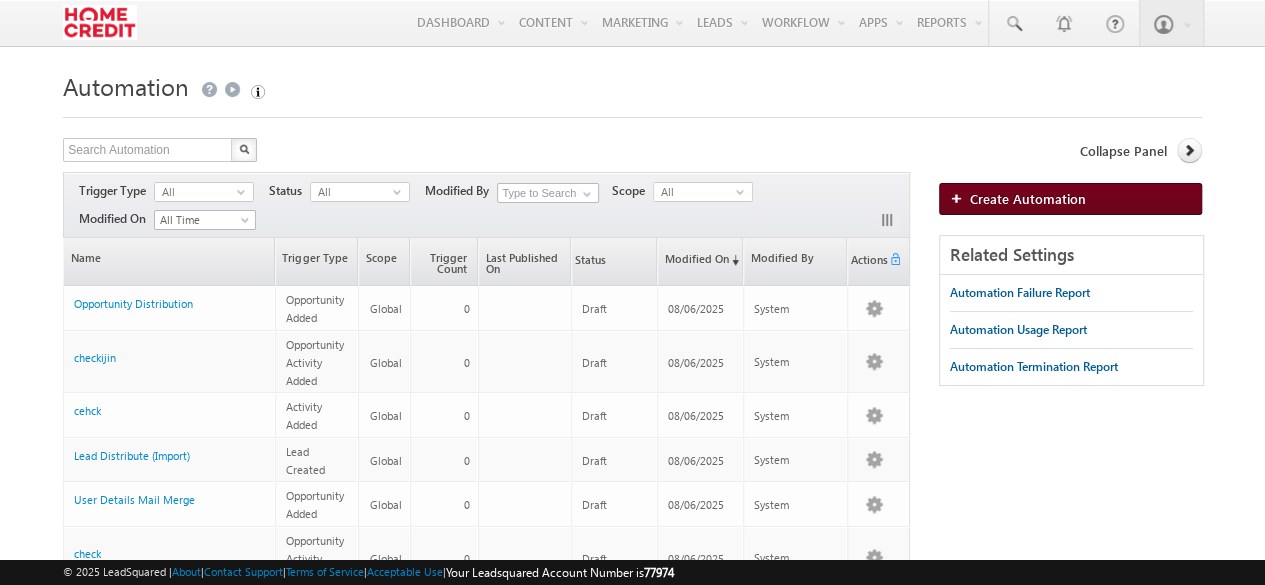 click on "Create Automation" at bounding box center [1028, 198] 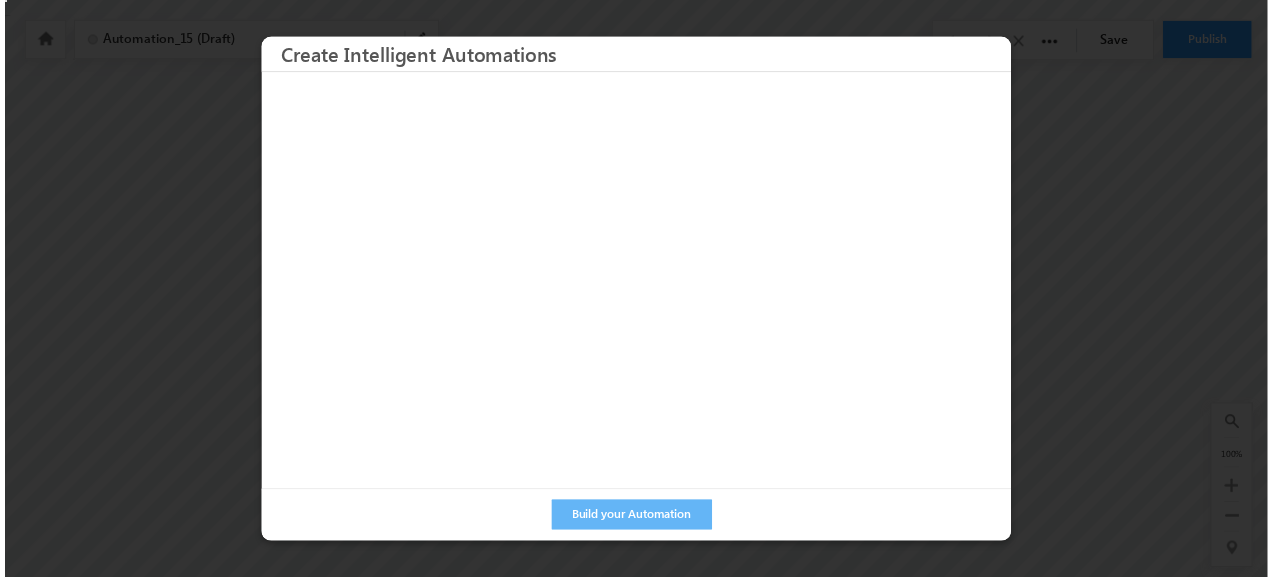scroll, scrollTop: 0, scrollLeft: 0, axis: both 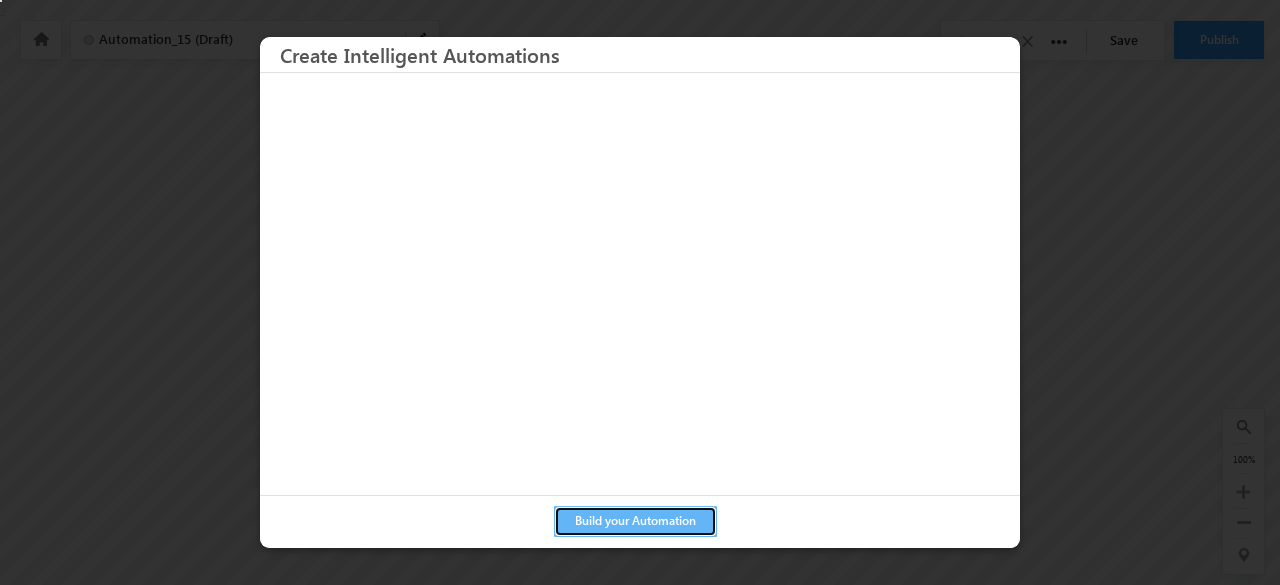 click on "Build your Automation" at bounding box center [635, 521] 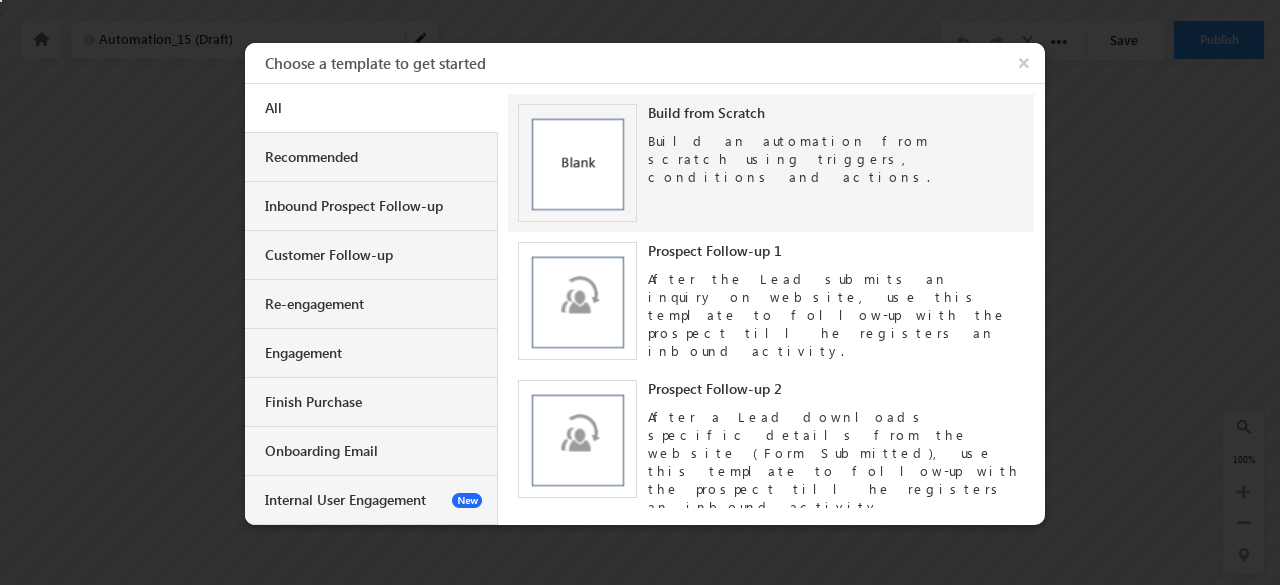 click at bounding box center [577, 163] 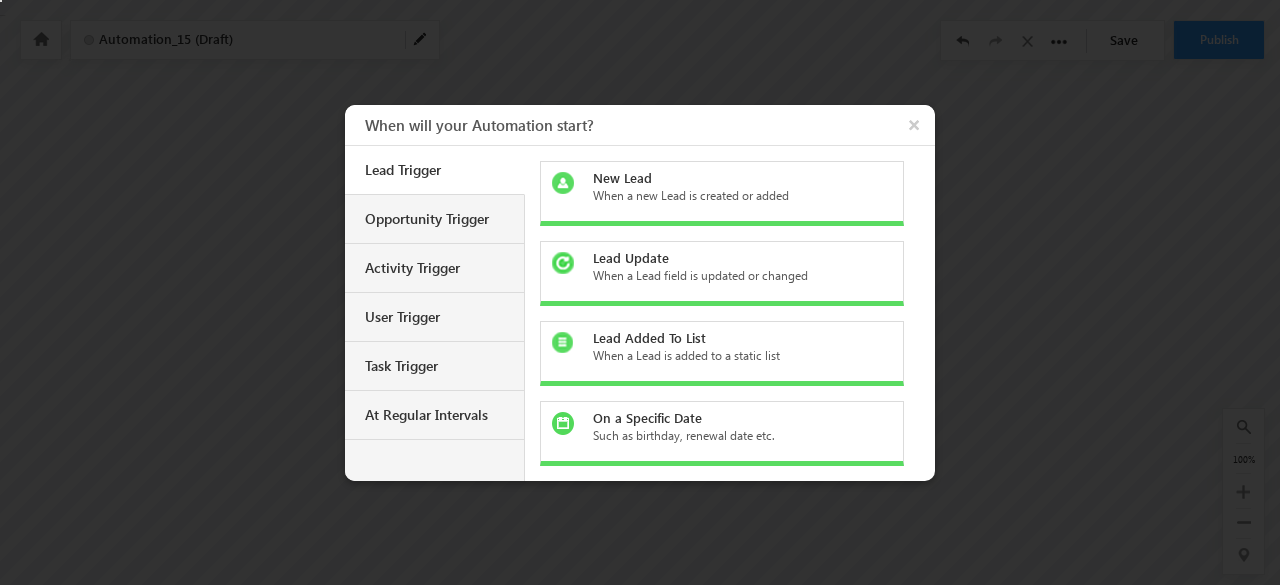 click at bounding box center (572, 186) 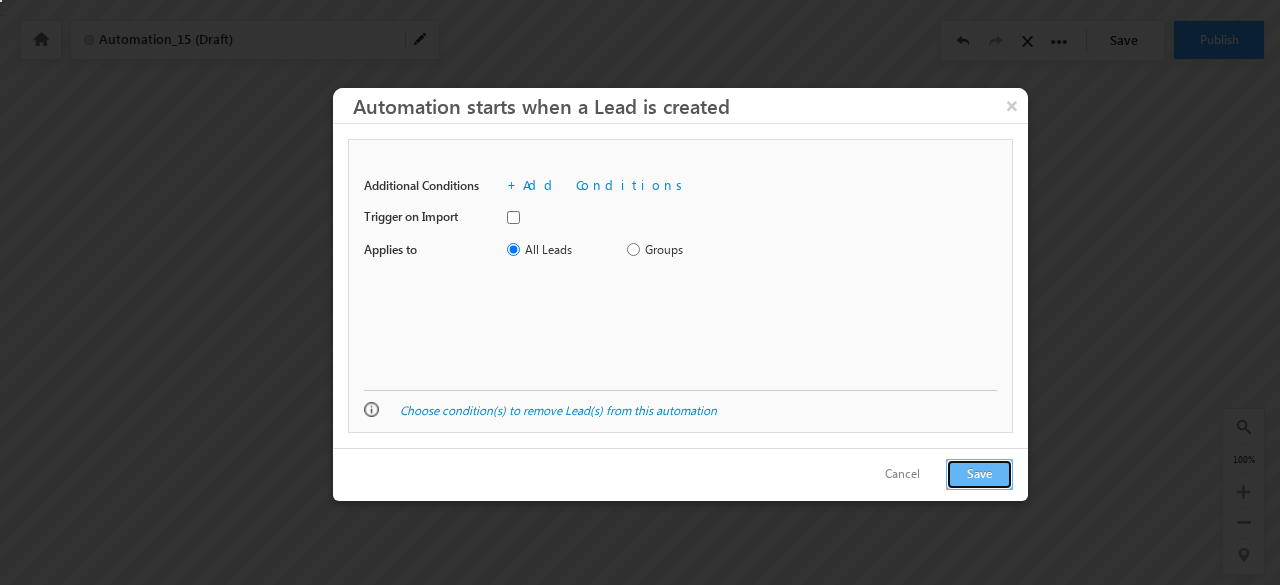 click on "Save" at bounding box center [979, 474] 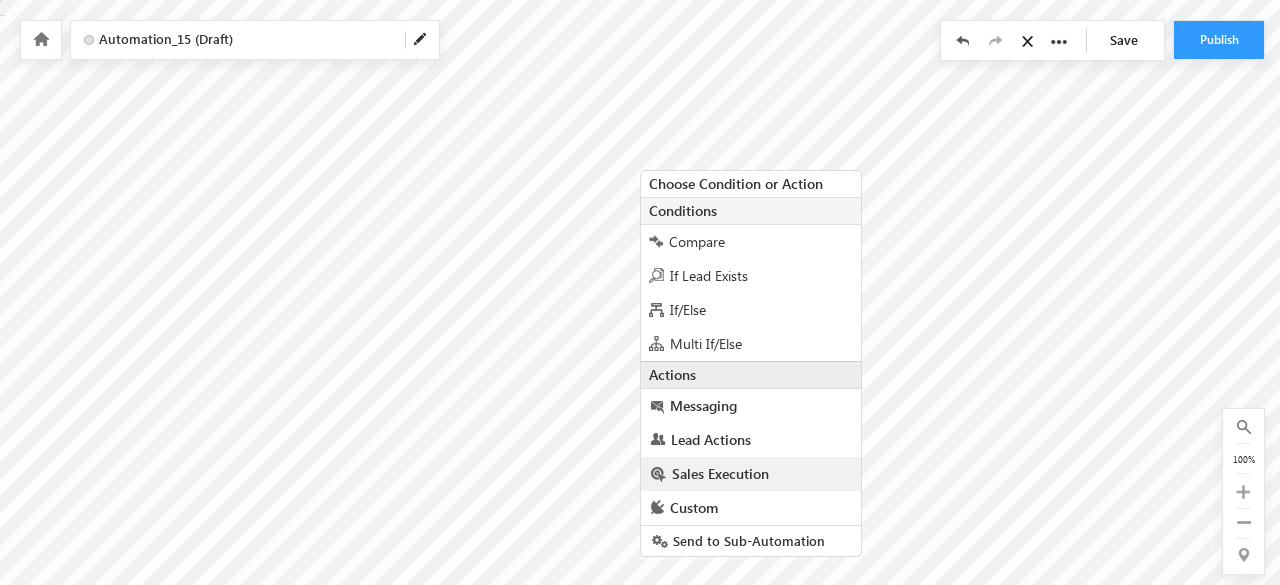 click on "Sales Execution" at bounding box center [720, 473] 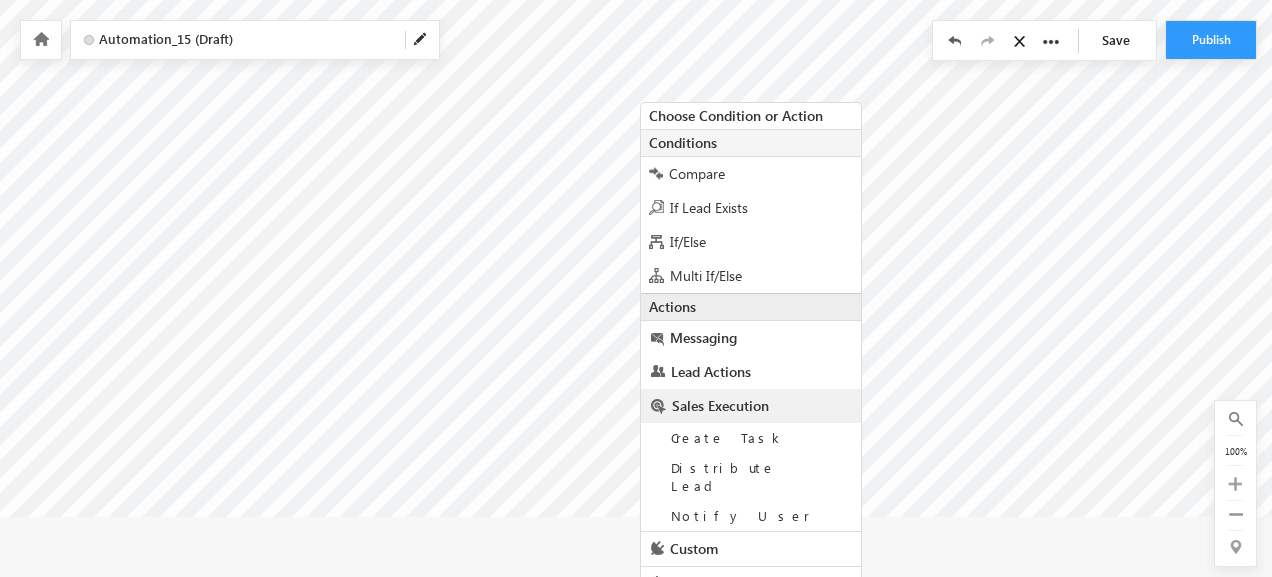 scroll, scrollTop: 73, scrollLeft: 0, axis: vertical 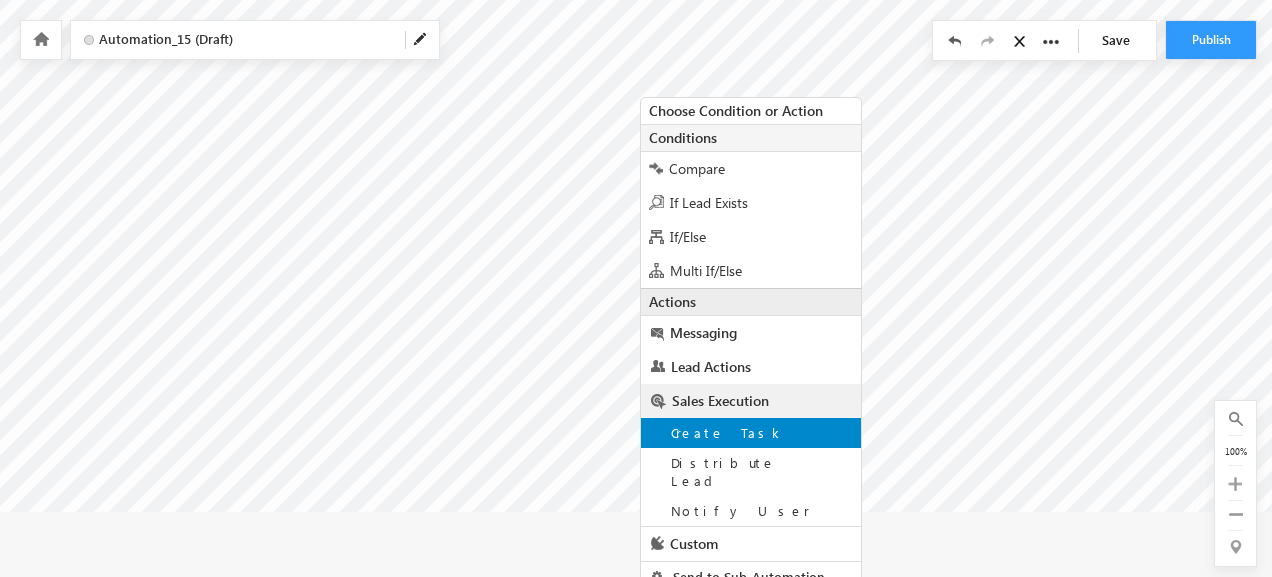click on "Create Task" at bounding box center [728, 432] 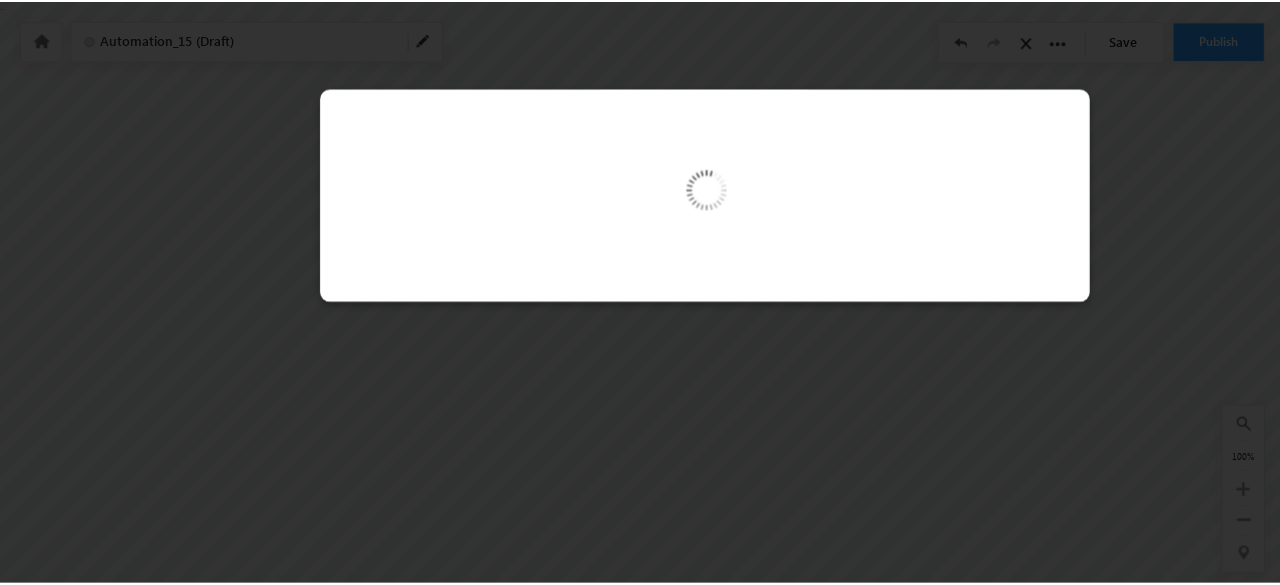 scroll, scrollTop: 0, scrollLeft: 0, axis: both 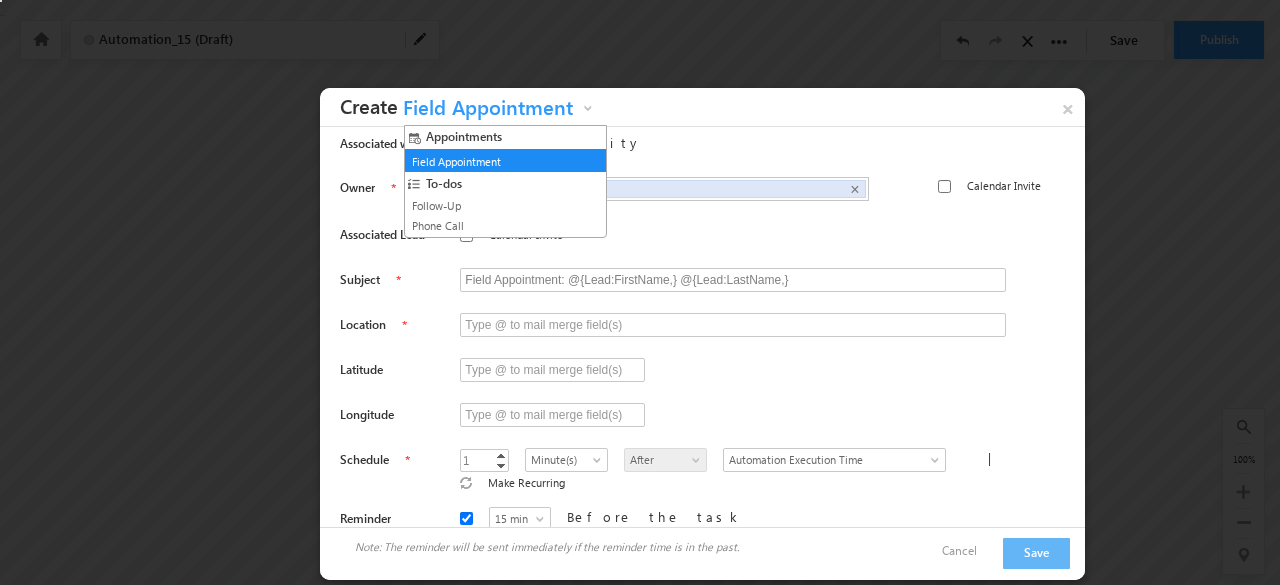 click on "Field Appointment" at bounding box center (488, 112) 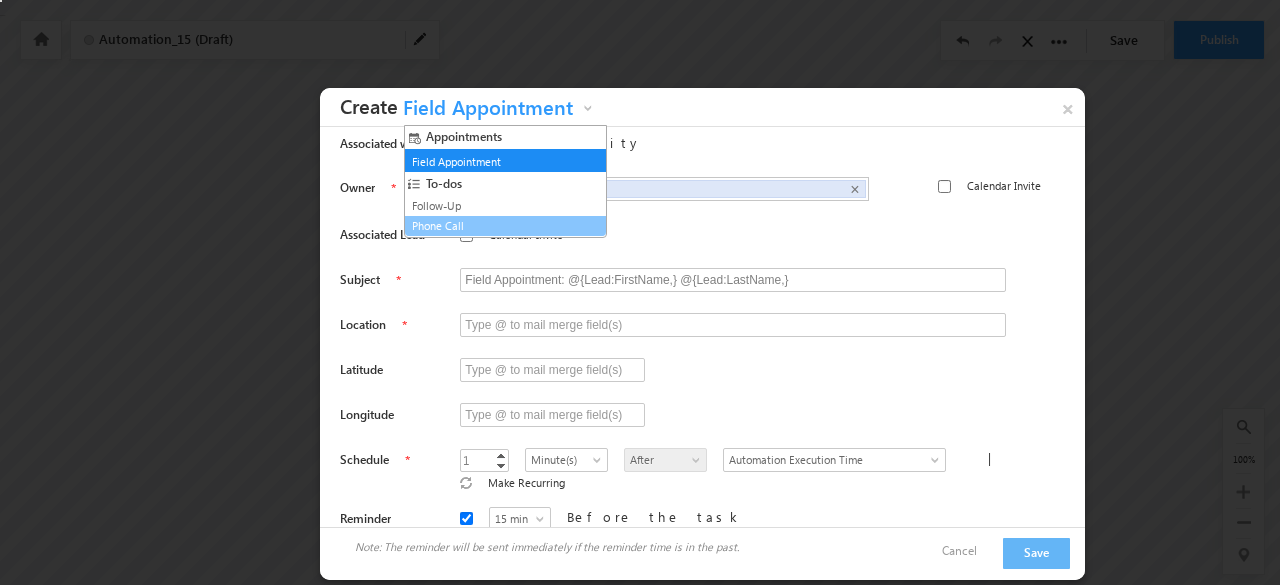 click on "Phone Call" at bounding box center [497, 226] 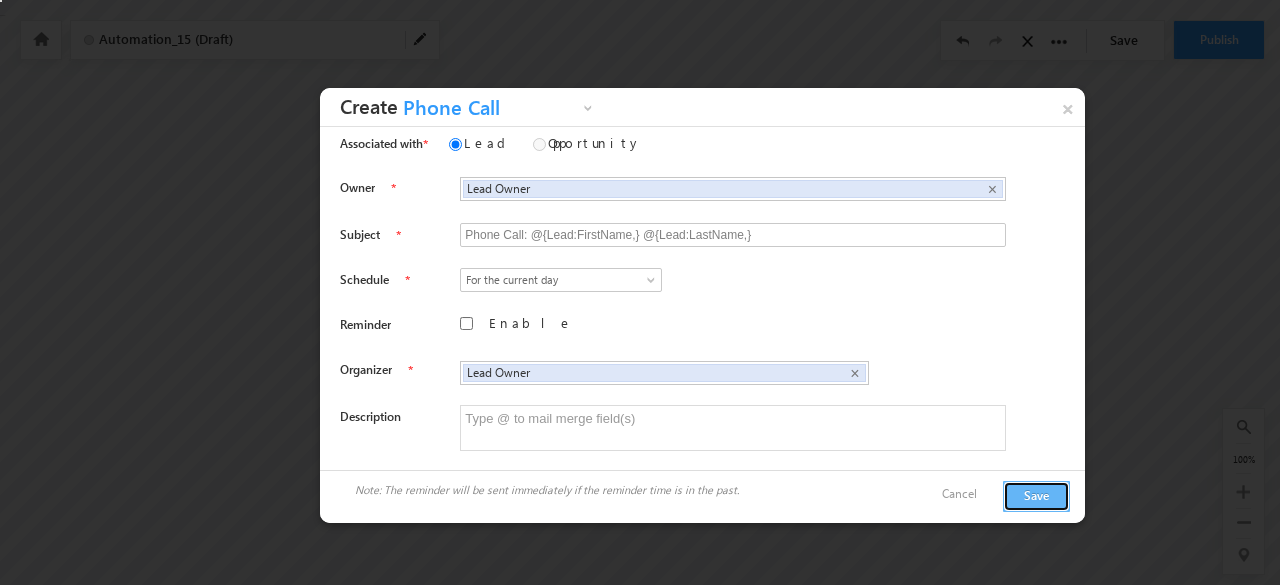 click on "Save" at bounding box center [1036, 496] 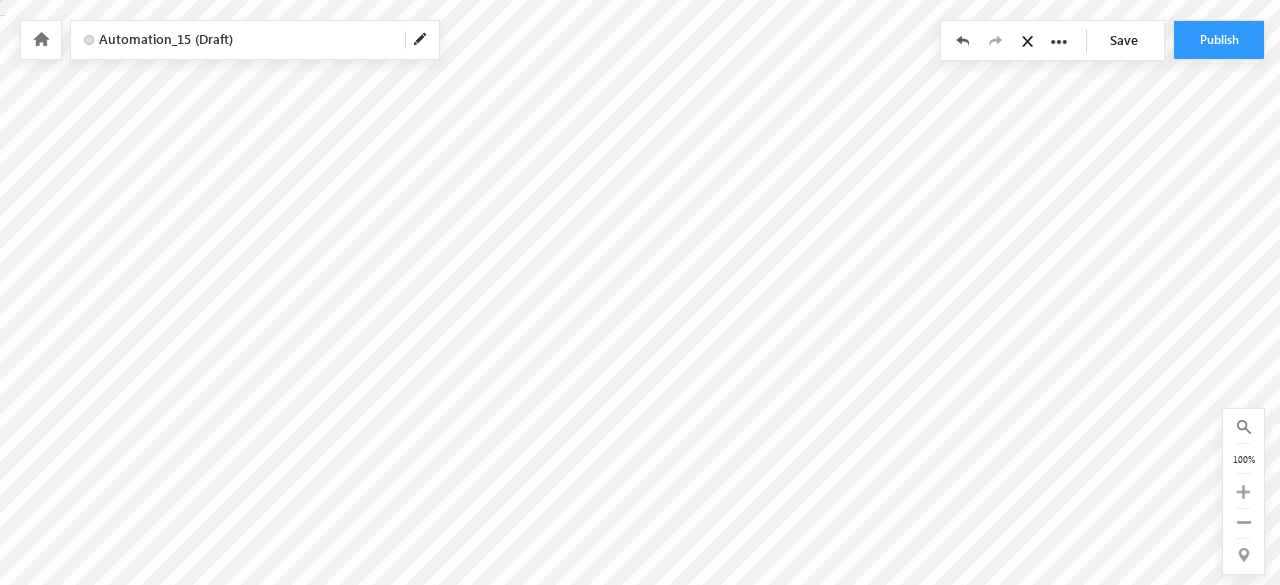 click at bounding box center (421, 40) 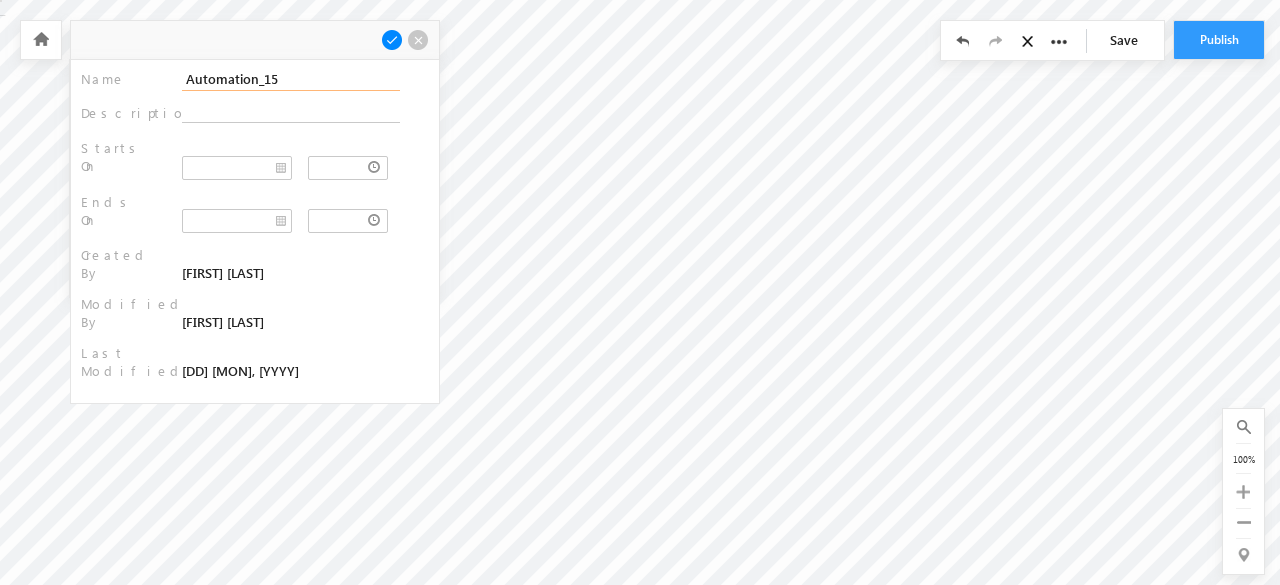 click on "Automation_15" at bounding box center (291, 79) 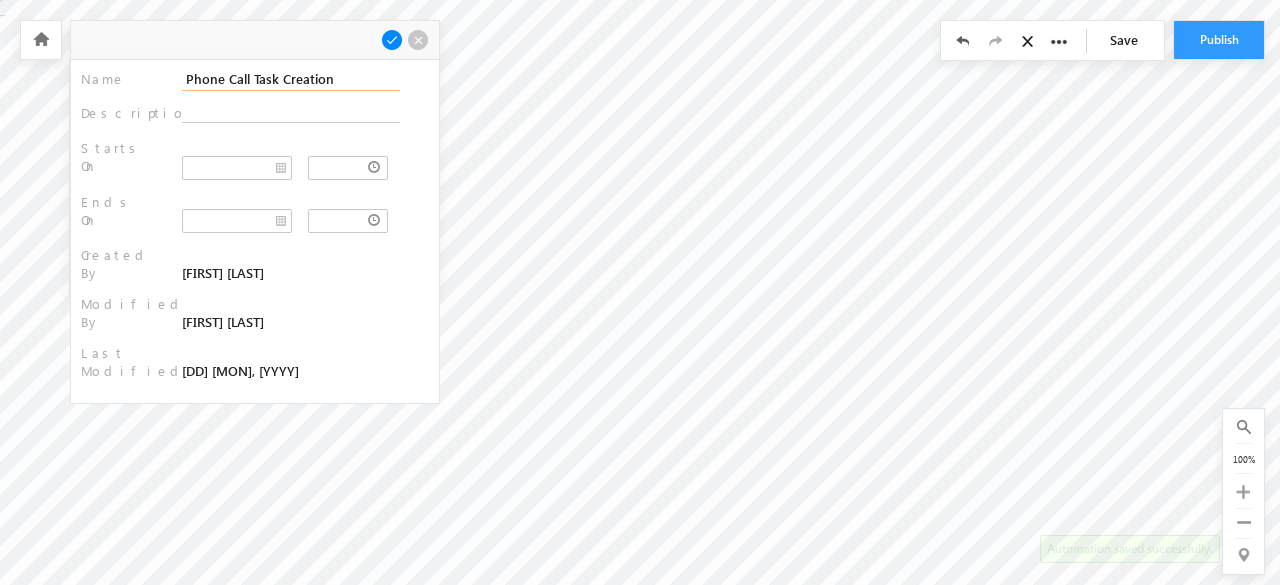 type on "Phone Call Task Creation" 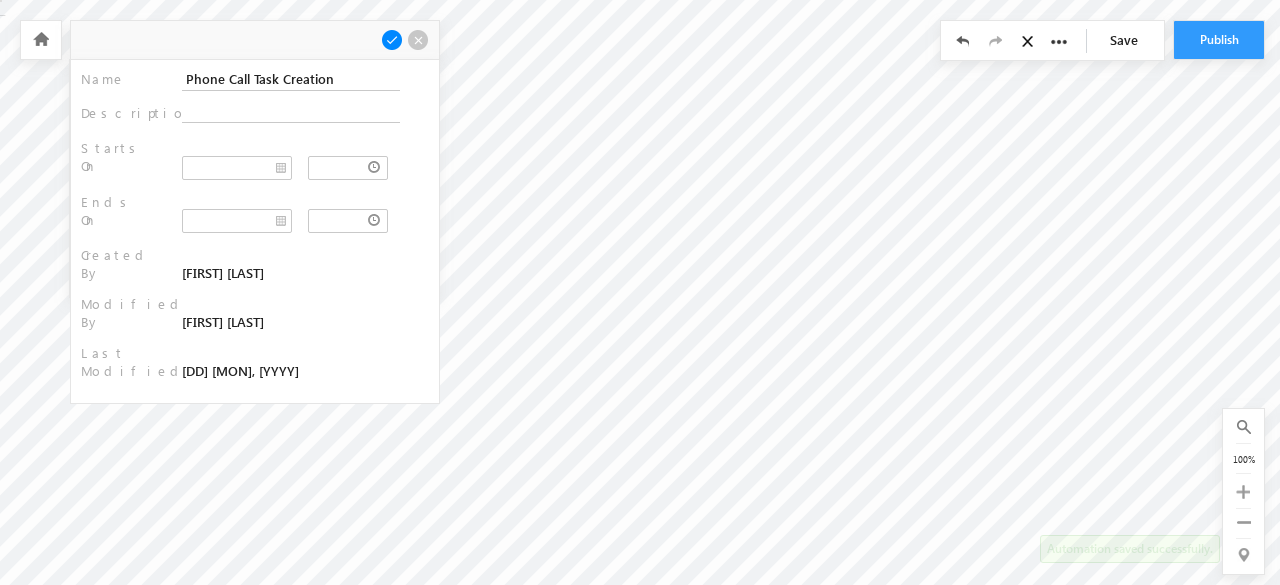 click at bounding box center [392, 40] 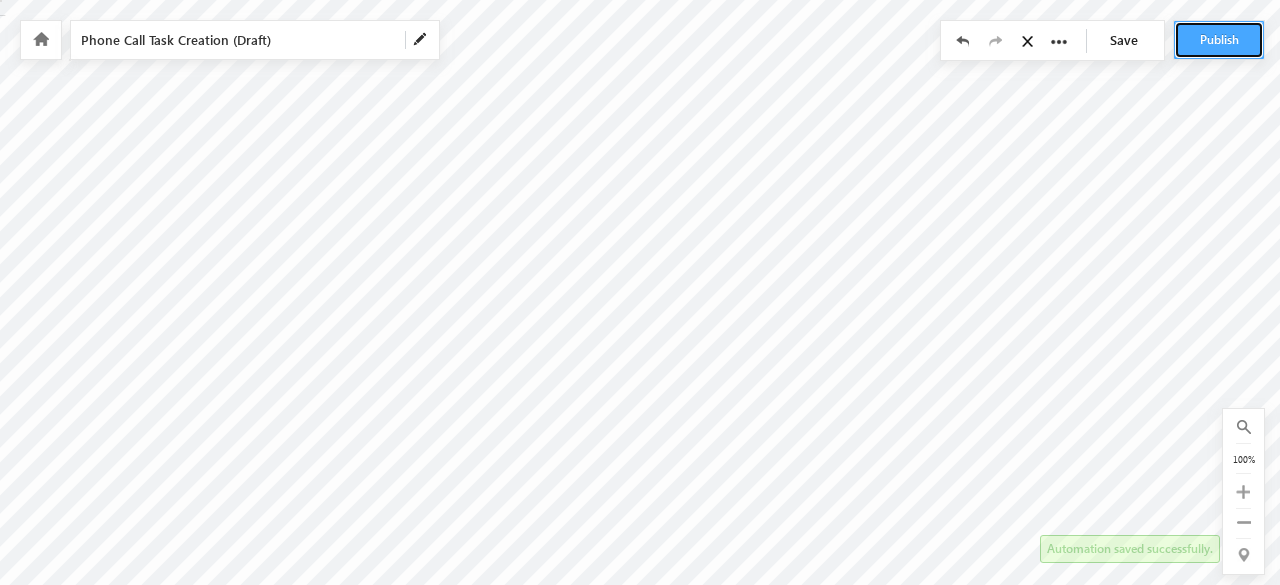 click on "Publish" at bounding box center (1219, 40) 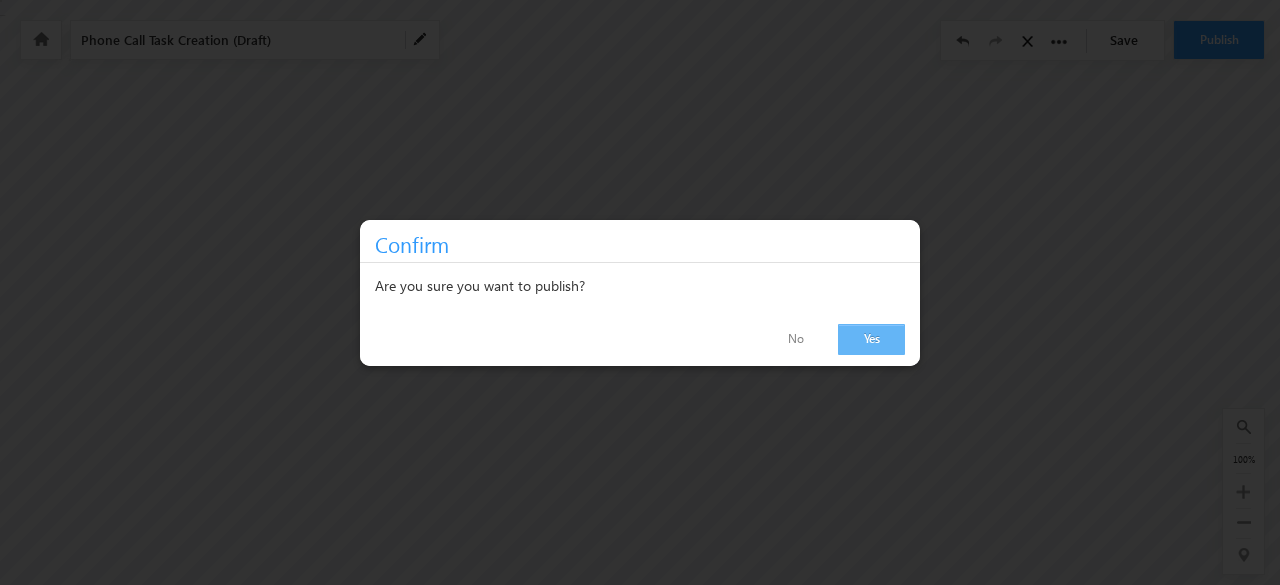click on "Yes" at bounding box center (871, 339) 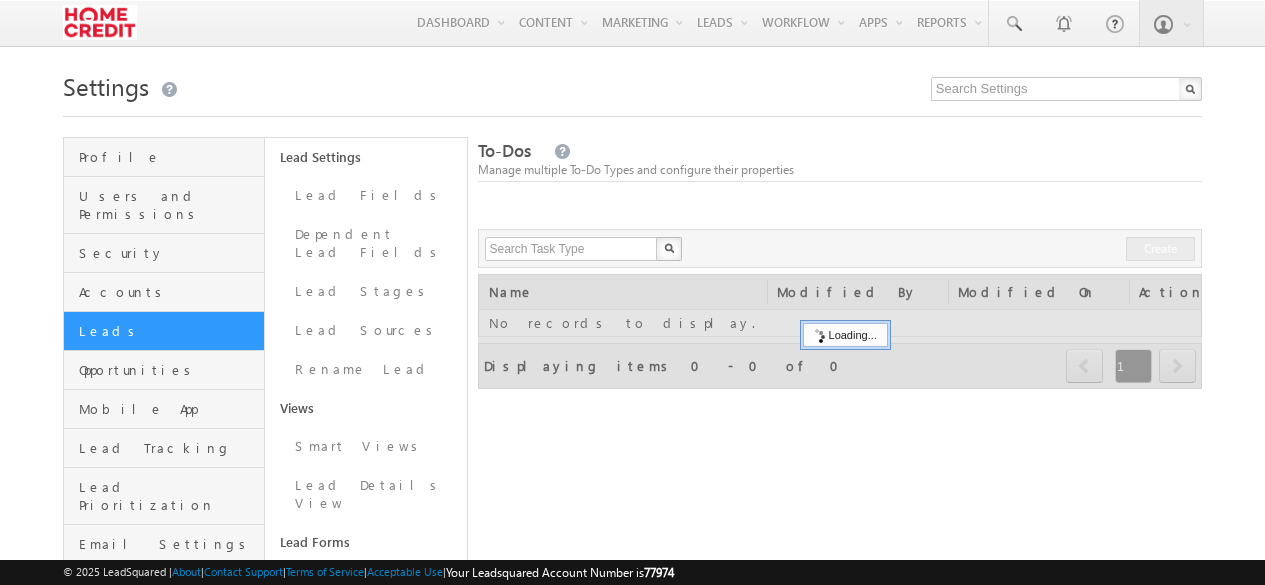 scroll, scrollTop: 0, scrollLeft: 0, axis: both 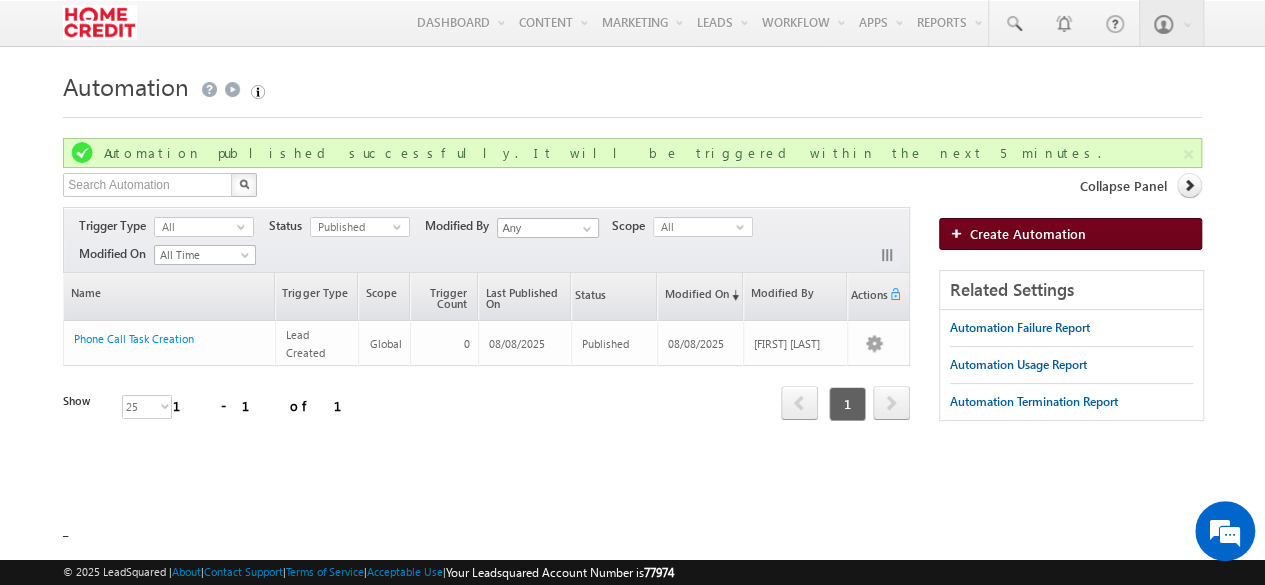 click on "Create Automation" at bounding box center [1028, 233] 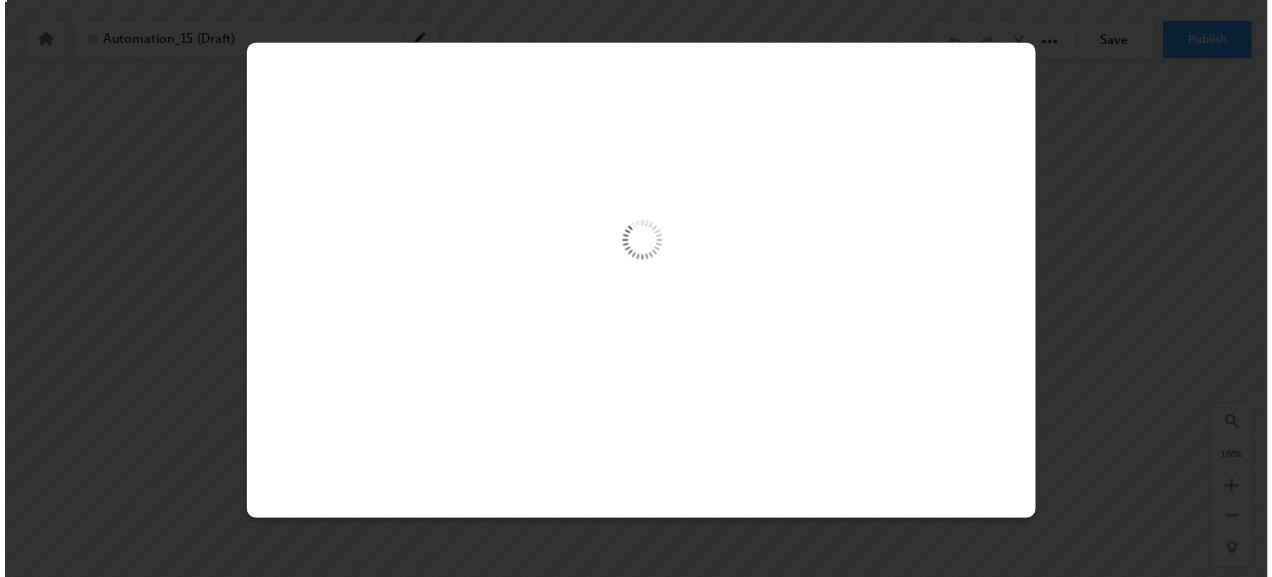 scroll, scrollTop: 0, scrollLeft: 0, axis: both 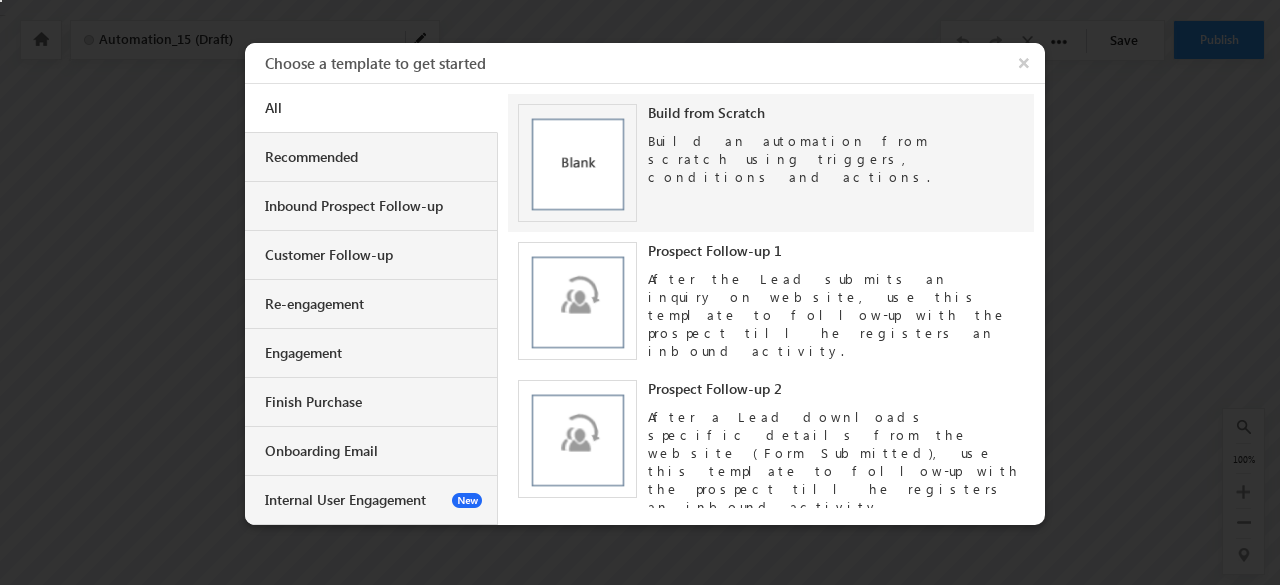 click on "Build from Scratch
Build an automation from scratch using triggers, conditions and actions." at bounding box center [771, 163] 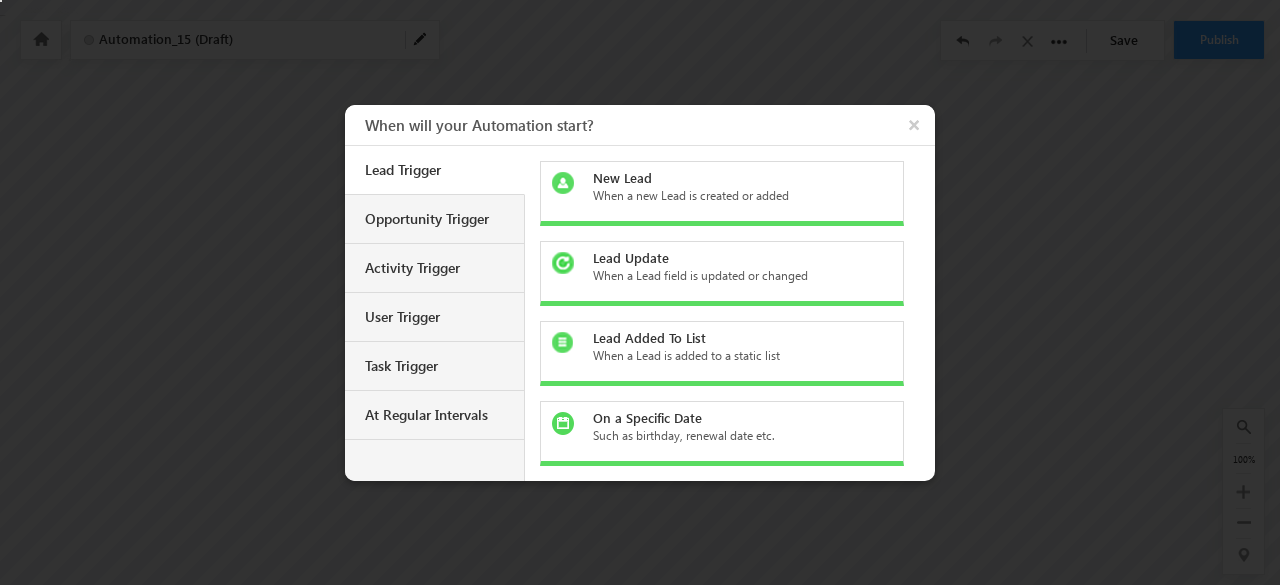 click on "When a new Lead is created or added" at bounding box center [734, 196] 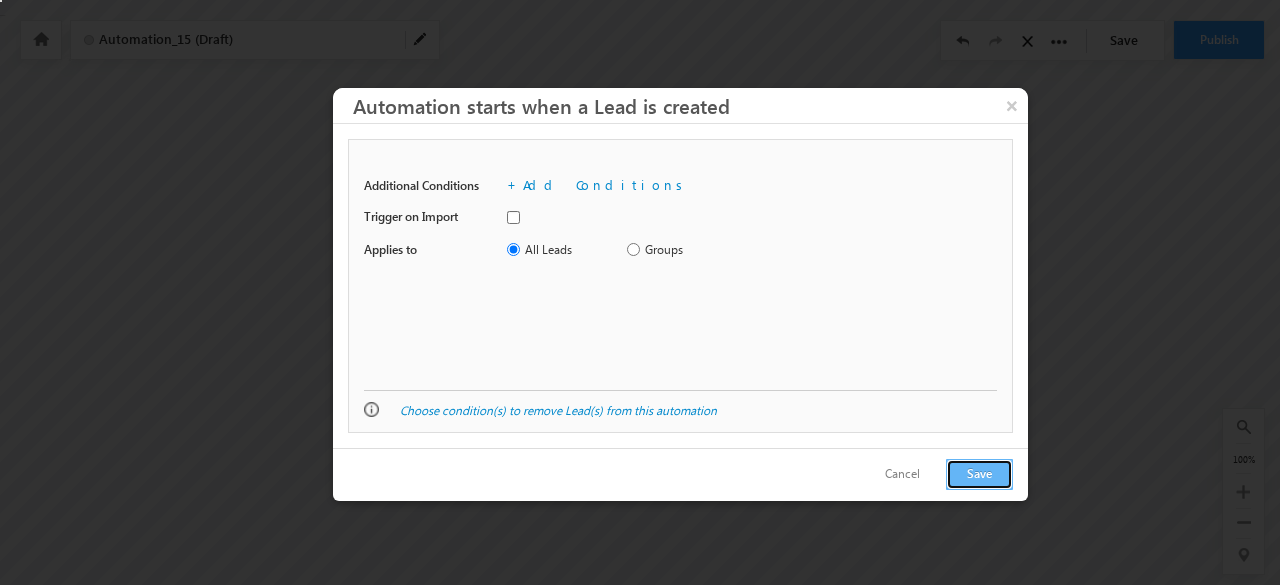 click on "Save" at bounding box center [979, 474] 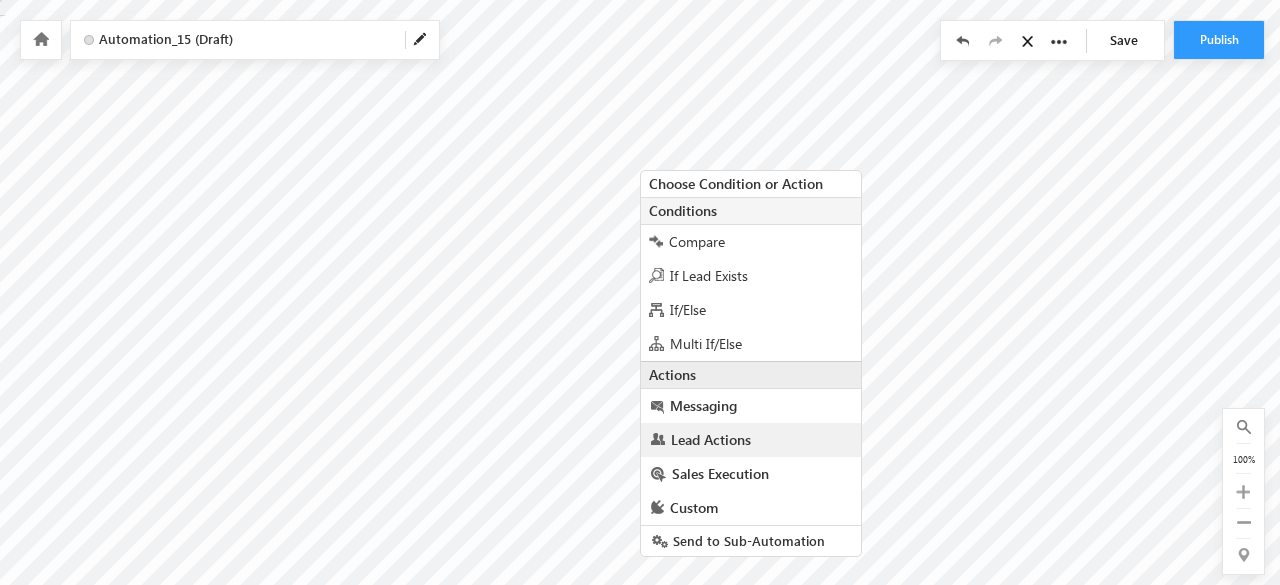 click on "Lead Actions" at bounding box center [751, 440] 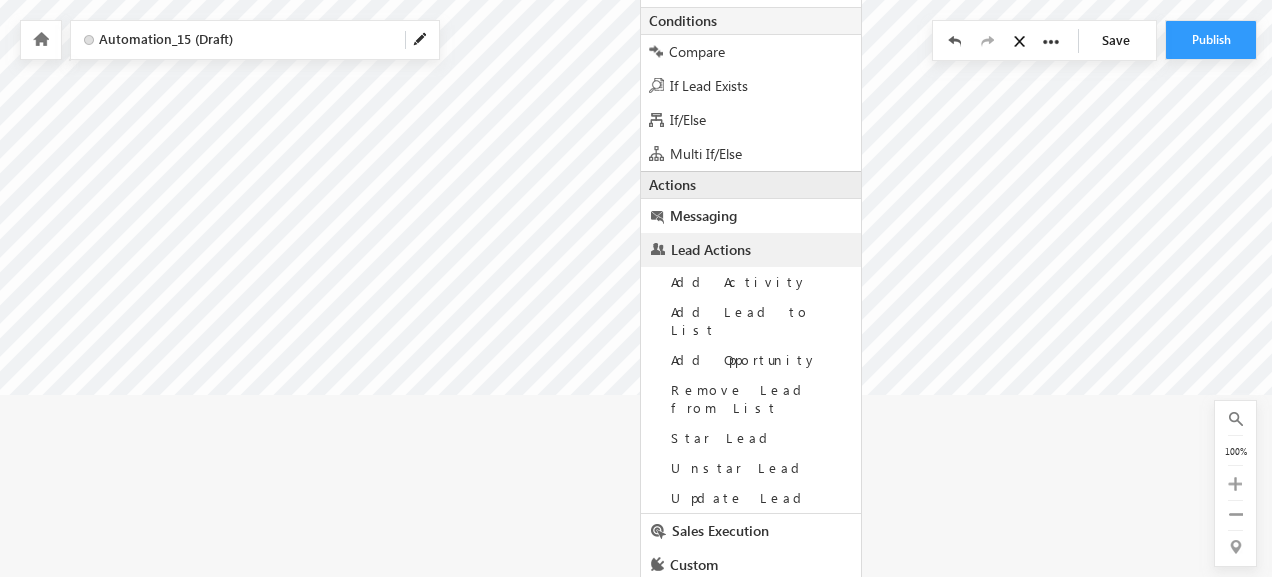 scroll, scrollTop: 196, scrollLeft: 0, axis: vertical 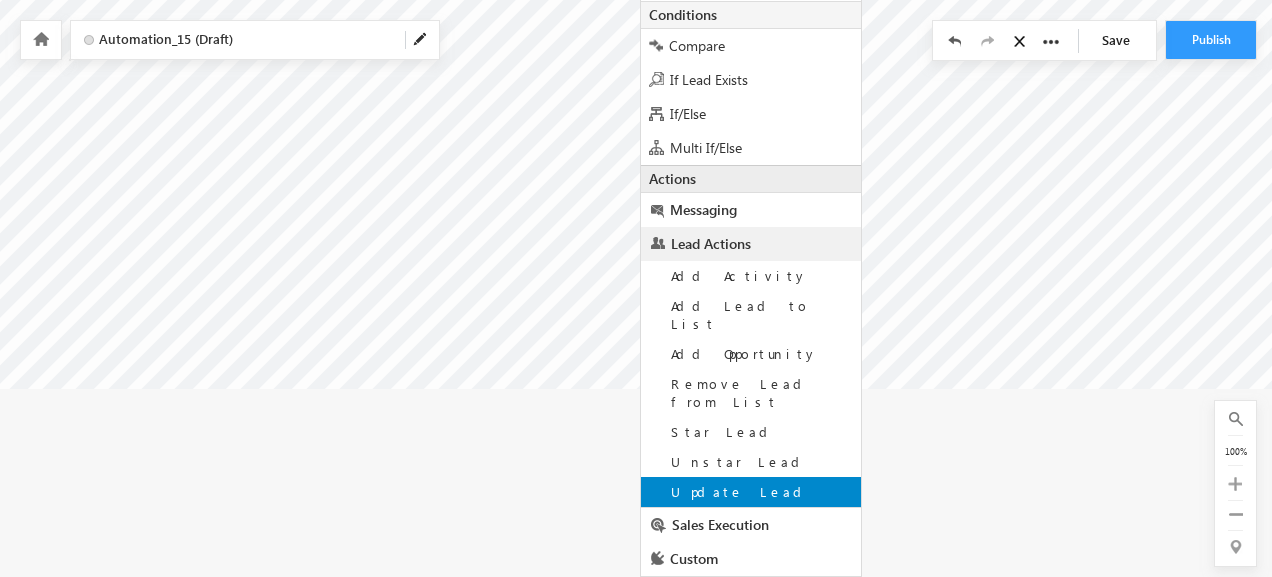 click on "Update Lead" at bounding box center [751, 492] 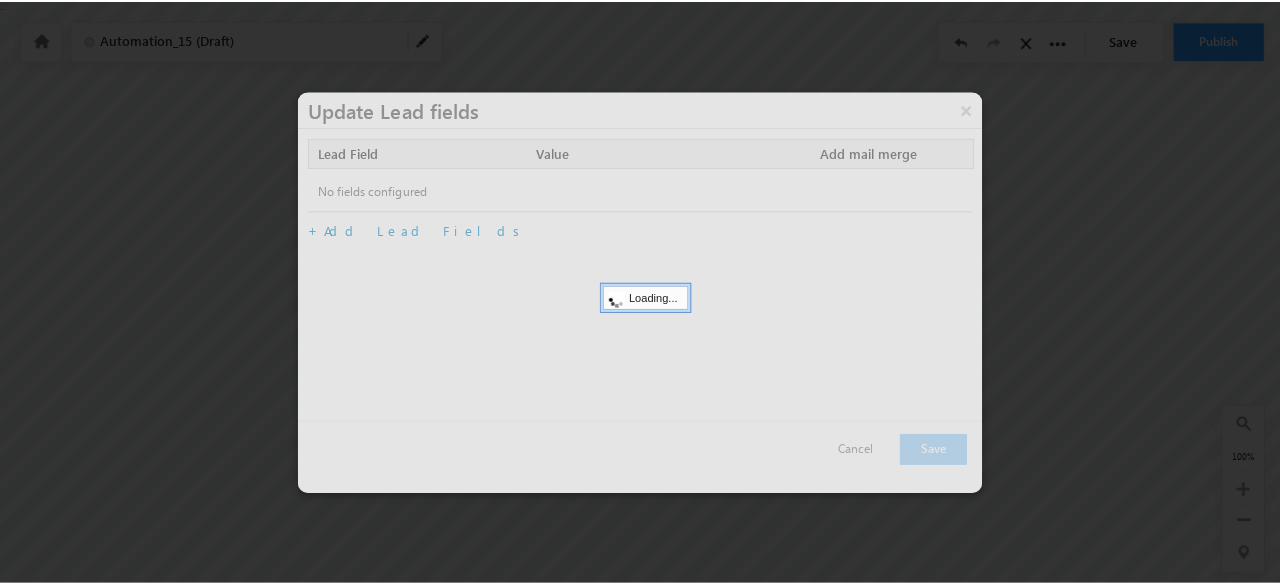 scroll, scrollTop: 0, scrollLeft: 0, axis: both 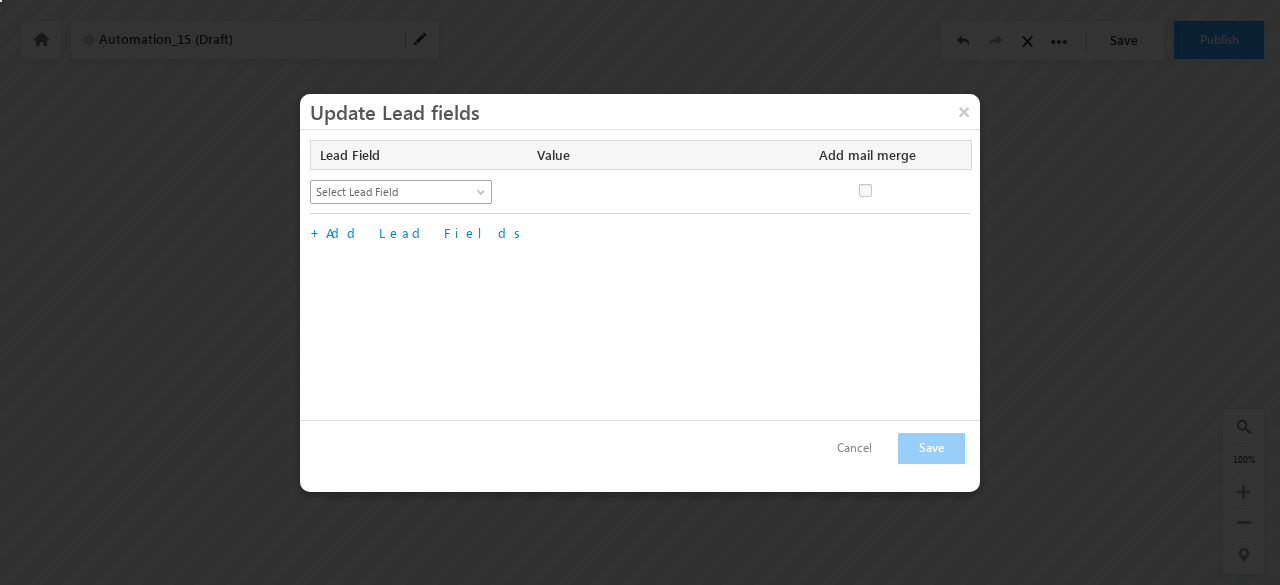 click on "Select Lead Field" at bounding box center (392, 192) 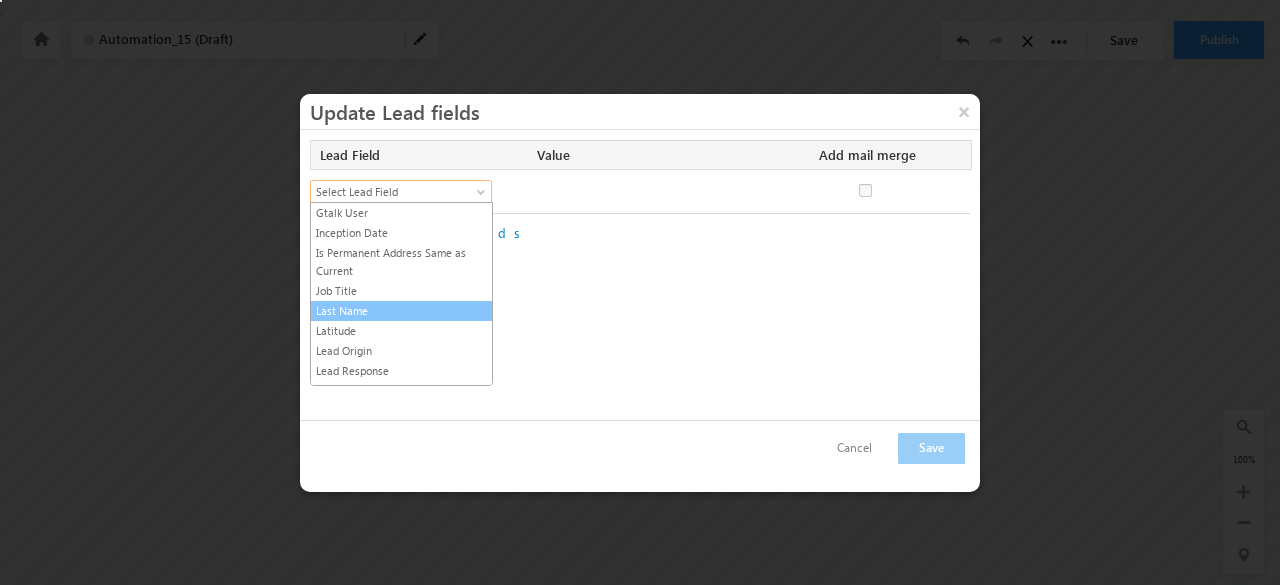 scroll, scrollTop: 415, scrollLeft: 0, axis: vertical 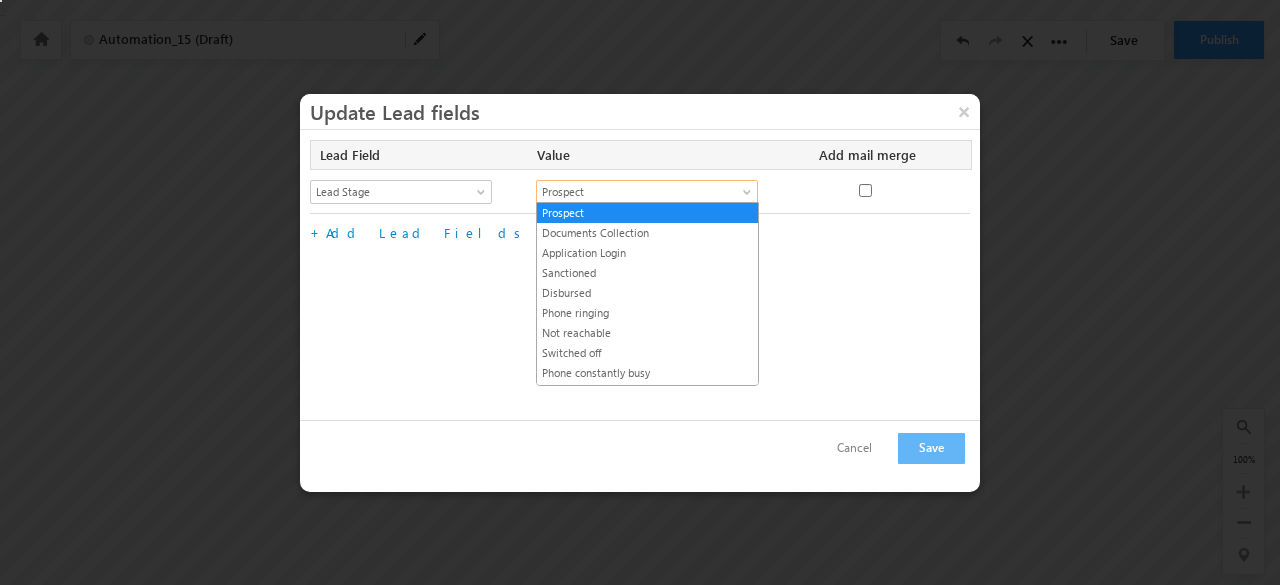 click on "Prospect" at bounding box center (635, 192) 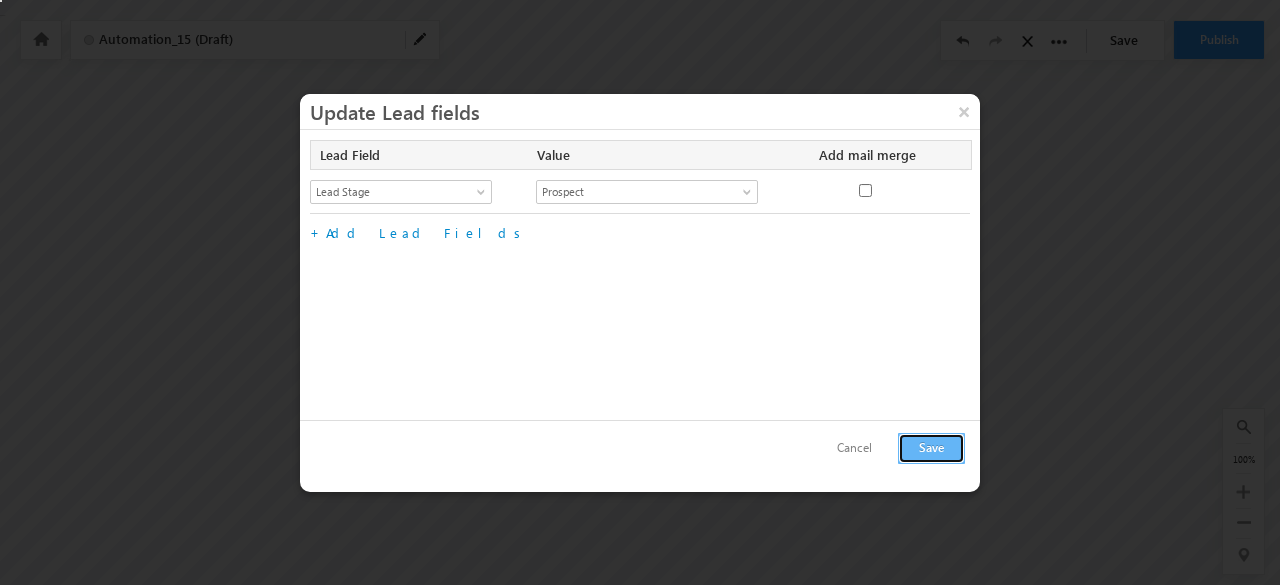 click on "Save" at bounding box center (931, 448) 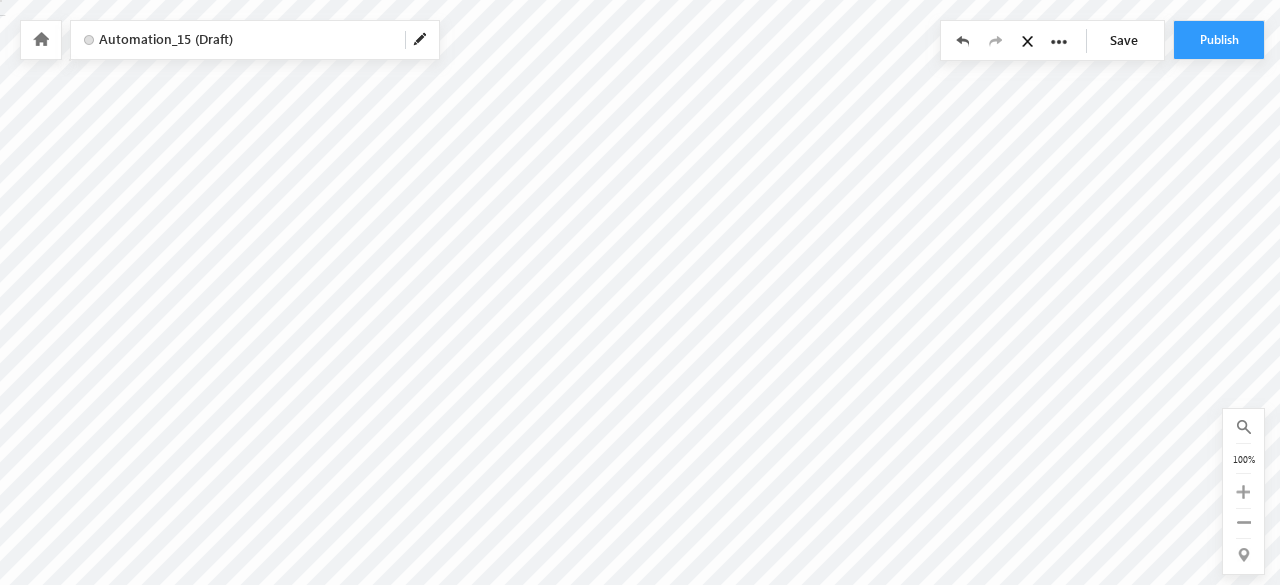 click on "Automation_15 (Draft)" at bounding box center (255, 40) 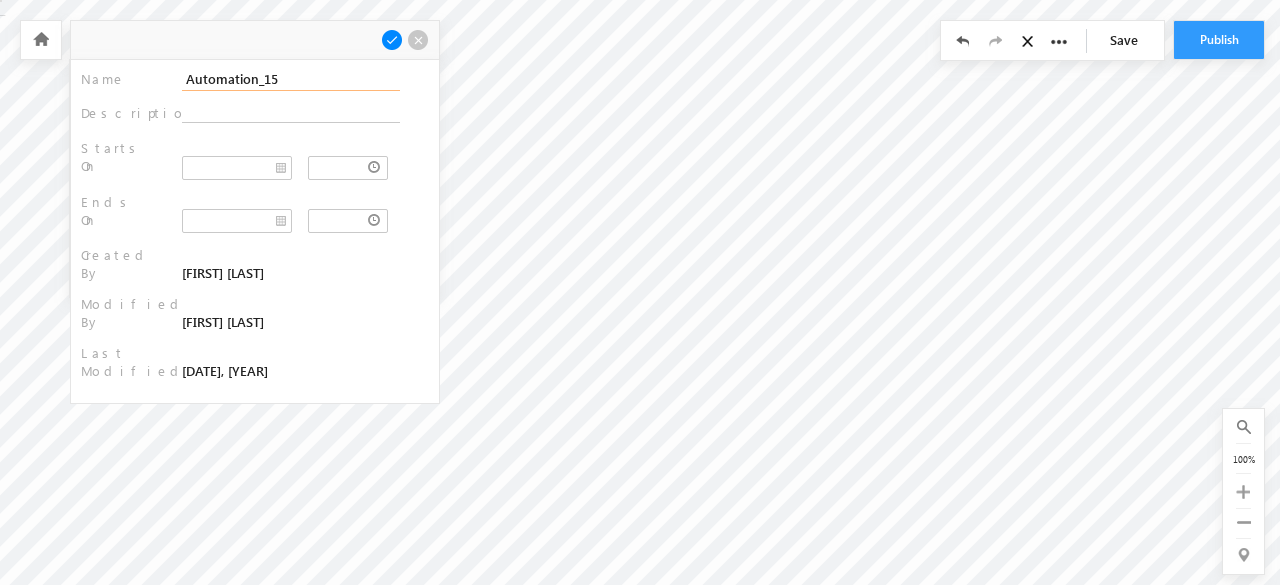 click on "Automation_15" at bounding box center [291, 79] 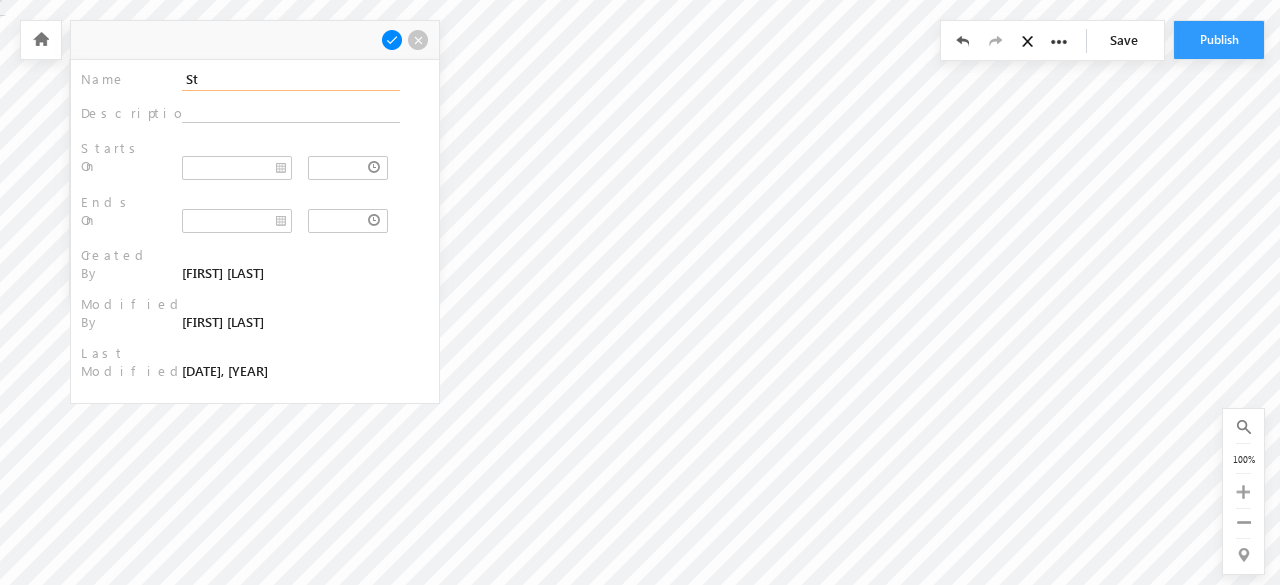 type on "S" 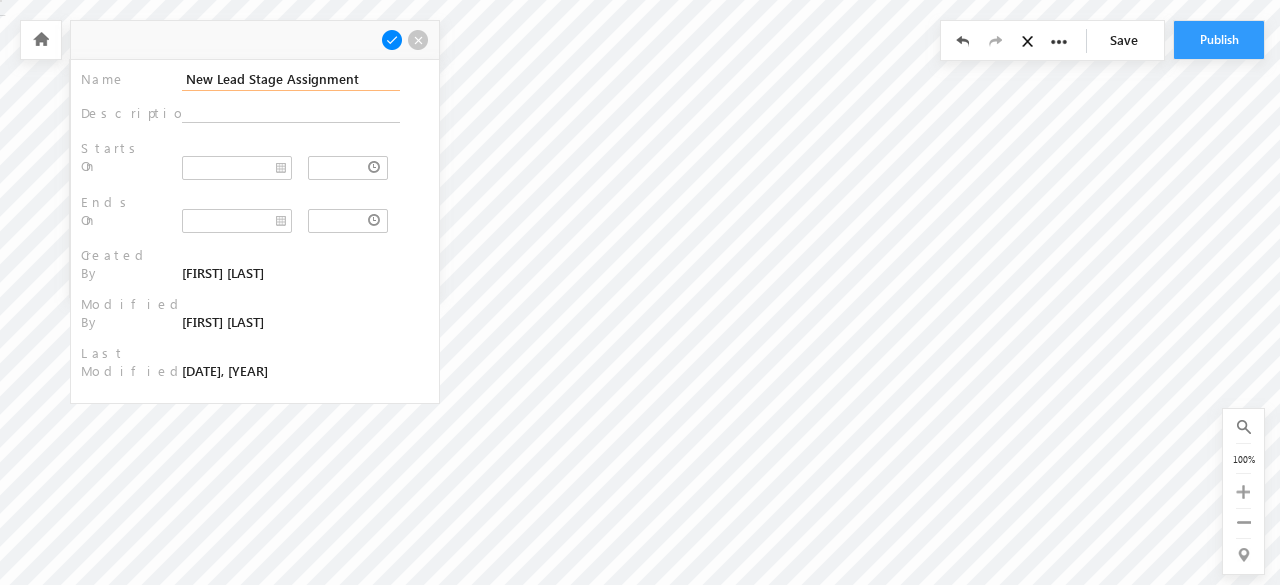 type on "New Lead Stage Assignment" 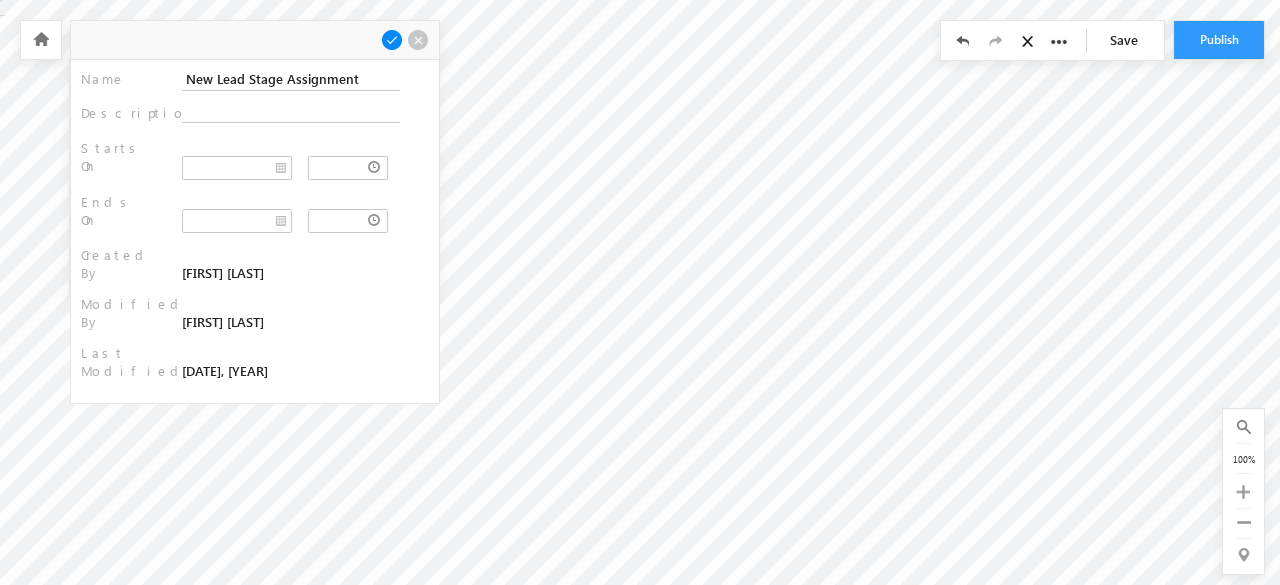 click at bounding box center (392, 40) 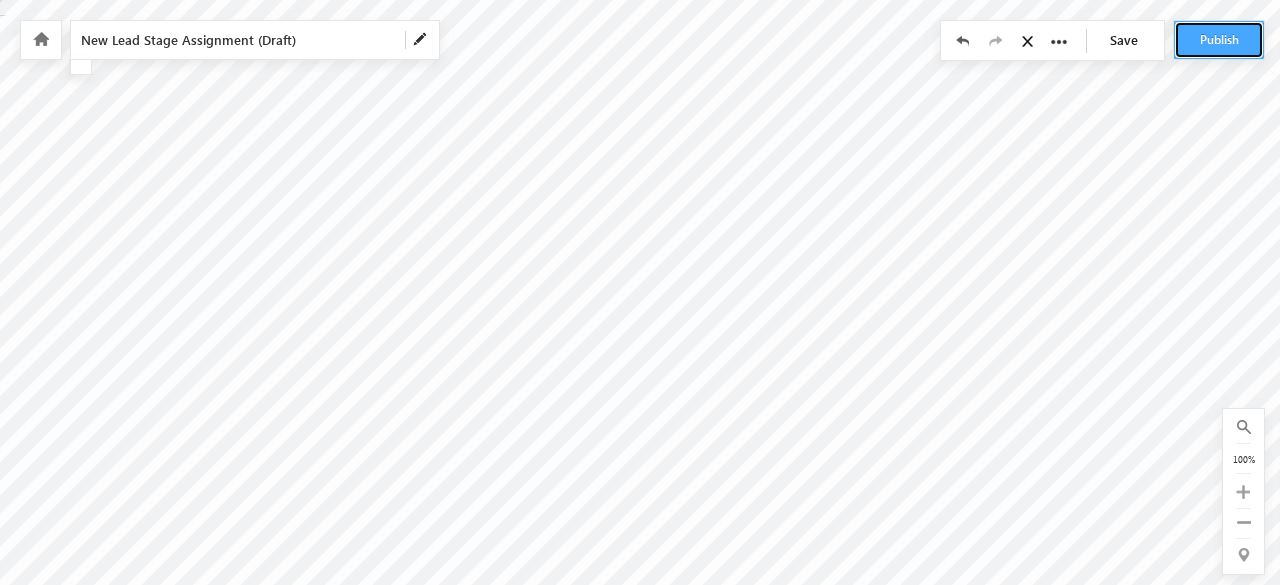 click on "Publish" at bounding box center [1219, 40] 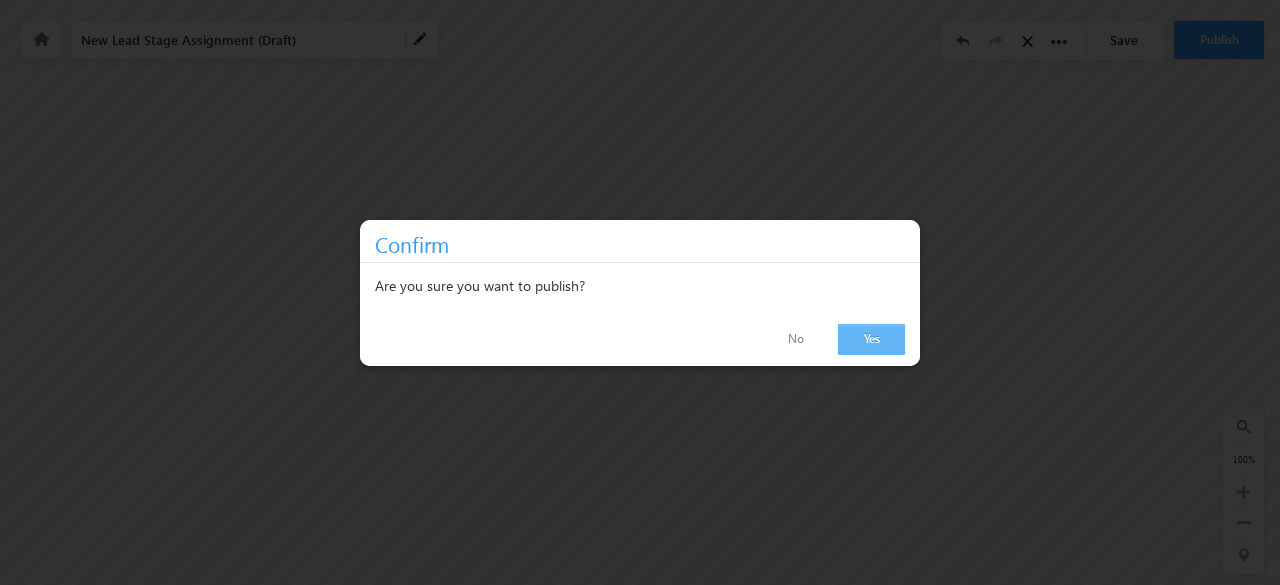 click on "Yes" at bounding box center [871, 339] 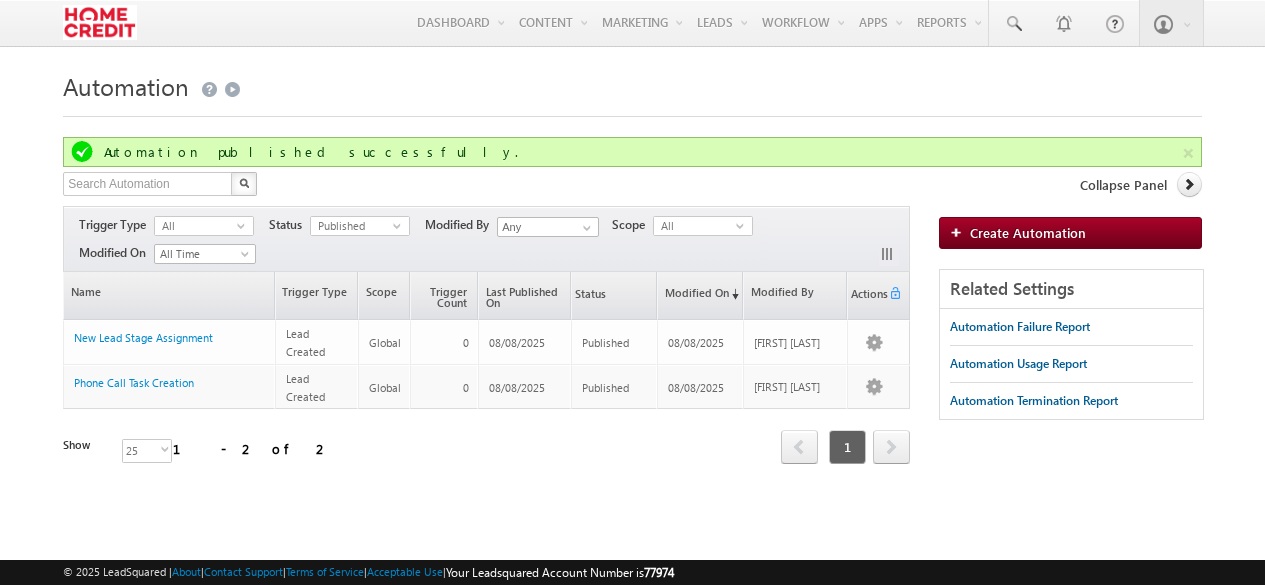 scroll, scrollTop: 0, scrollLeft: 0, axis: both 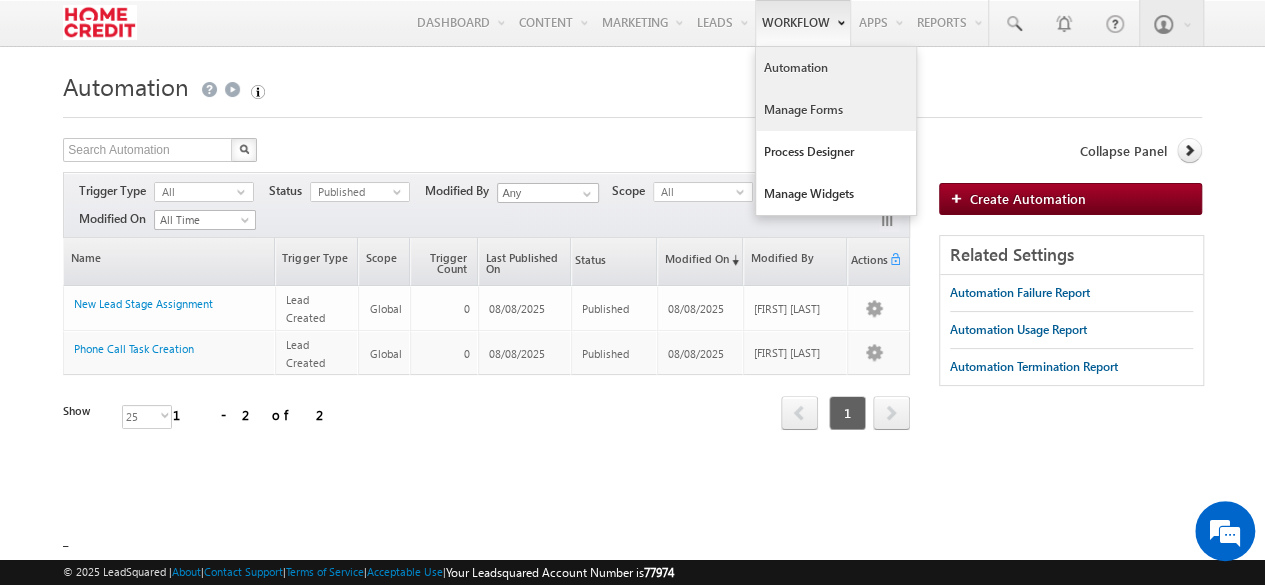 click on "Manage Forms" at bounding box center (836, 110) 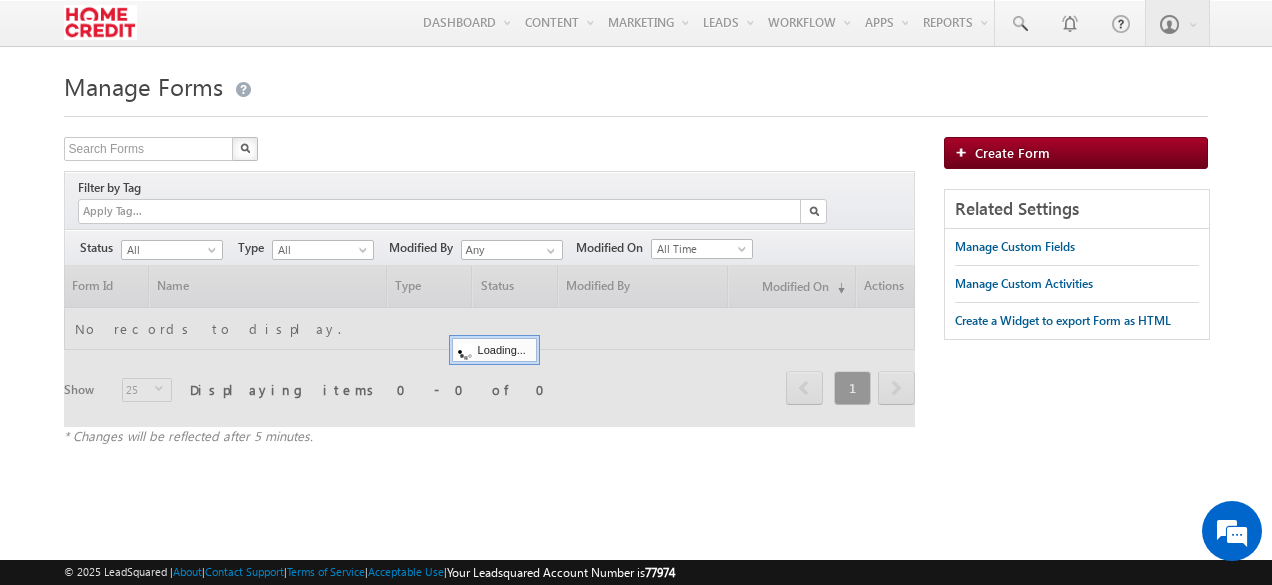 scroll, scrollTop: 0, scrollLeft: 0, axis: both 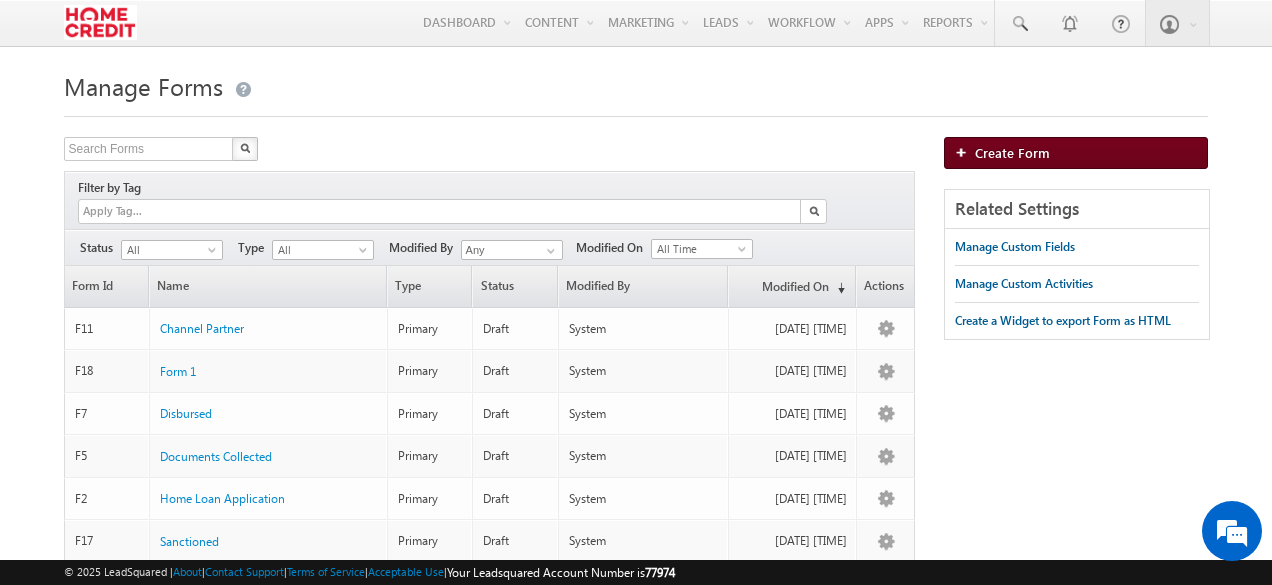 click at bounding box center (965, 152) 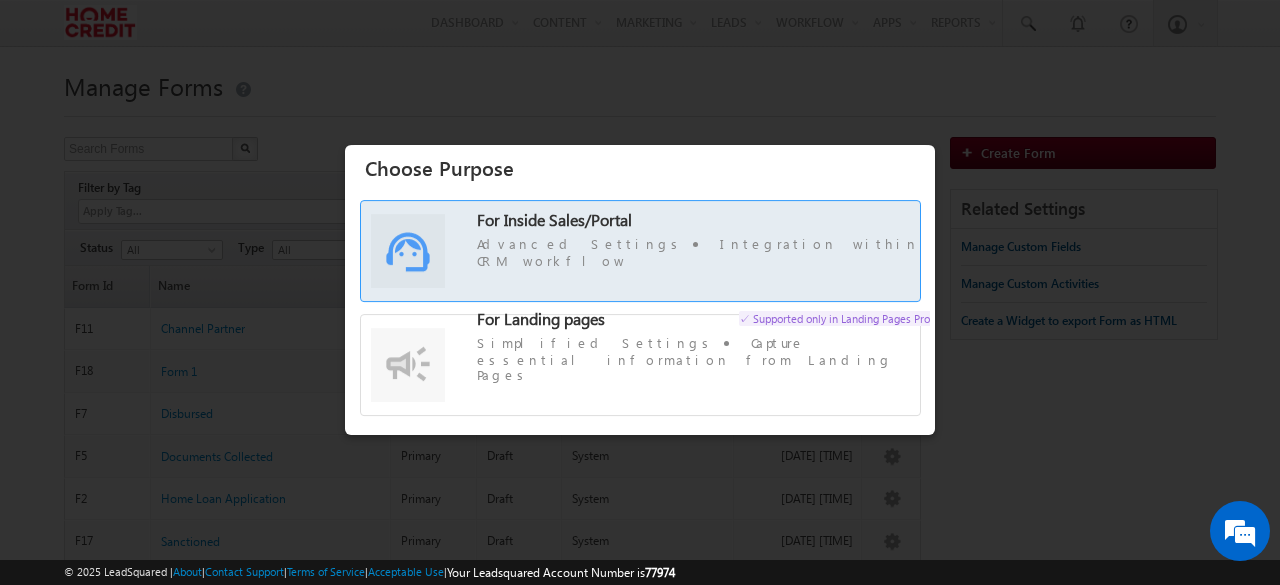 click on "For Inside Sales/Portal
Advanced Settings
Integration within CRM workflow" at bounding box center [703, 241] 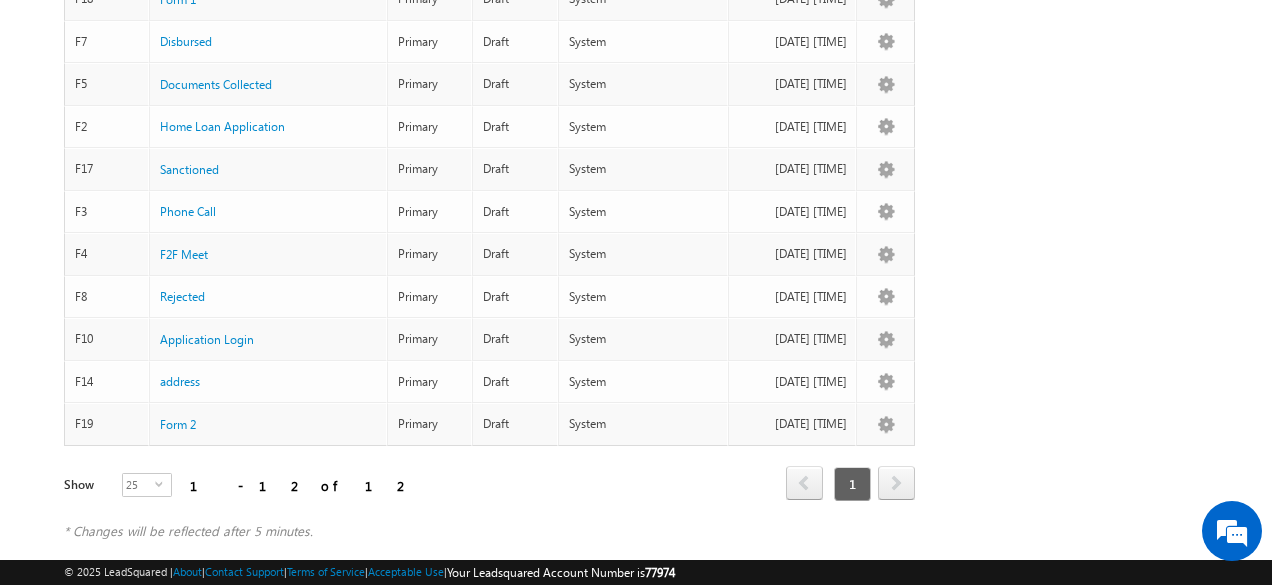 scroll, scrollTop: 388, scrollLeft: 0, axis: vertical 